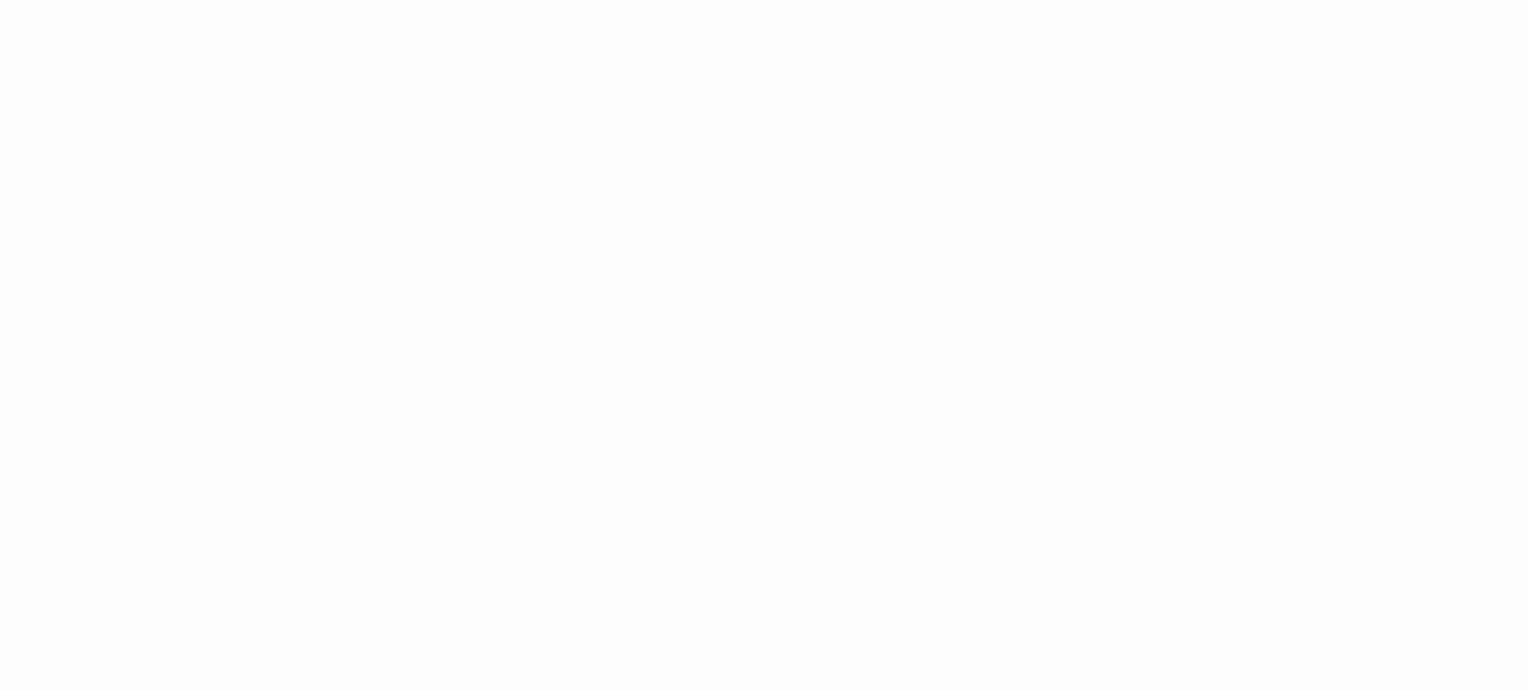 scroll, scrollTop: 0, scrollLeft: 0, axis: both 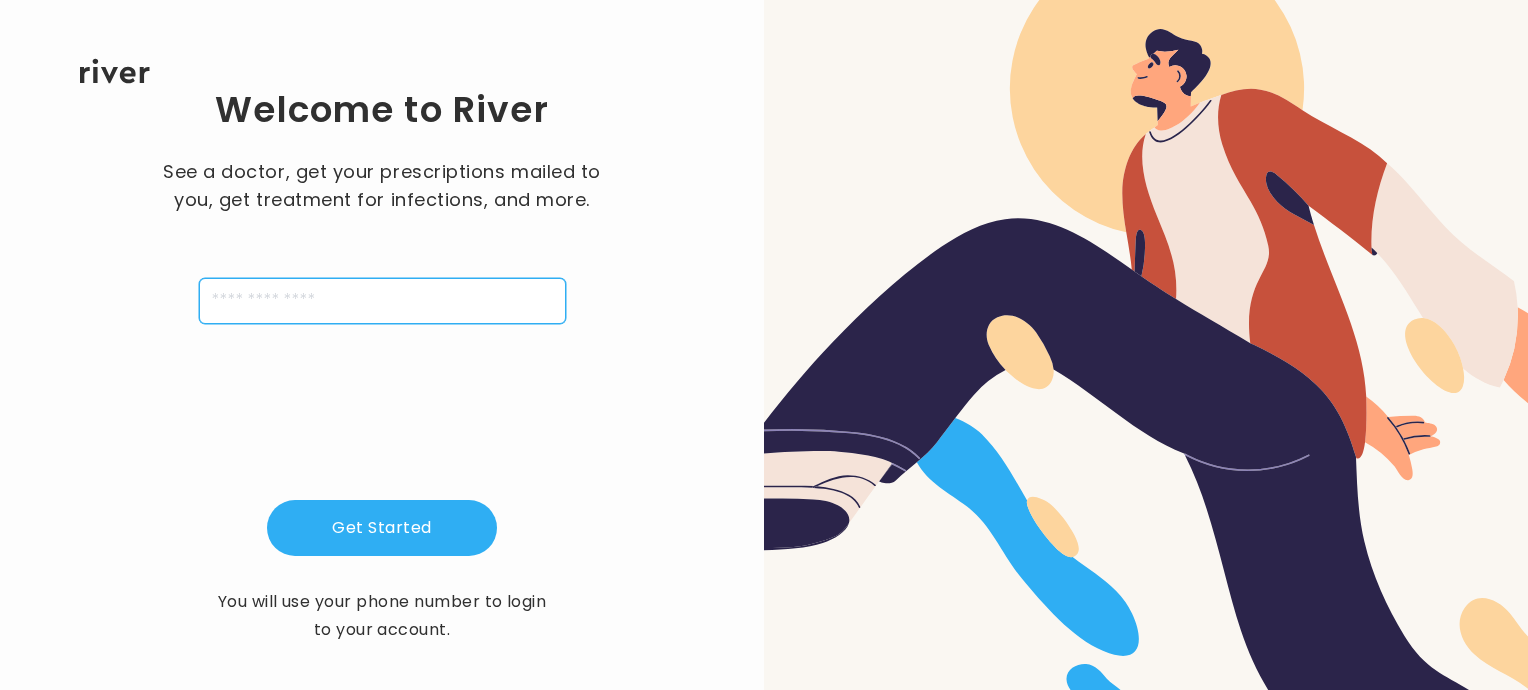 click at bounding box center [382, 301] 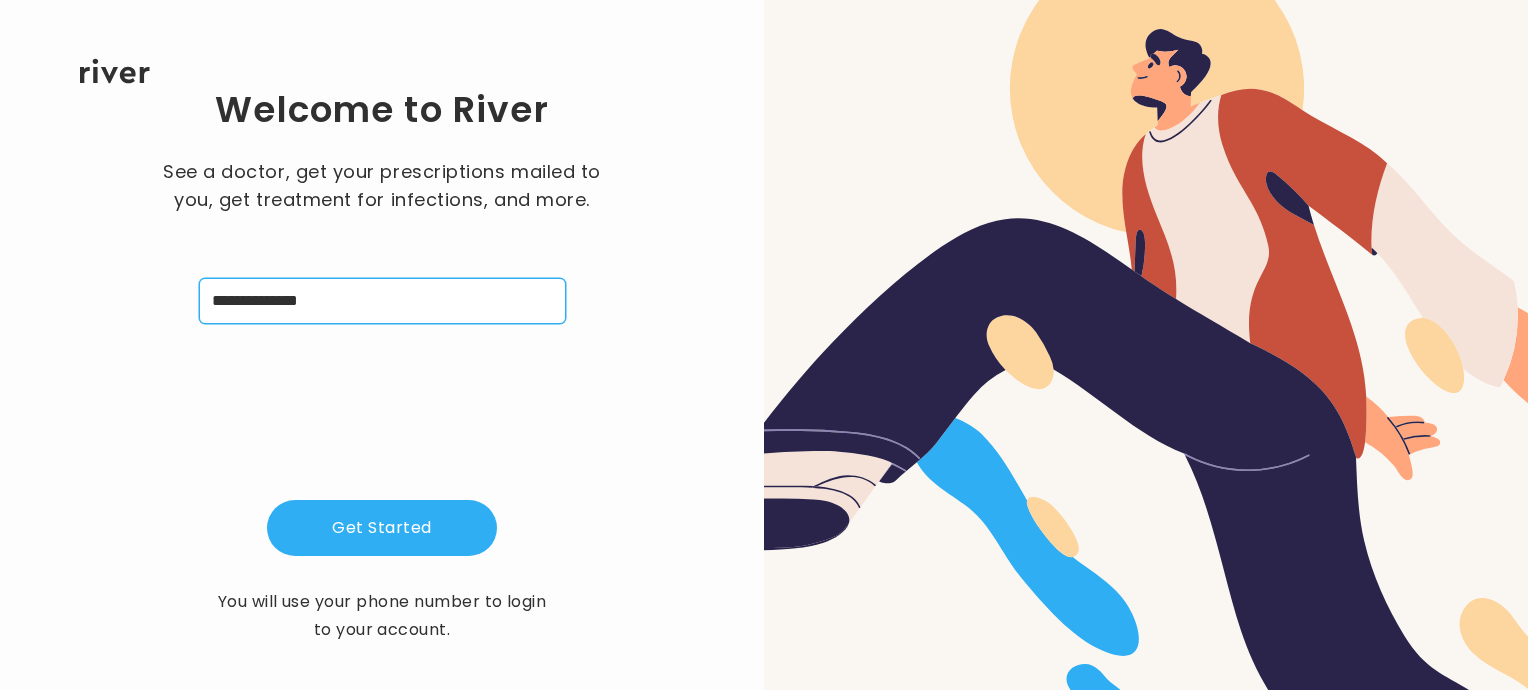 type on "**********" 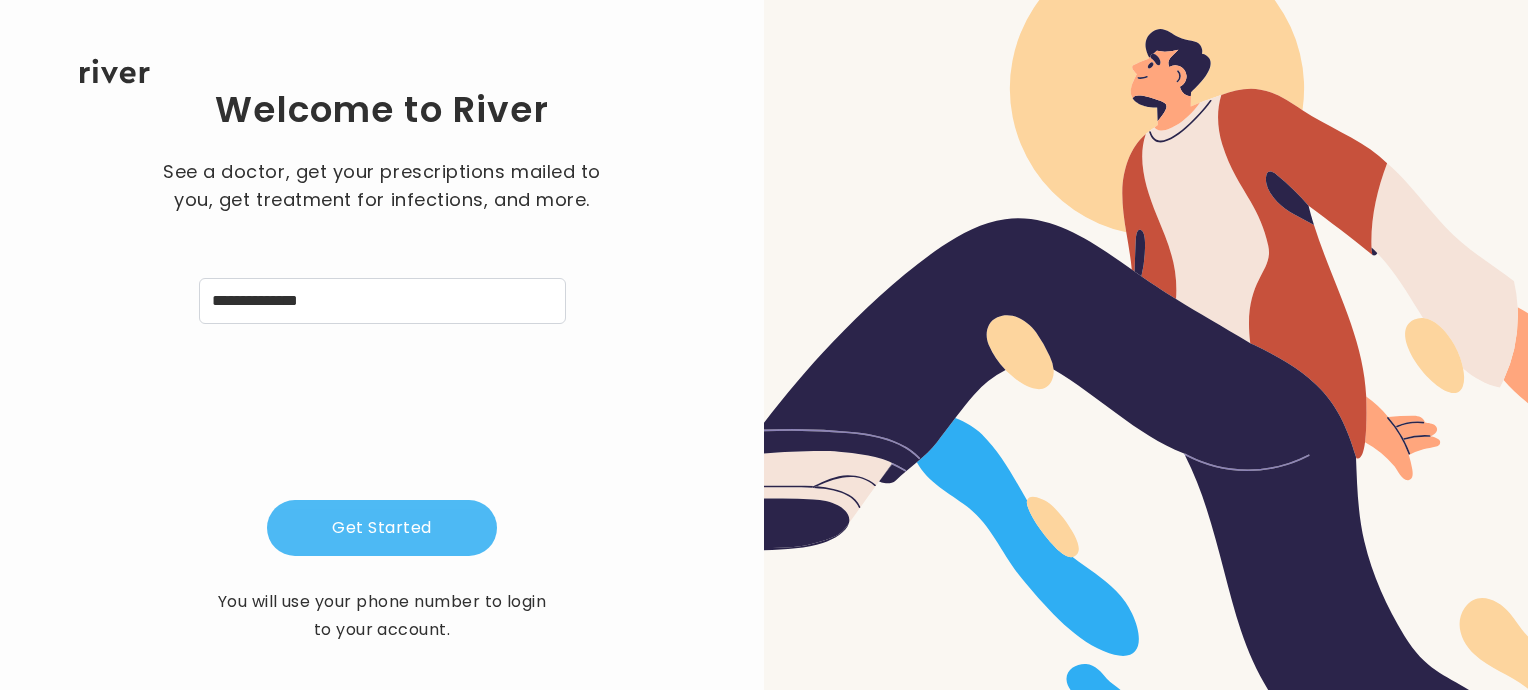 click on "Get Started" at bounding box center [382, 528] 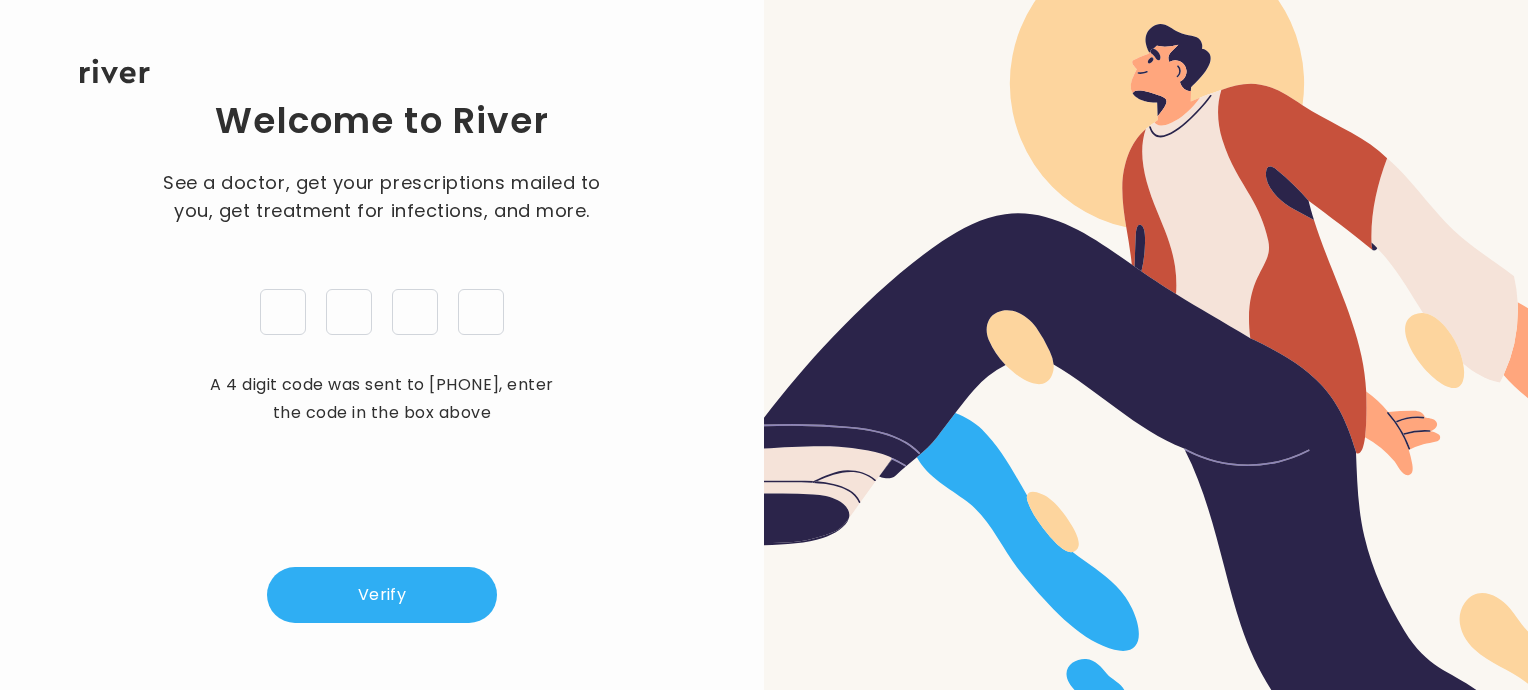 type on "*" 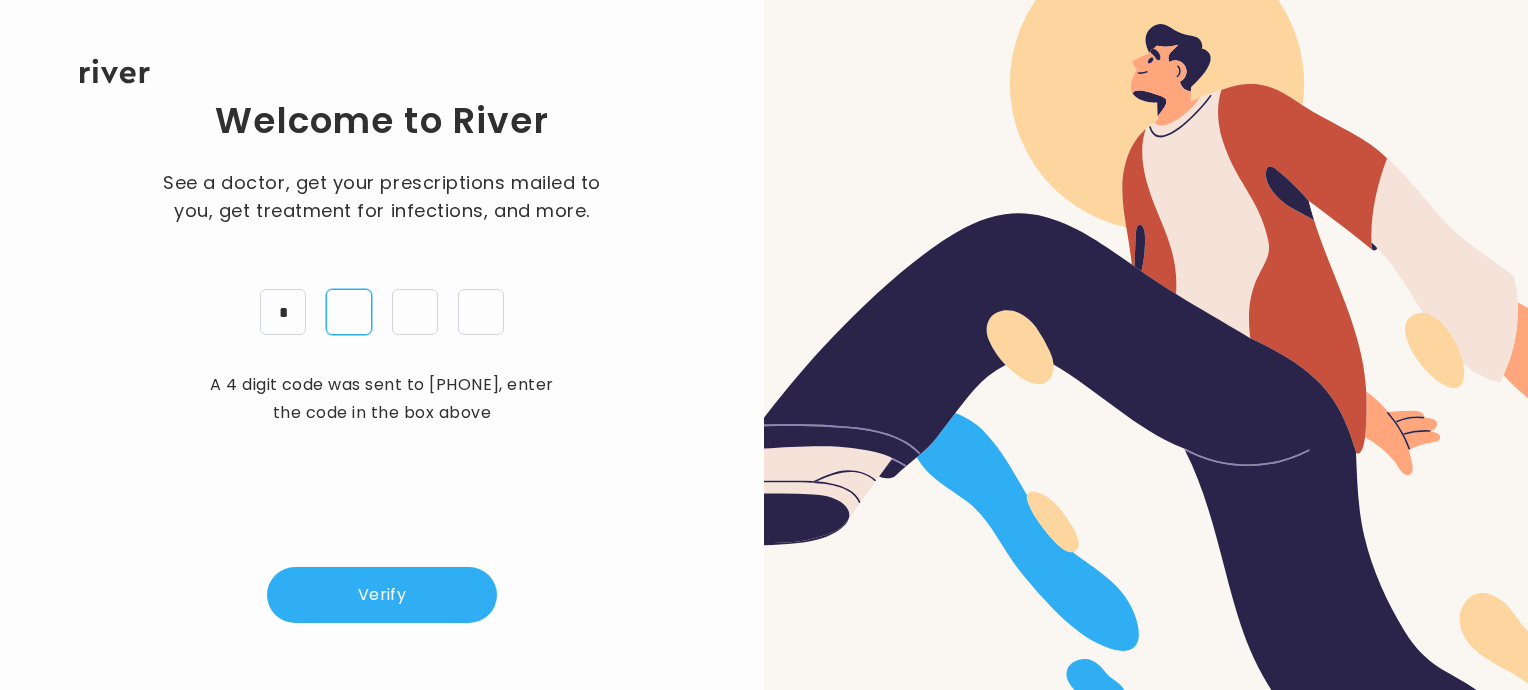 type on "*" 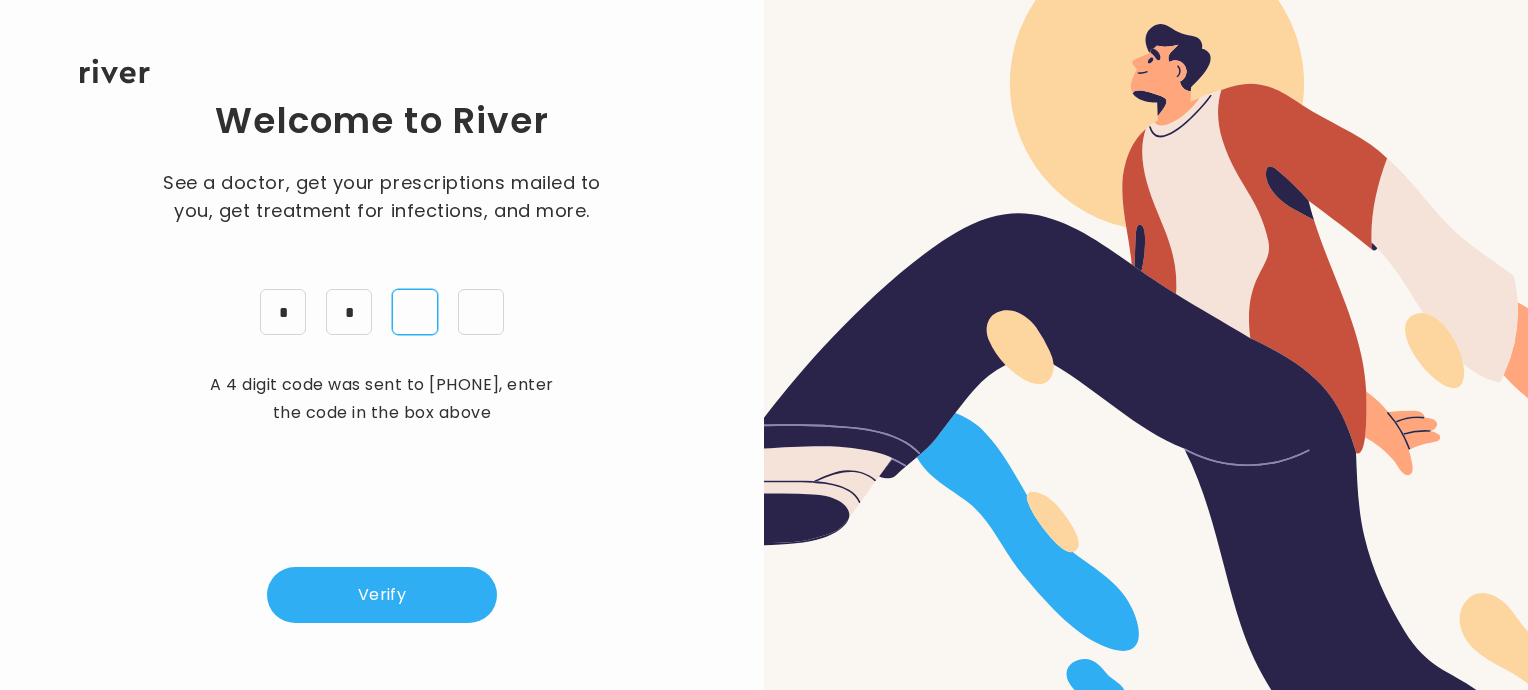 type on "*" 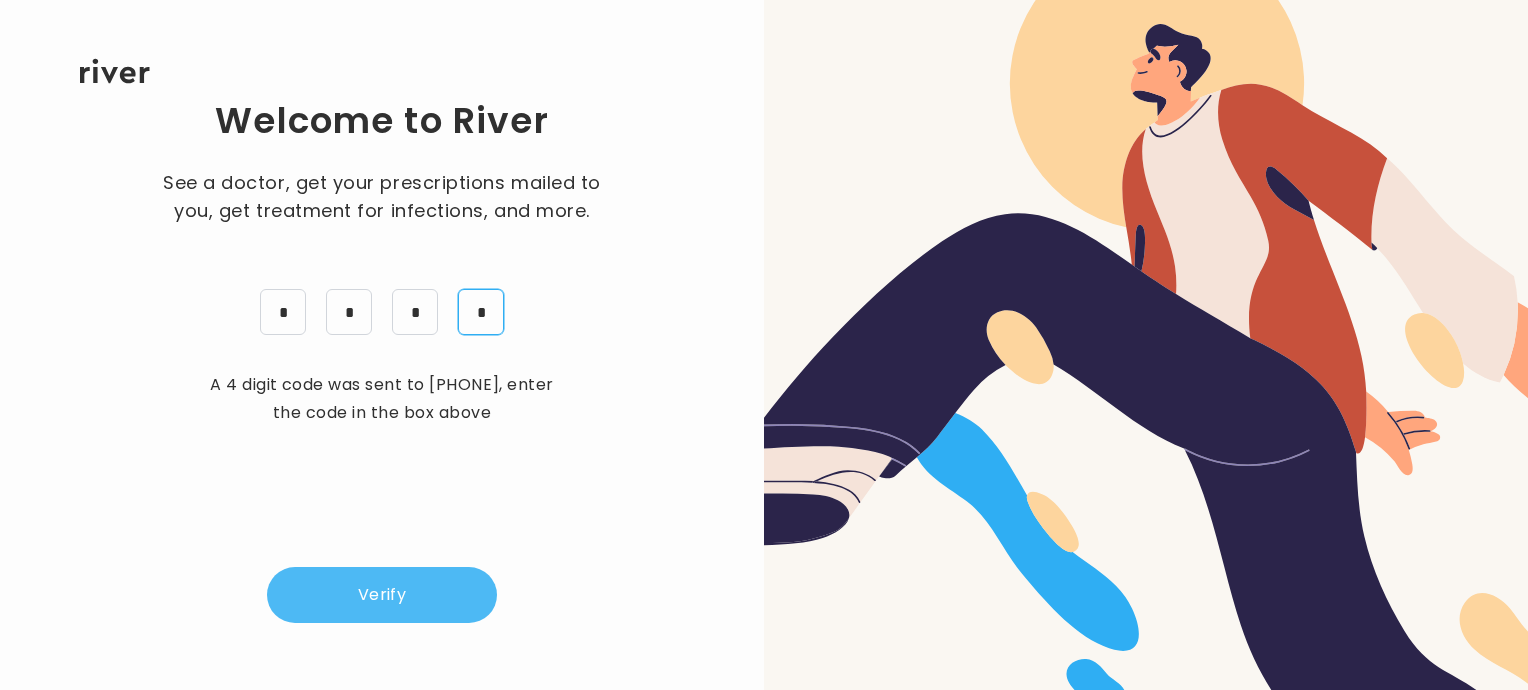 type on "*" 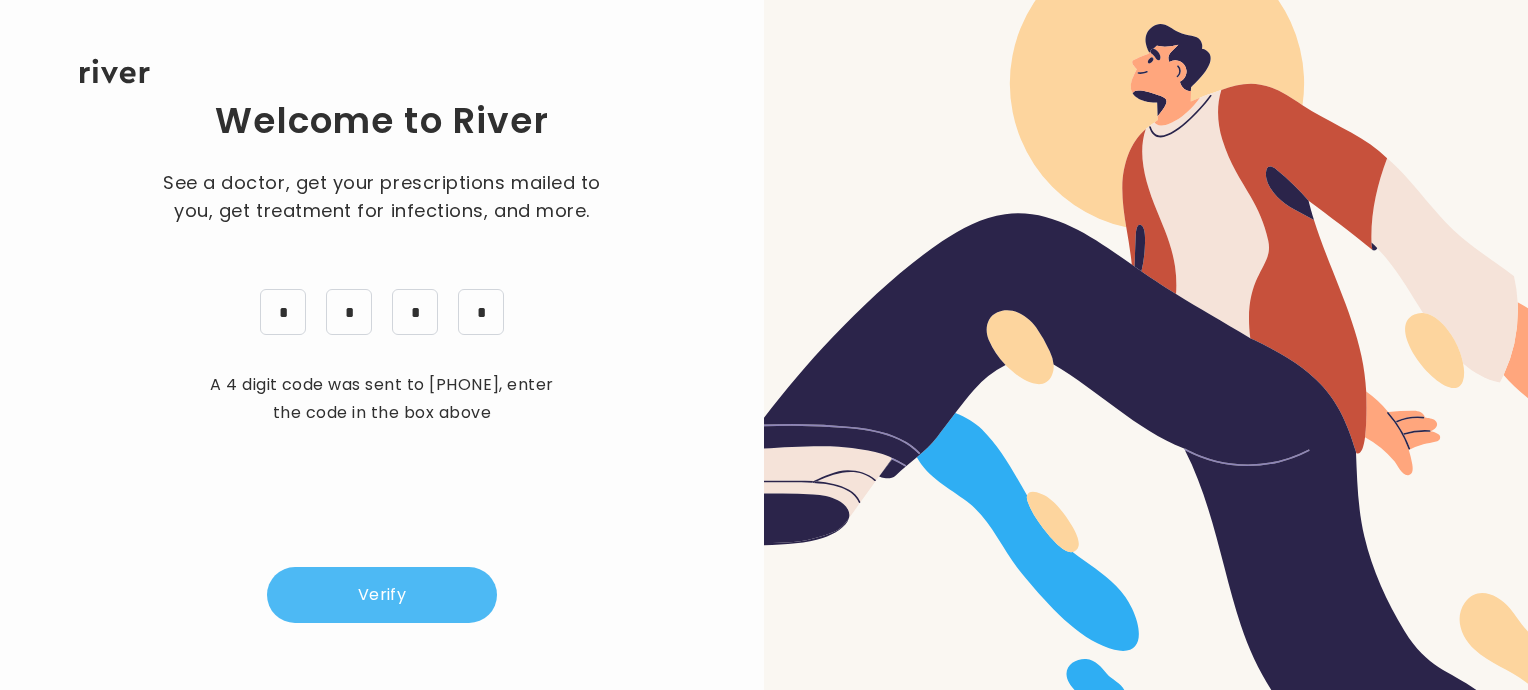 click on "Verify" at bounding box center [382, 595] 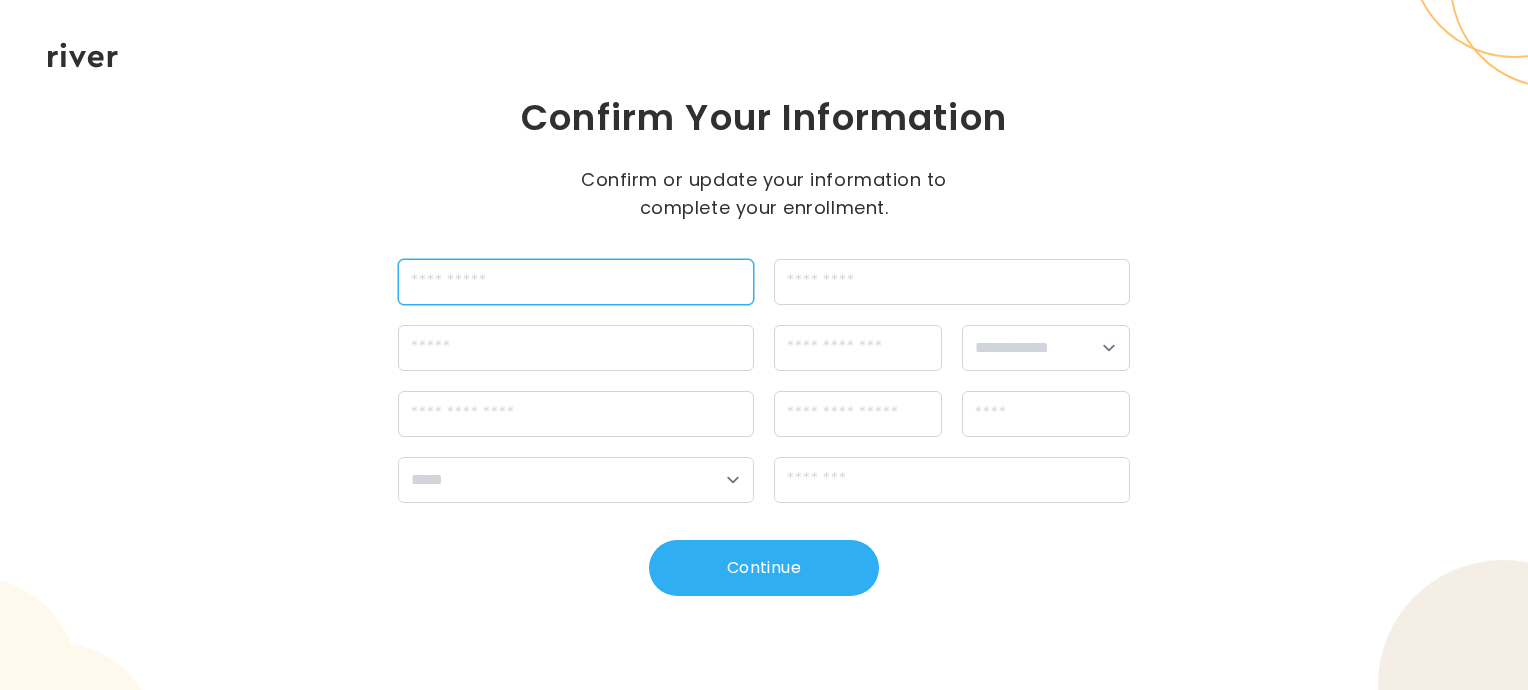 click at bounding box center (576, 282) 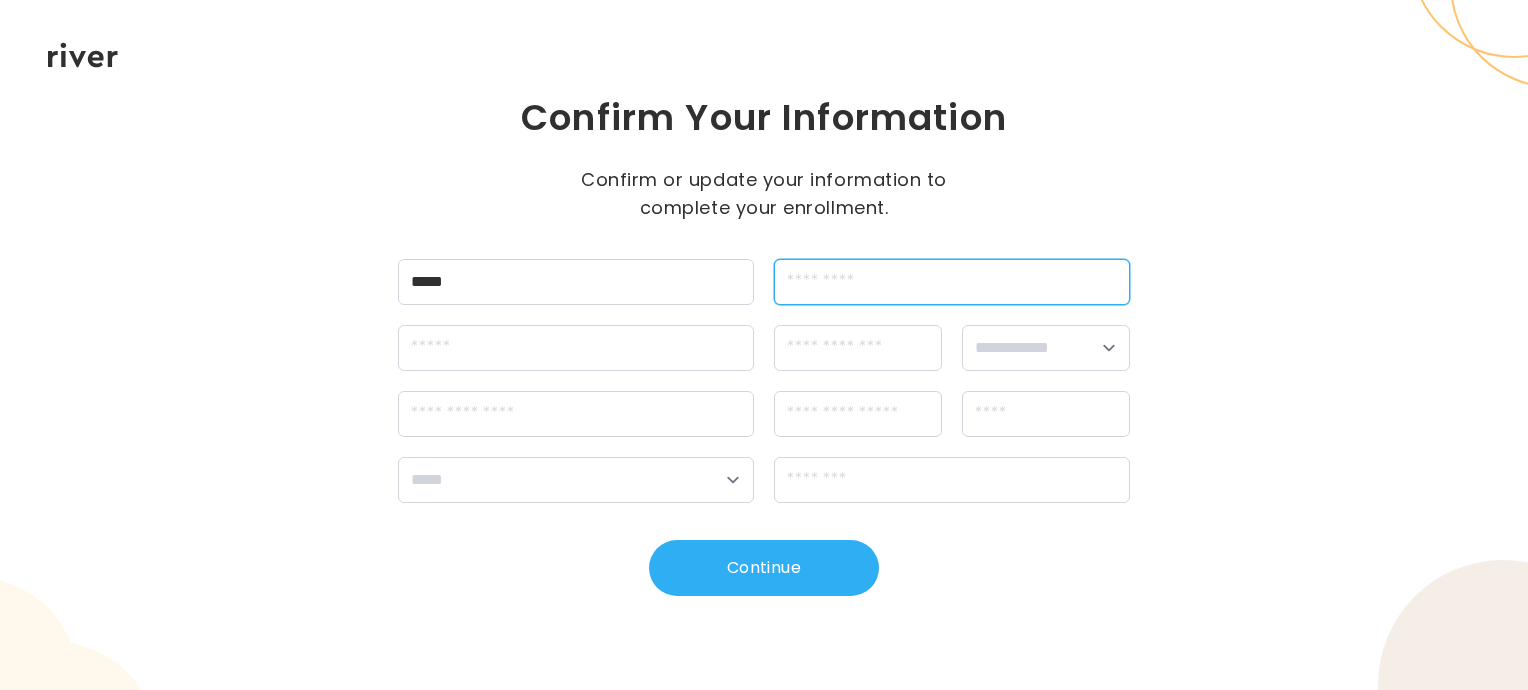 type on "******" 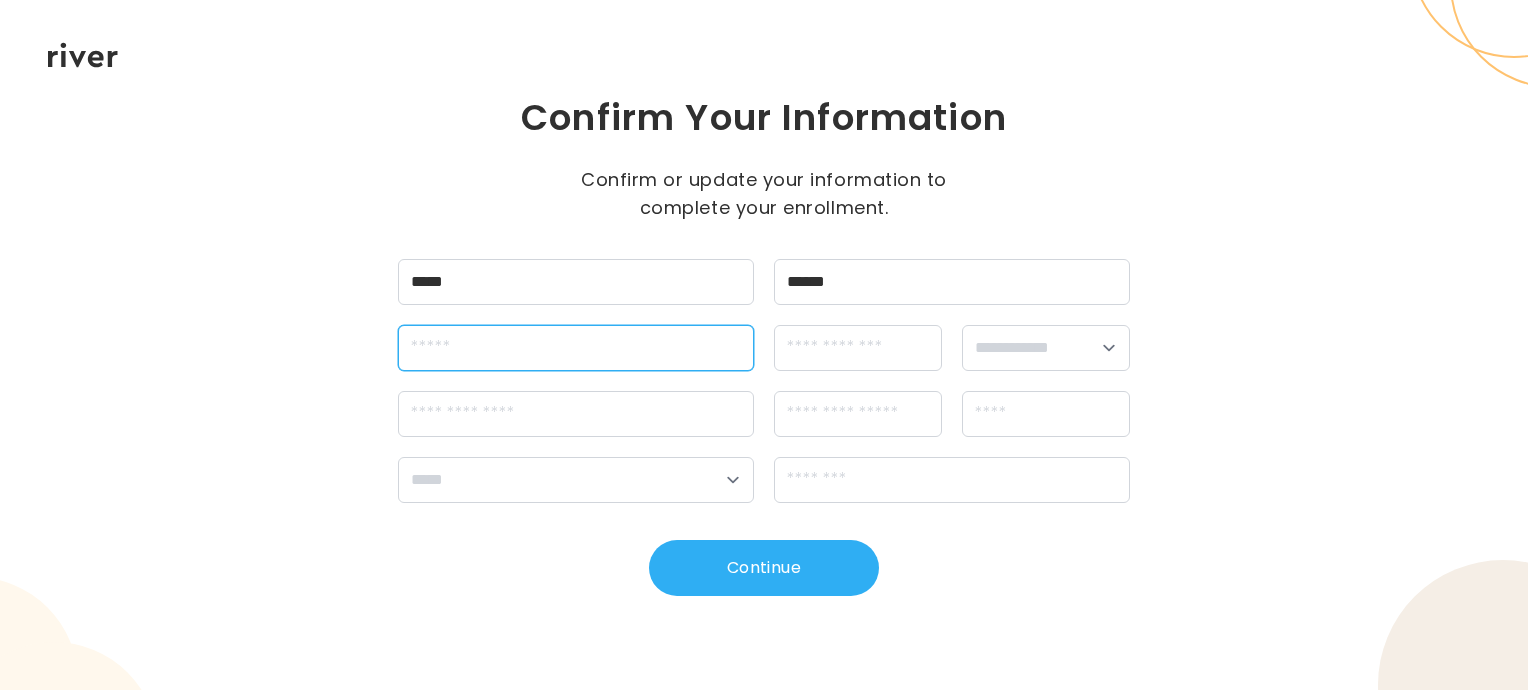 click at bounding box center [576, 348] 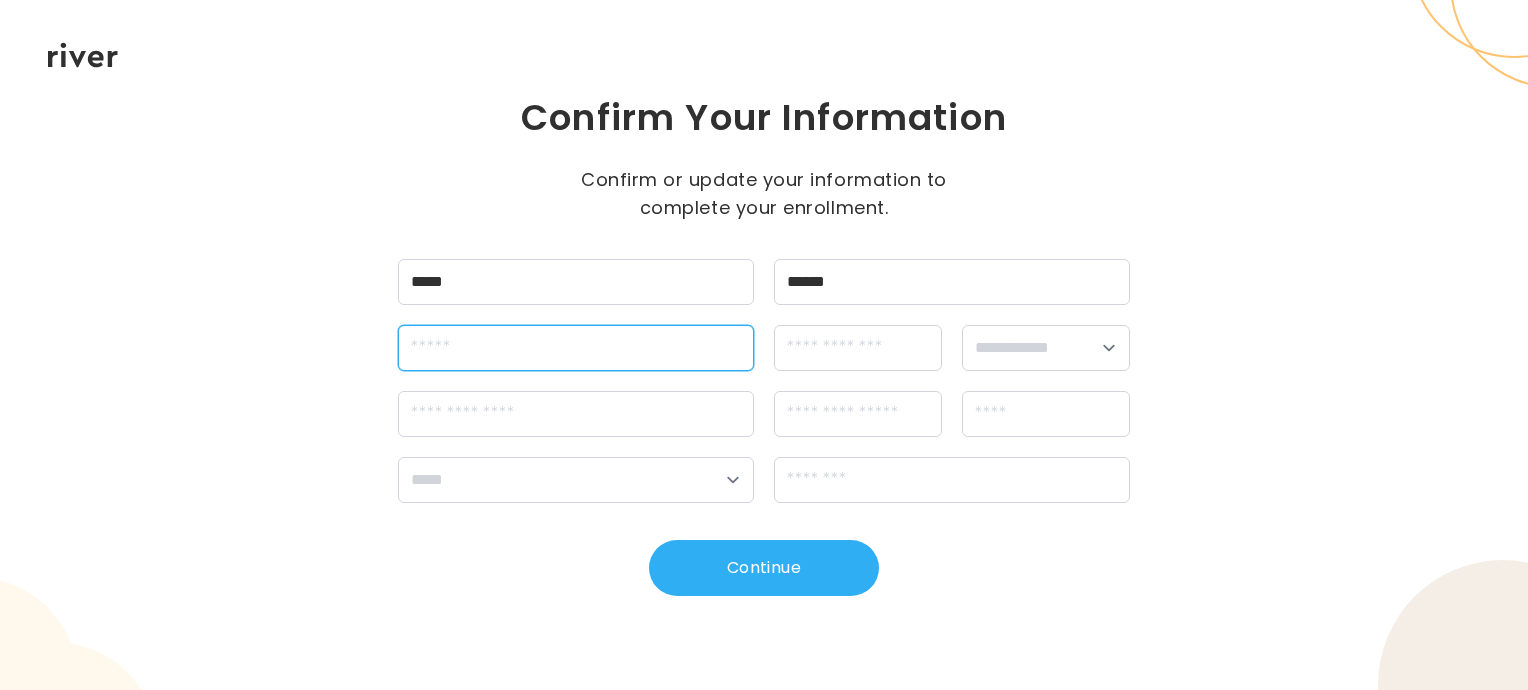 type on "**********" 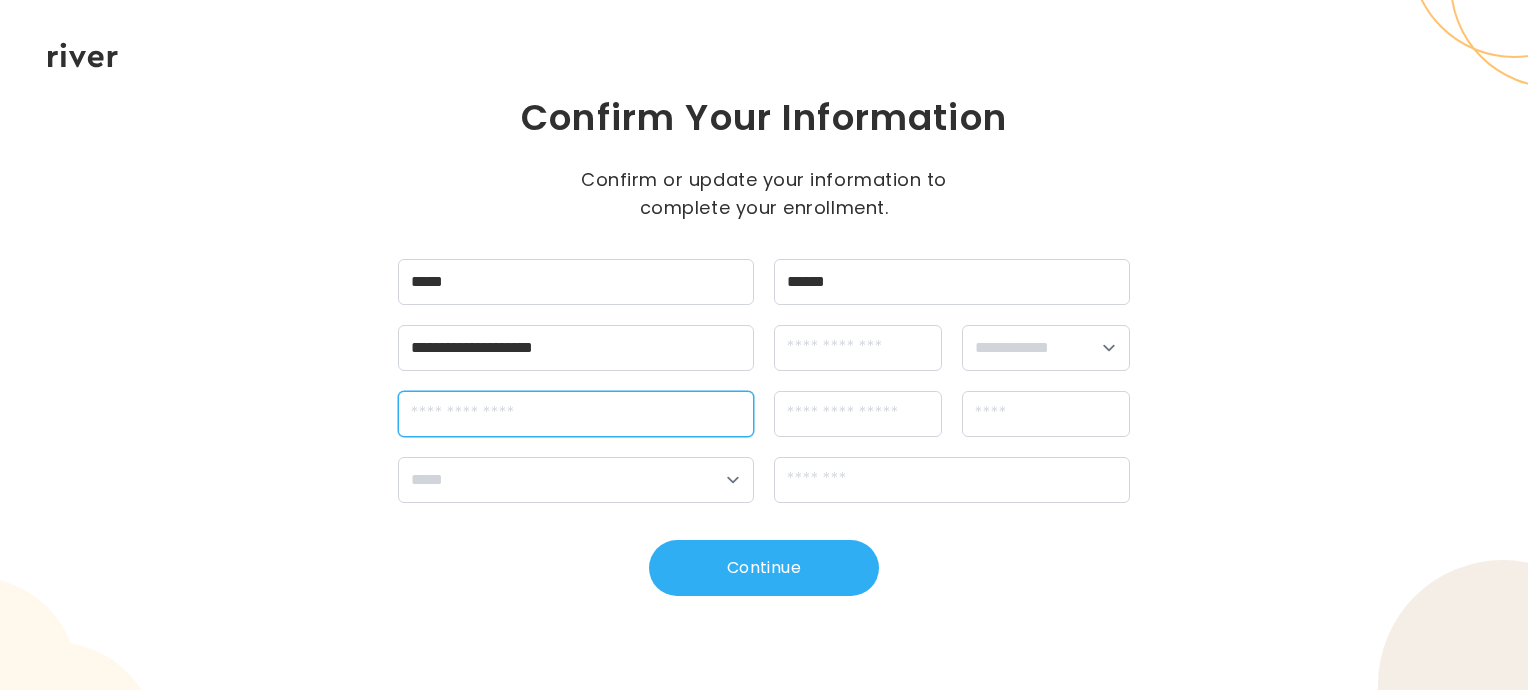 type on "**********" 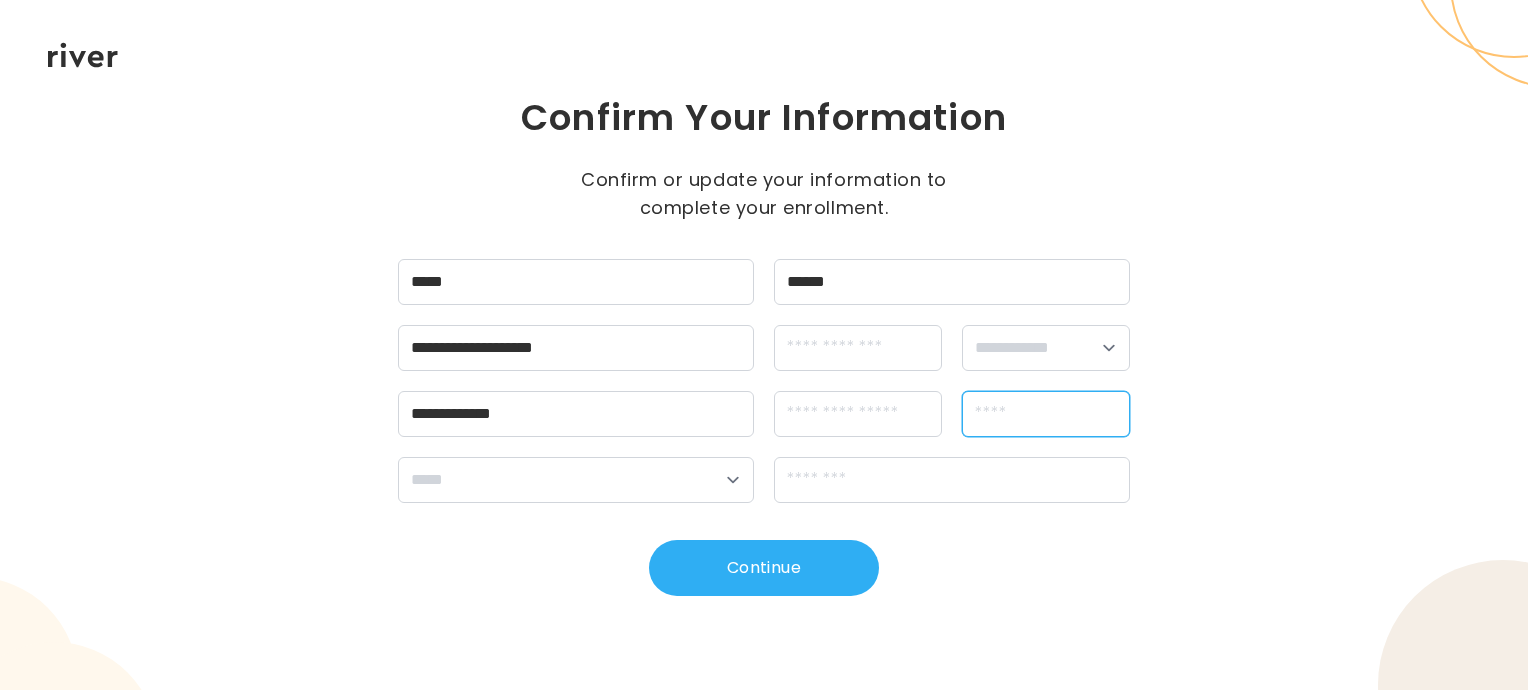 type on "**********" 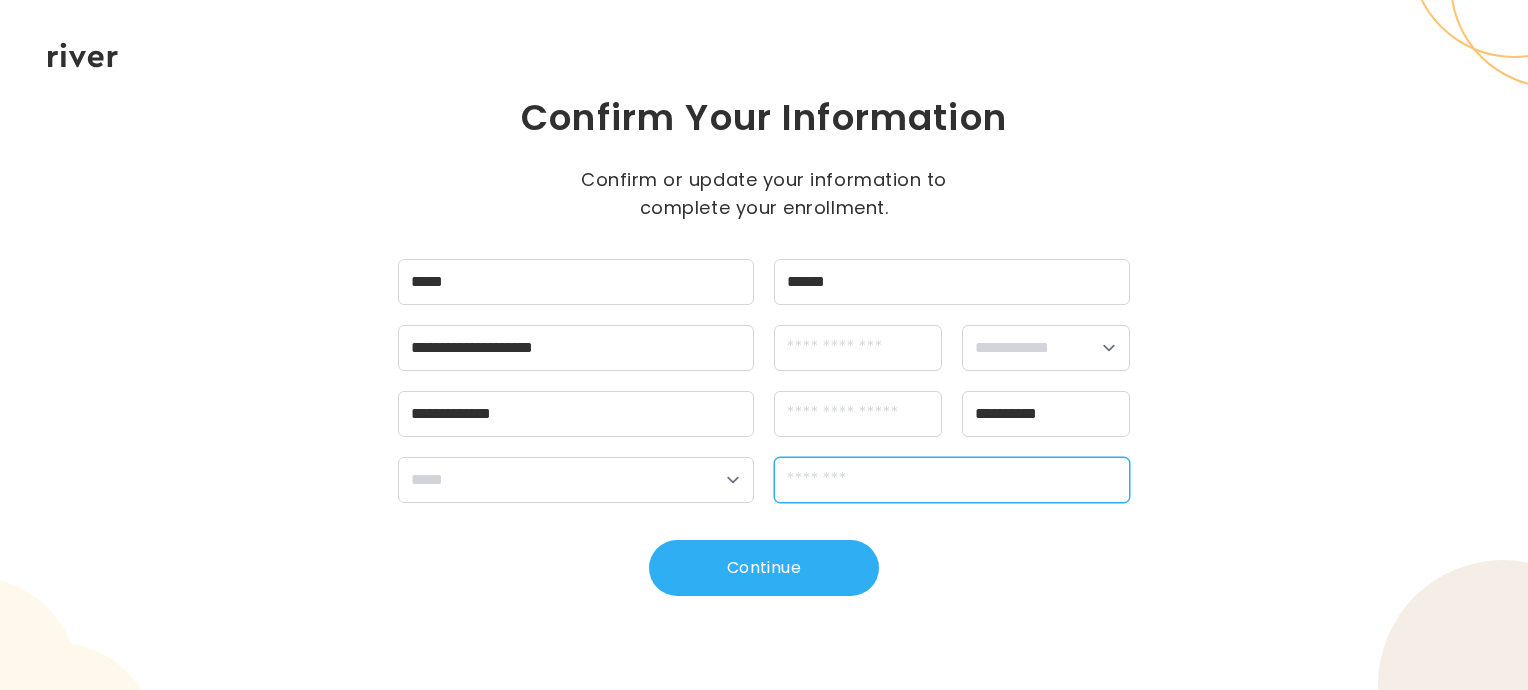 type on "*****" 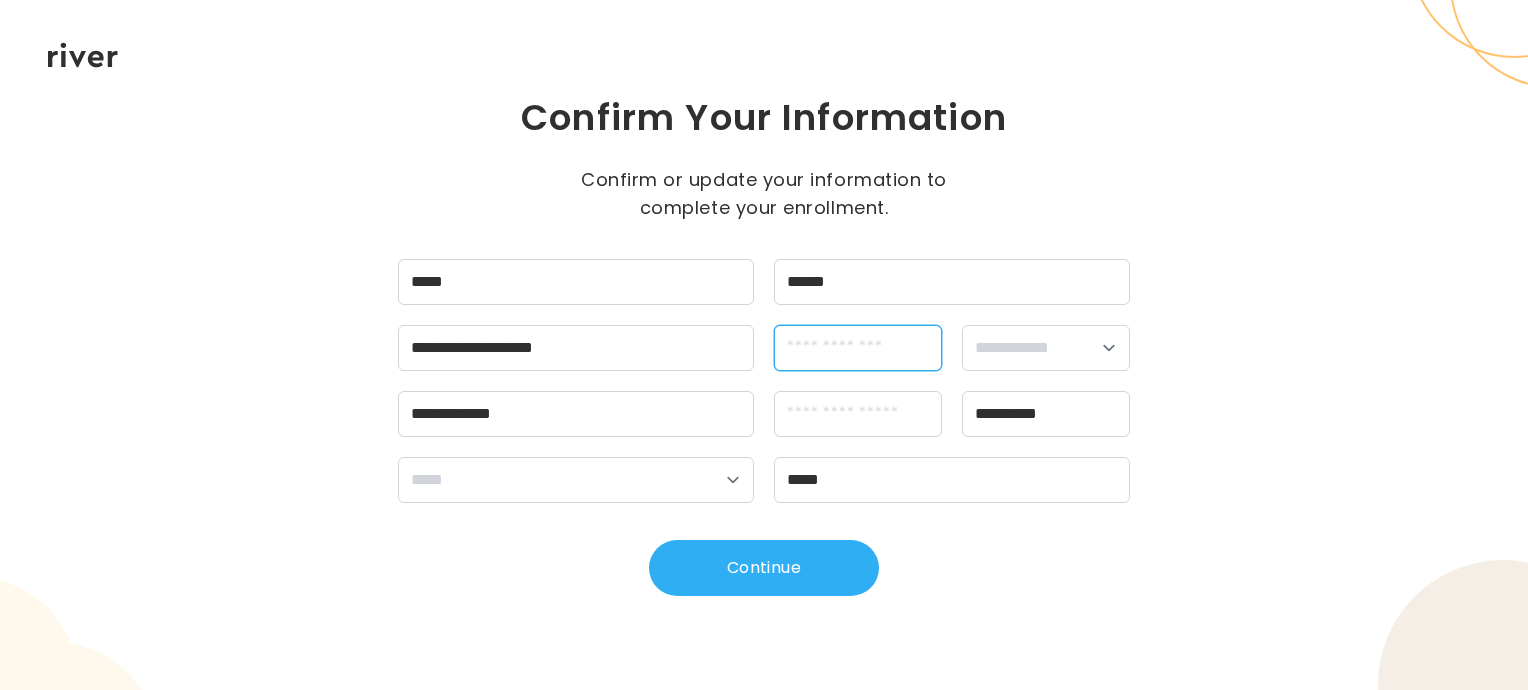 click at bounding box center [858, 348] 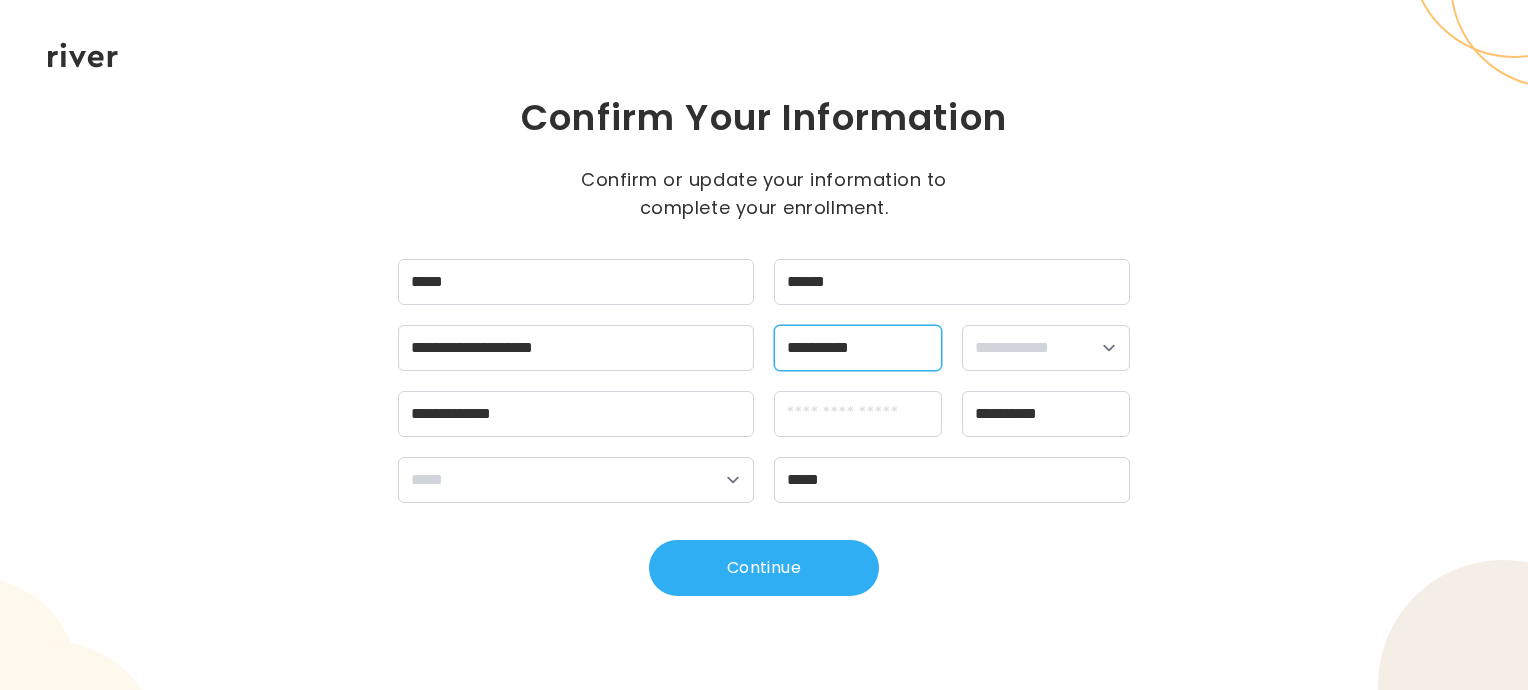 type on "**********" 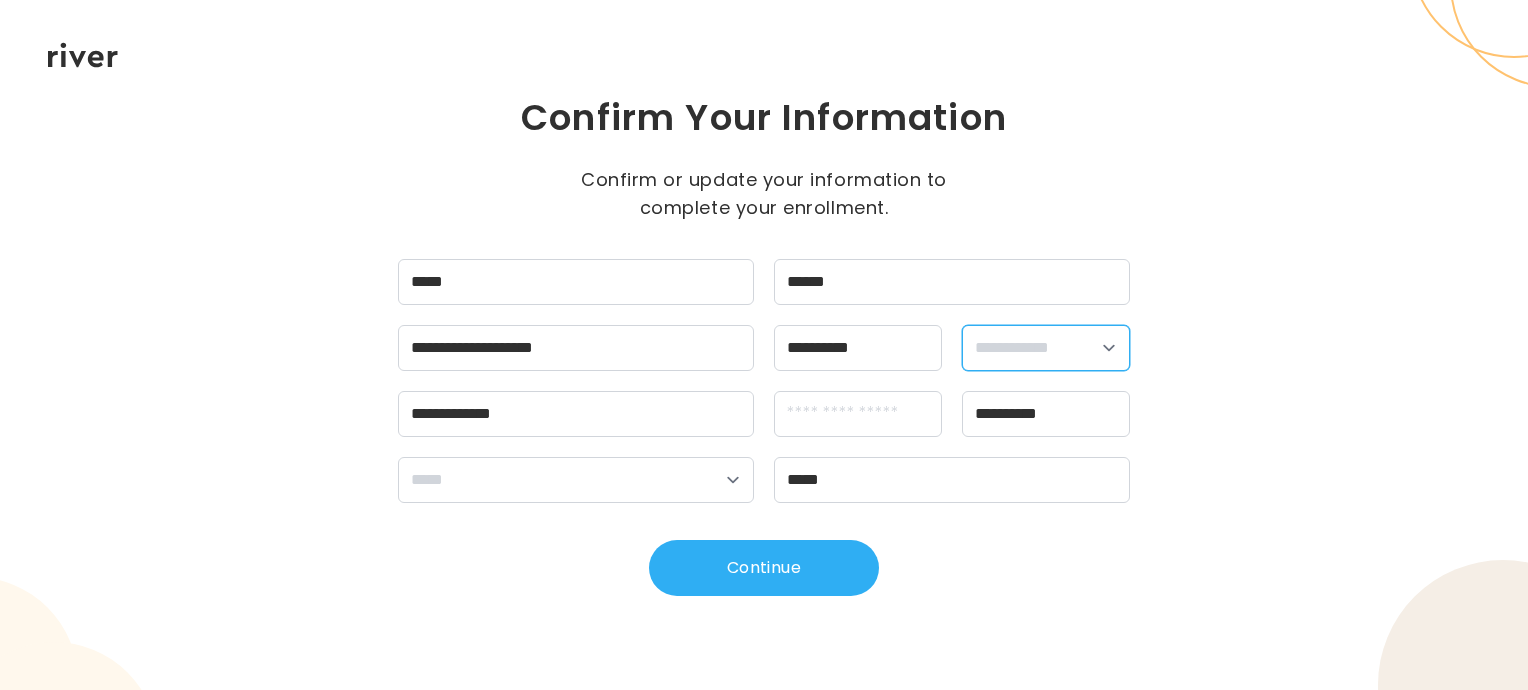 click on "**********" at bounding box center (1046, 348) 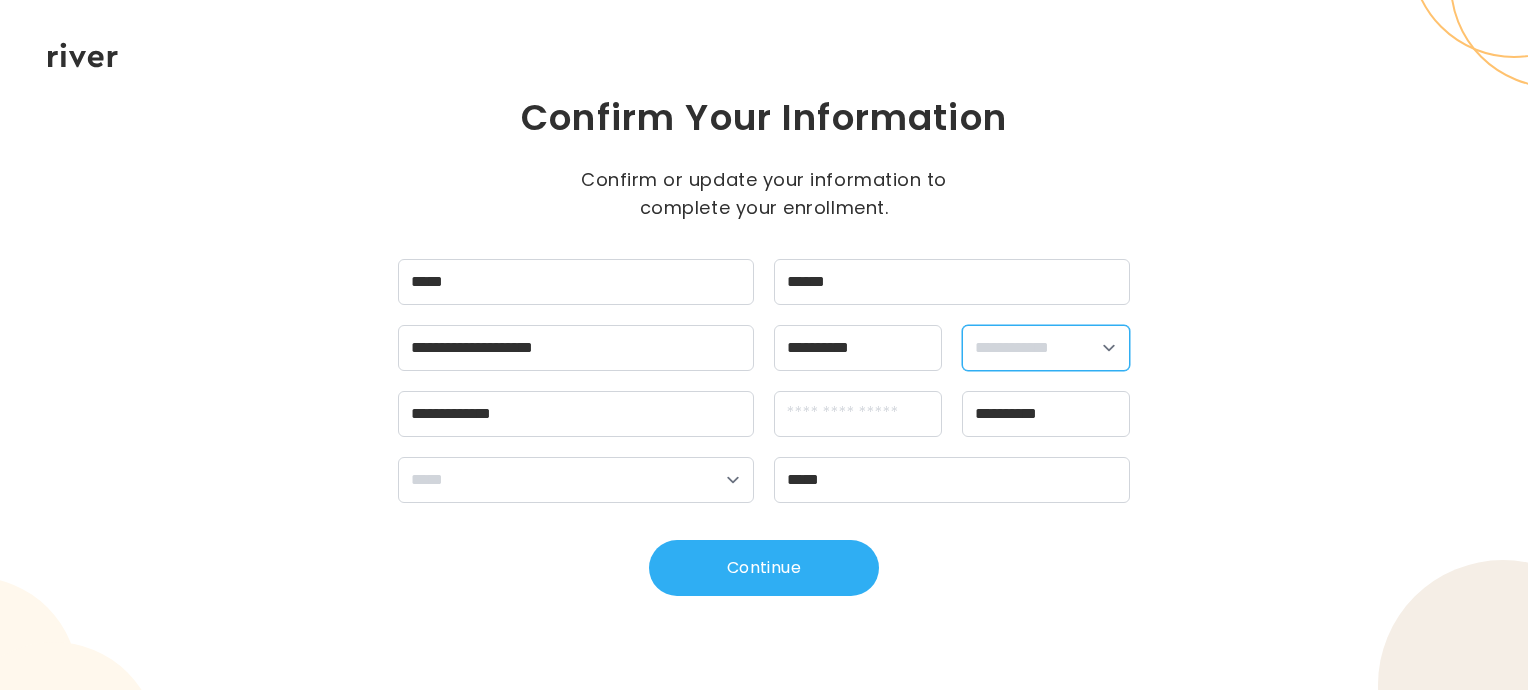 select on "******" 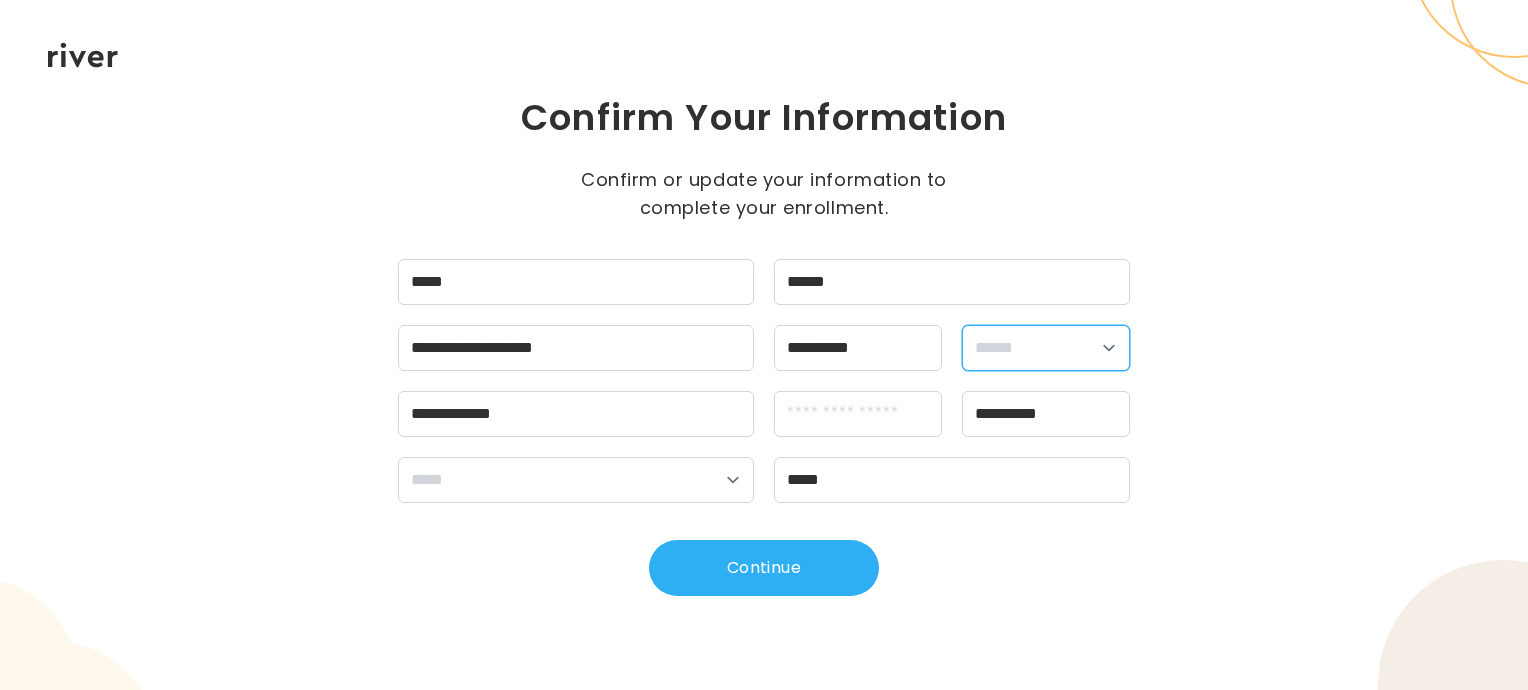 click on "**********" at bounding box center [1046, 348] 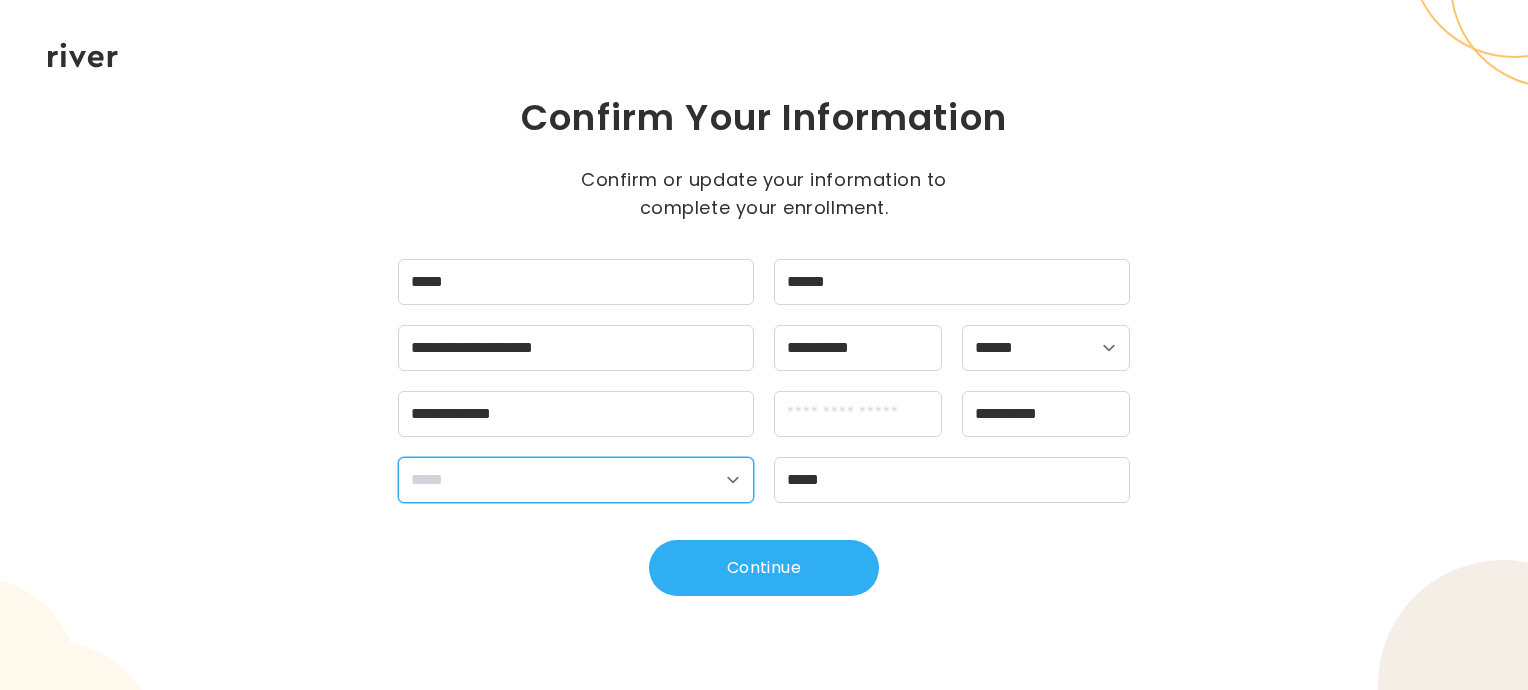 click on "**********" at bounding box center [576, 480] 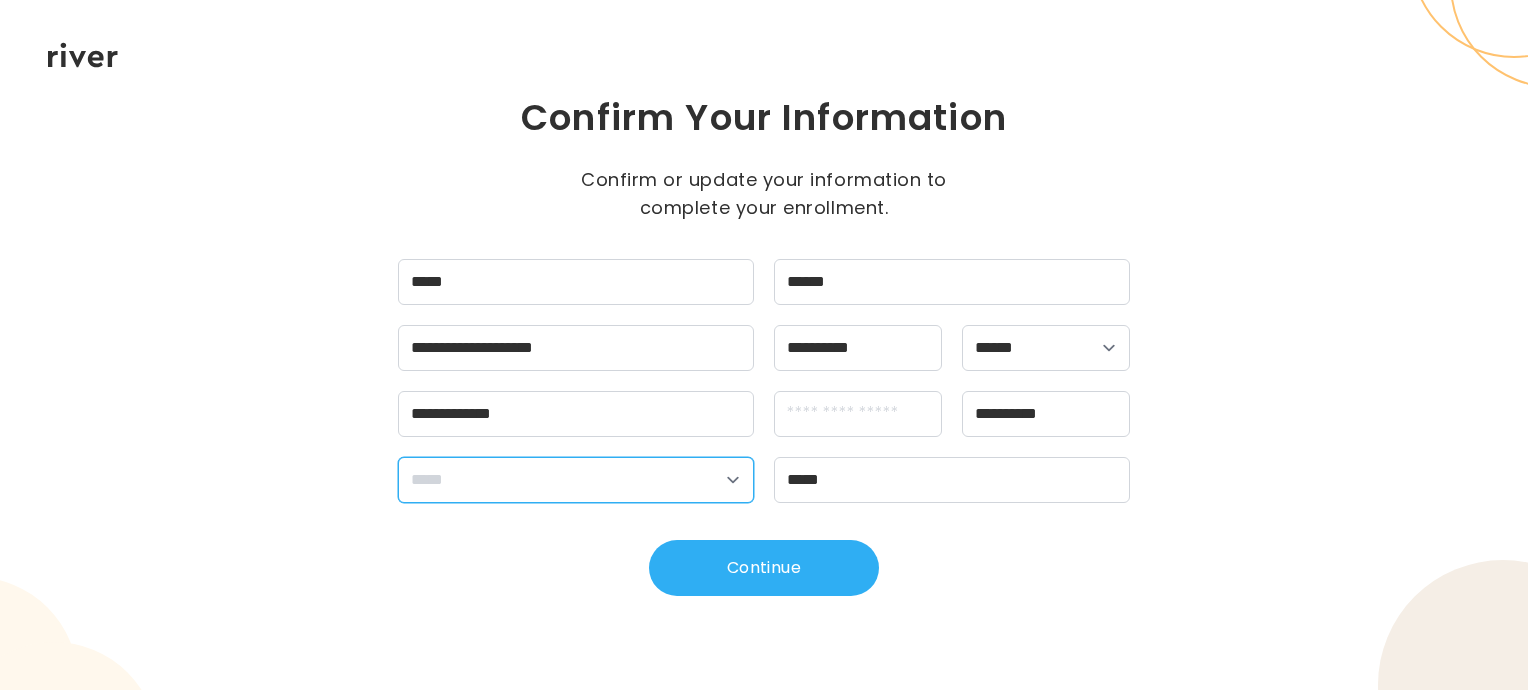 select on "**" 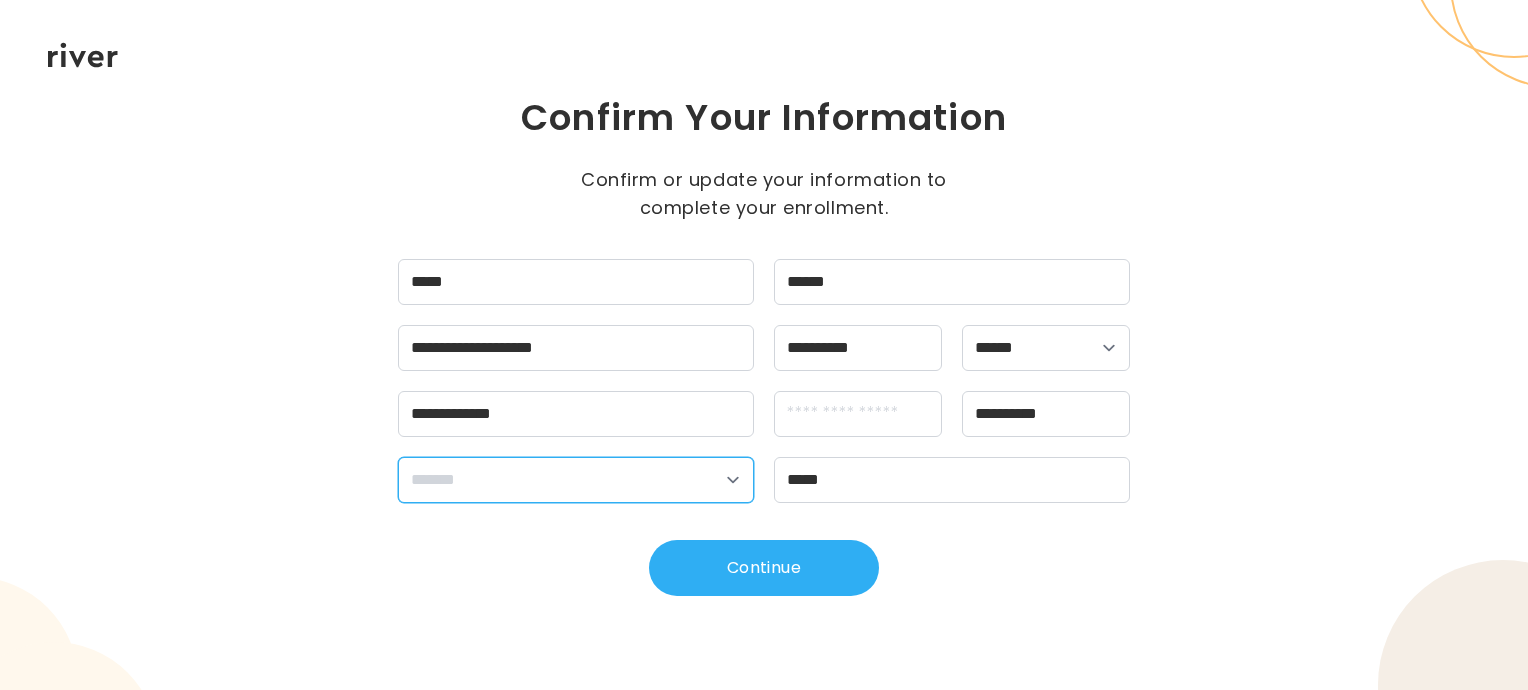 click on "**********" at bounding box center (576, 480) 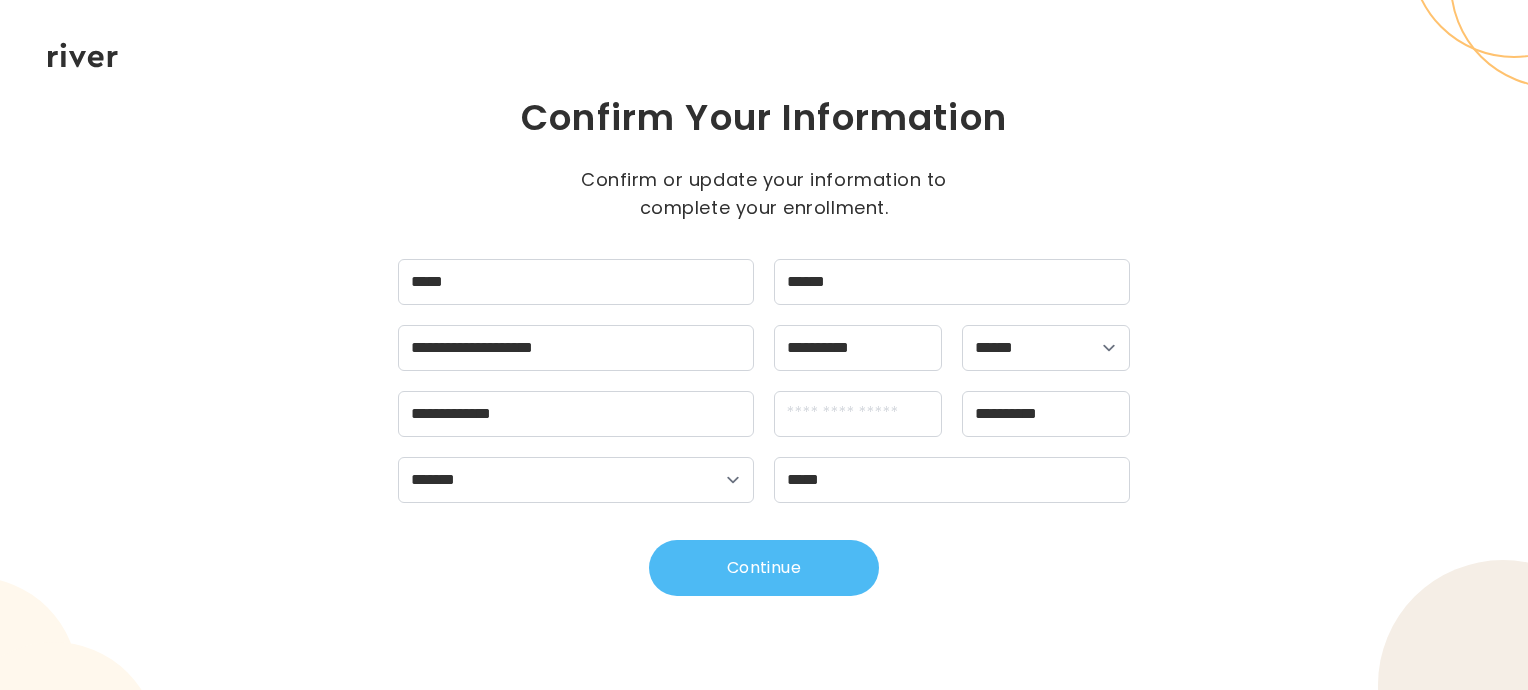click on "Continue" at bounding box center [764, 568] 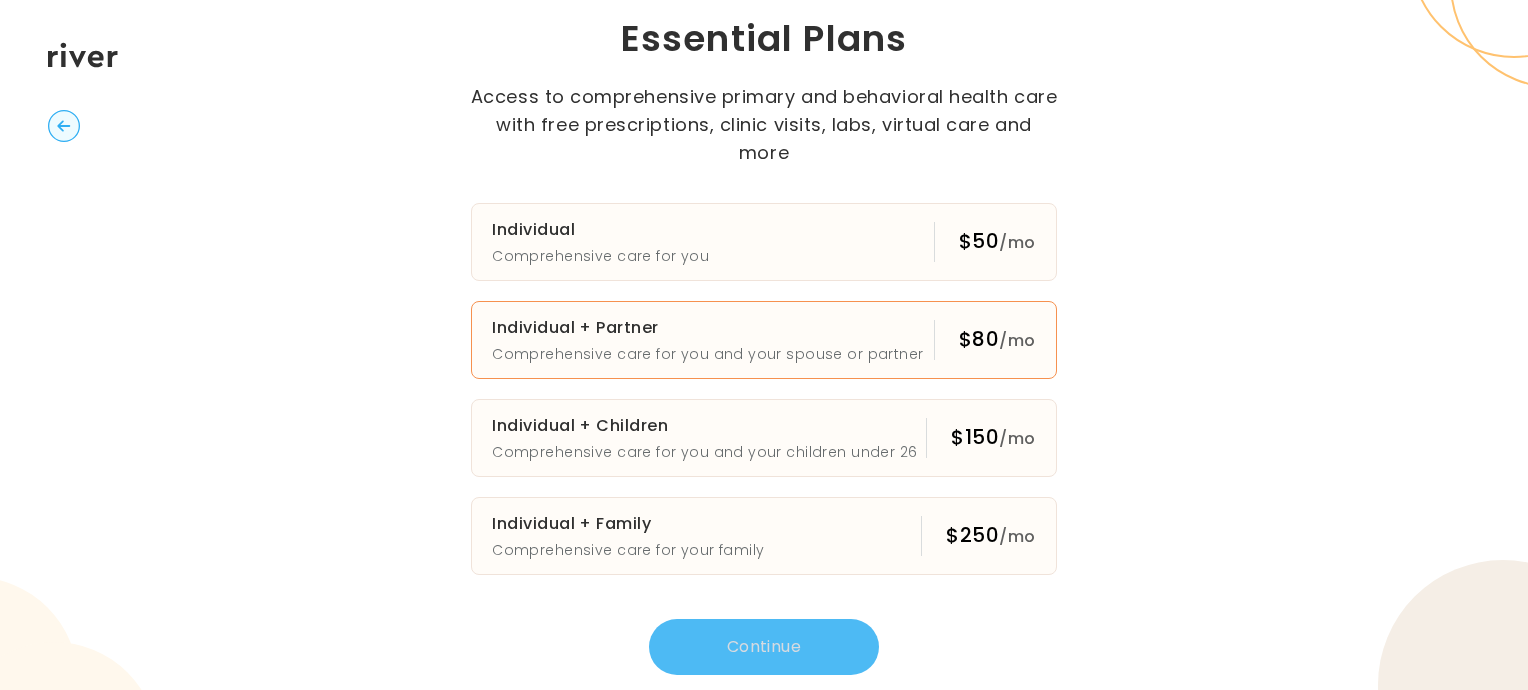 click on "Individual + Partner" at bounding box center [707, 328] 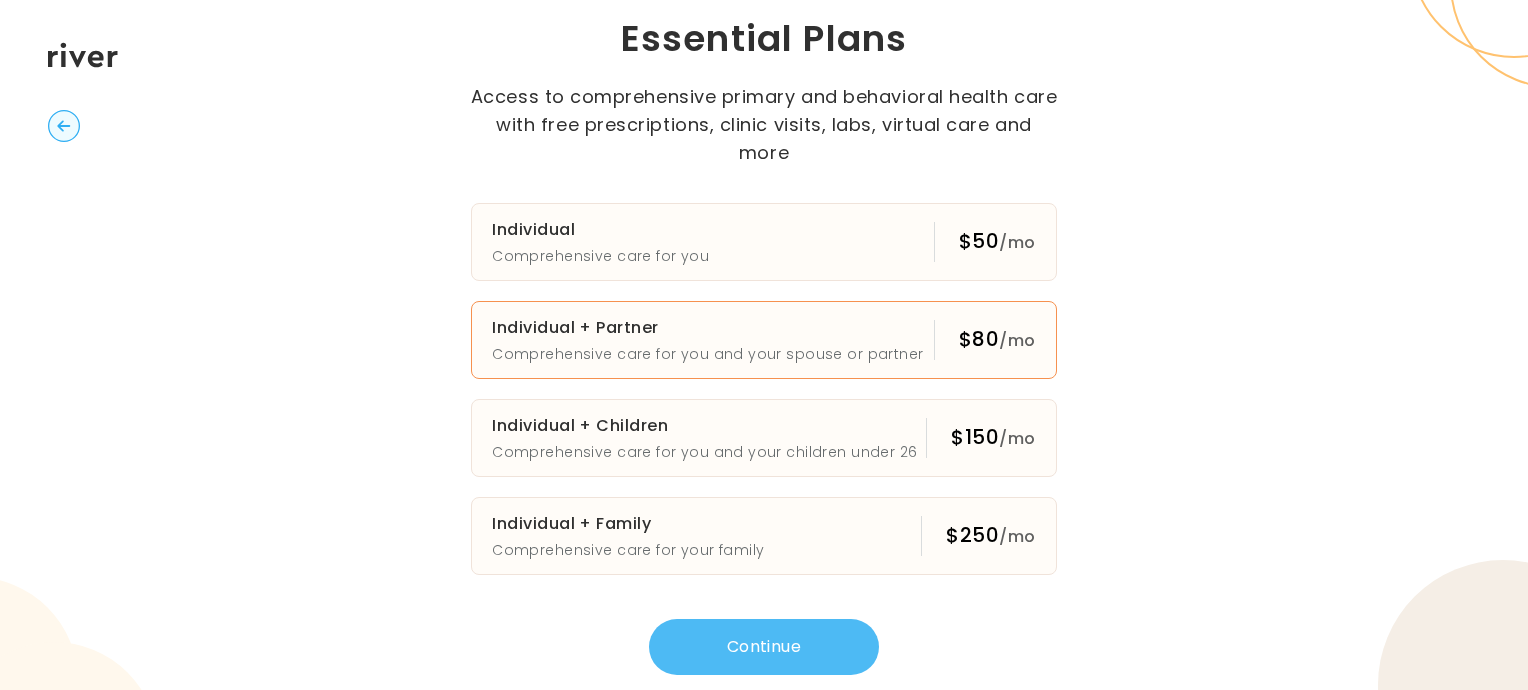 click on "Continue" at bounding box center (764, 647) 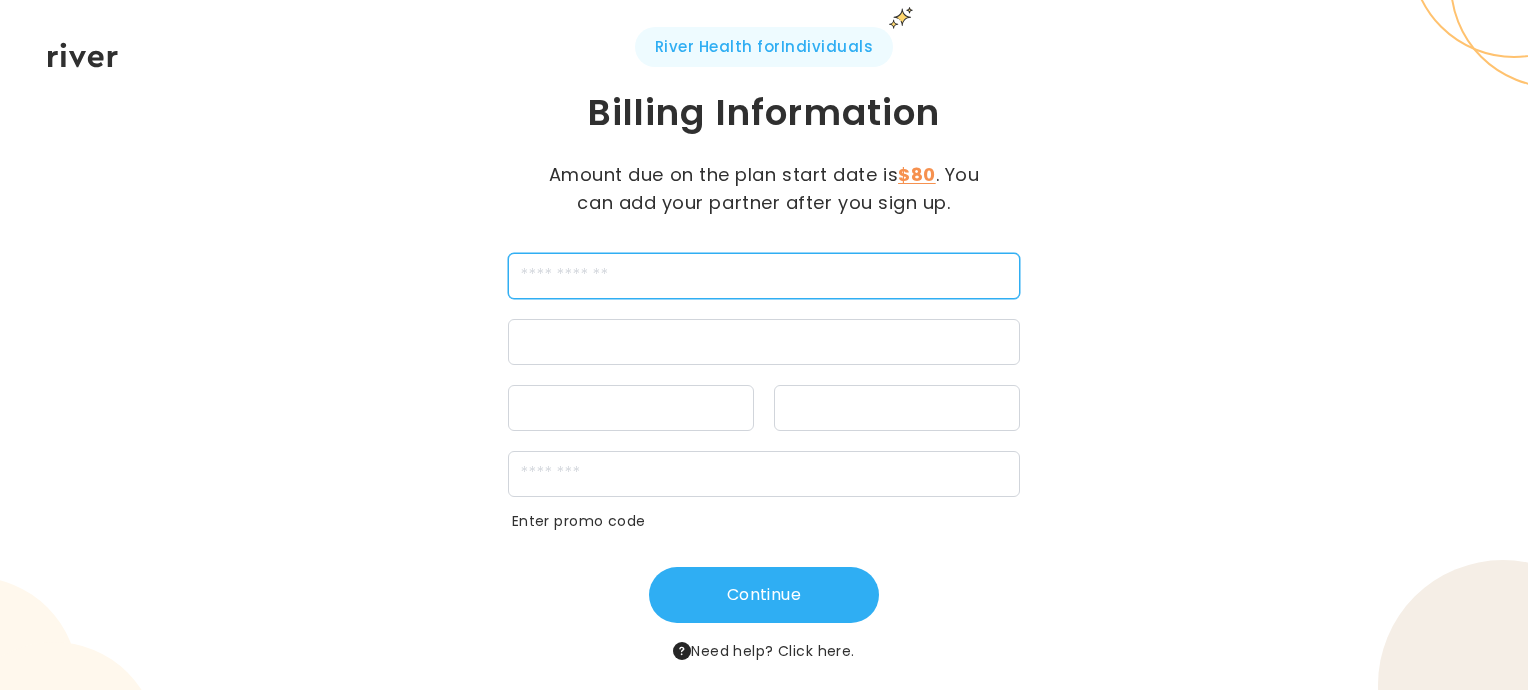click at bounding box center [764, 276] 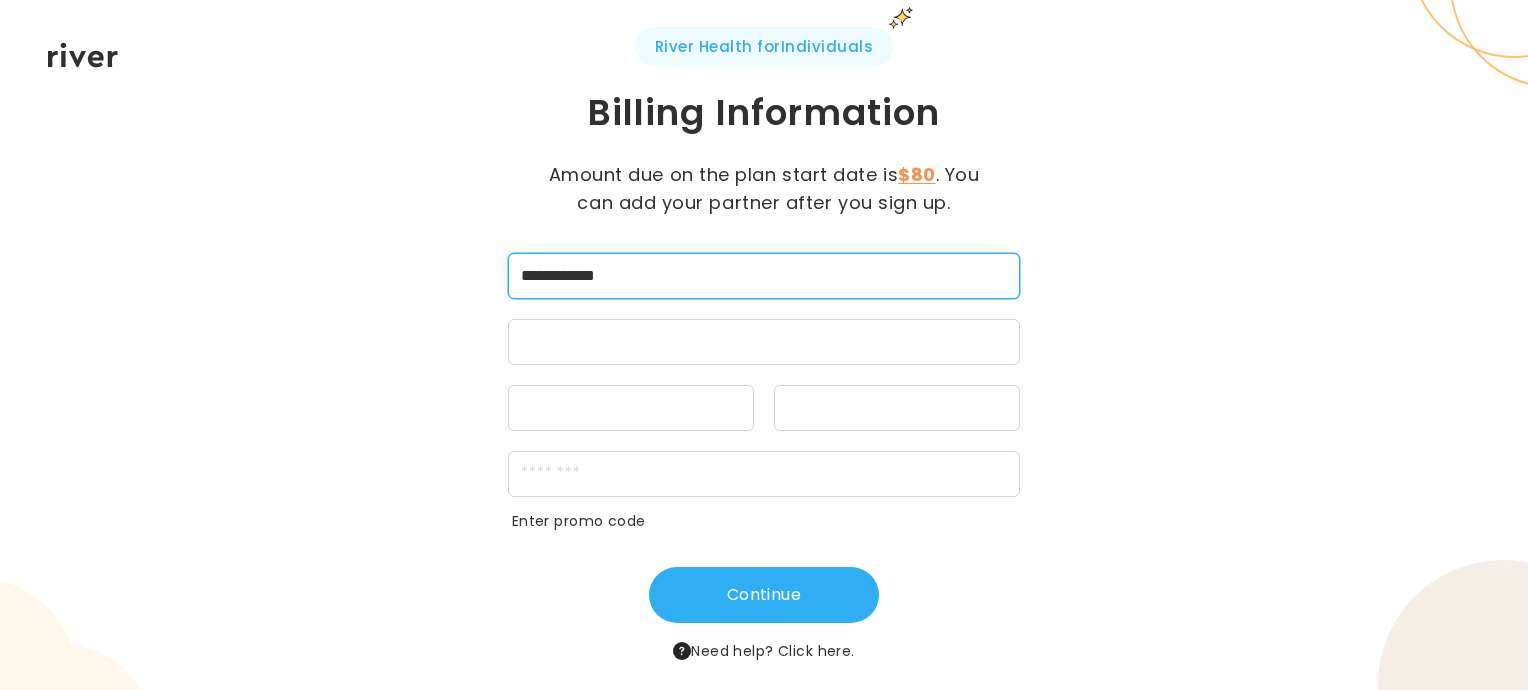 type on "**********" 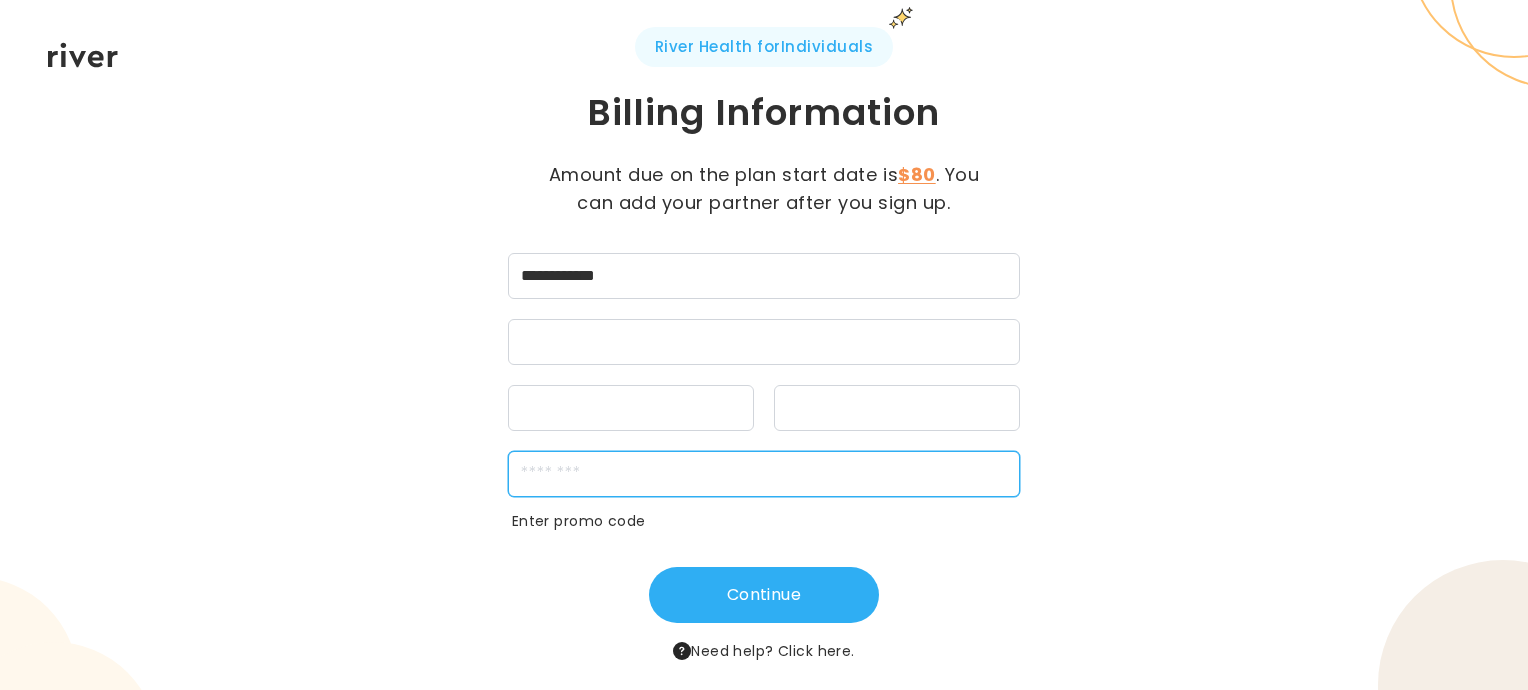 click at bounding box center (764, 474) 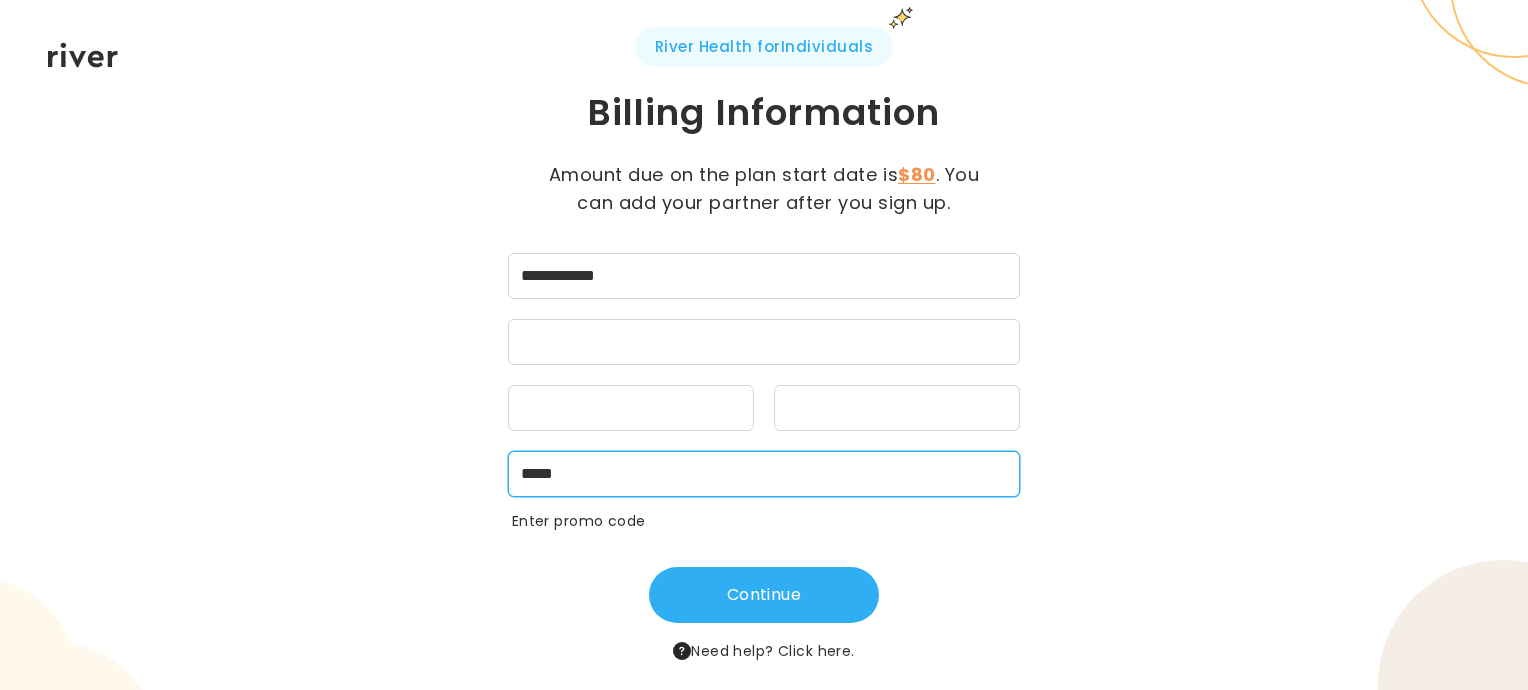type on "*****" 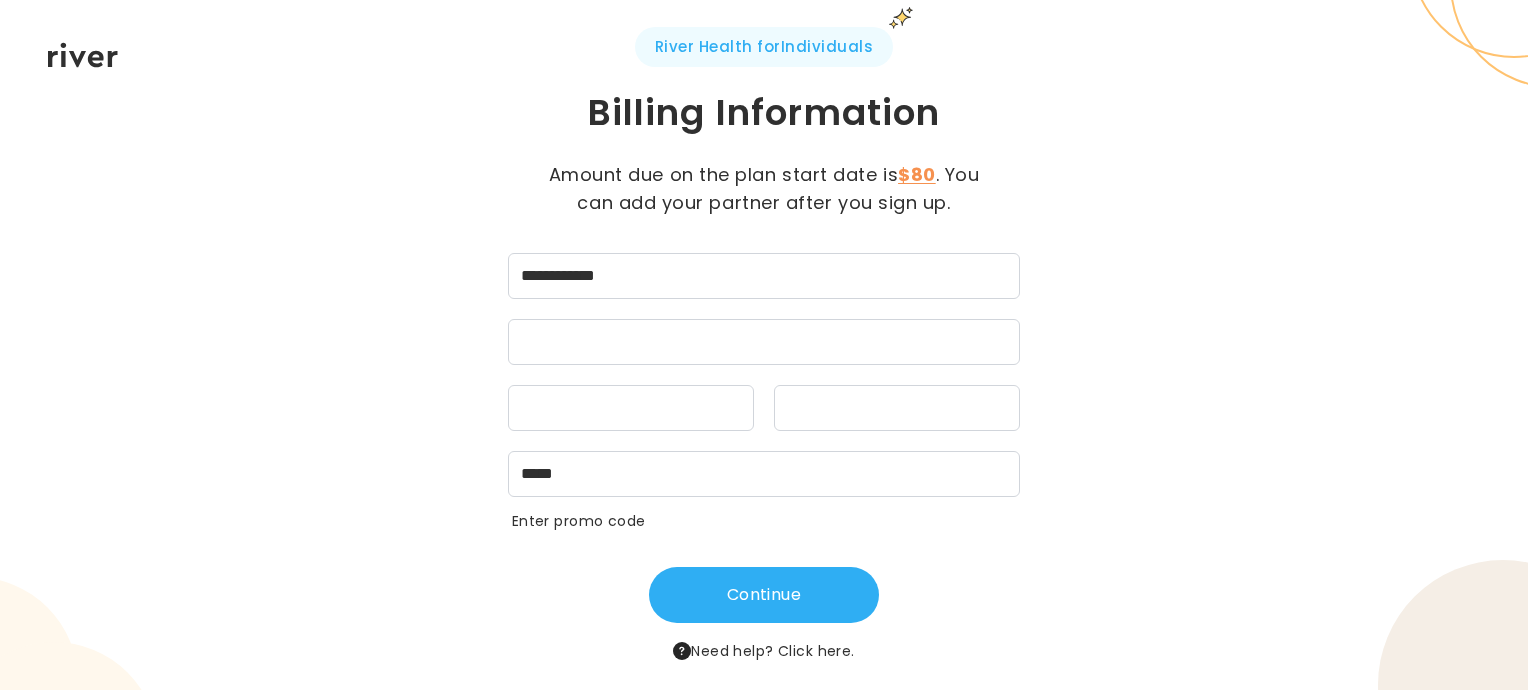 click on "Continue  Need help?   Click here." at bounding box center [764, 615] 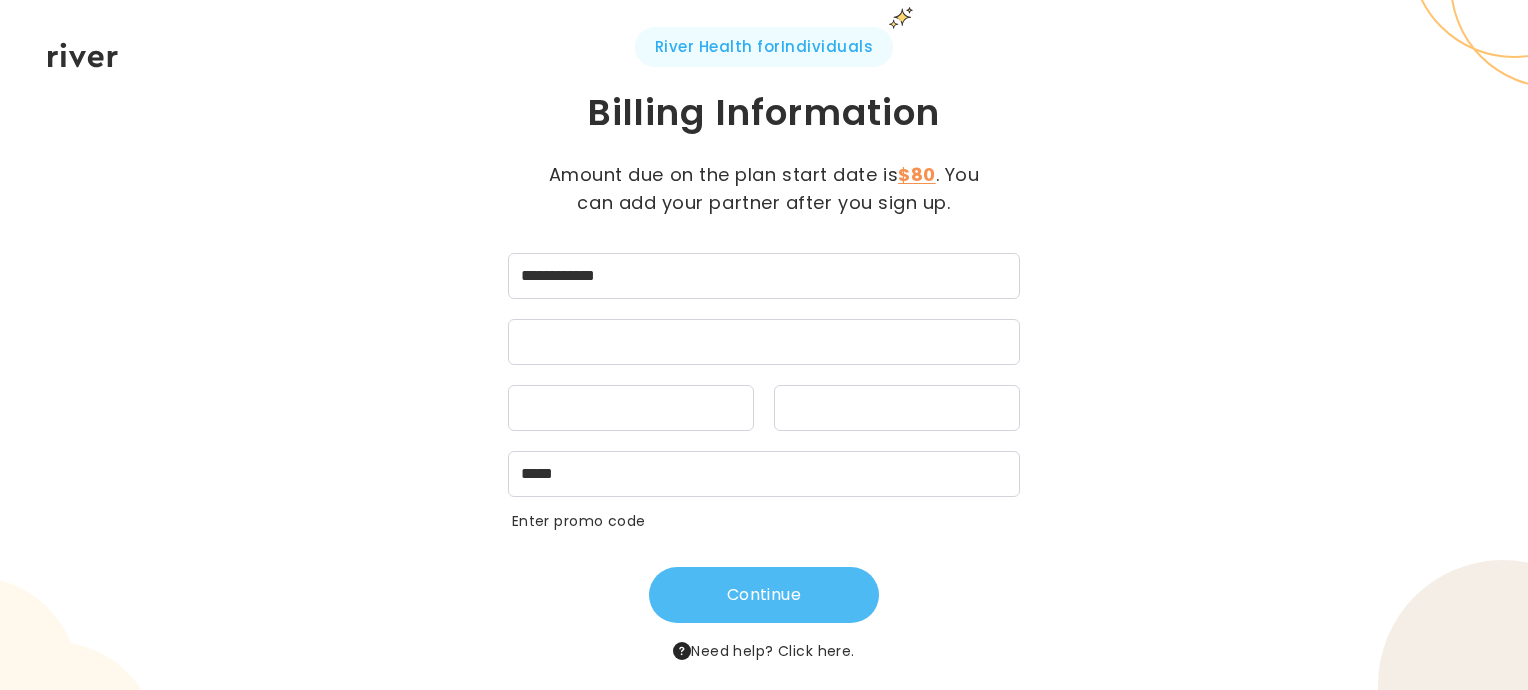 click on "Continue" at bounding box center (764, 595) 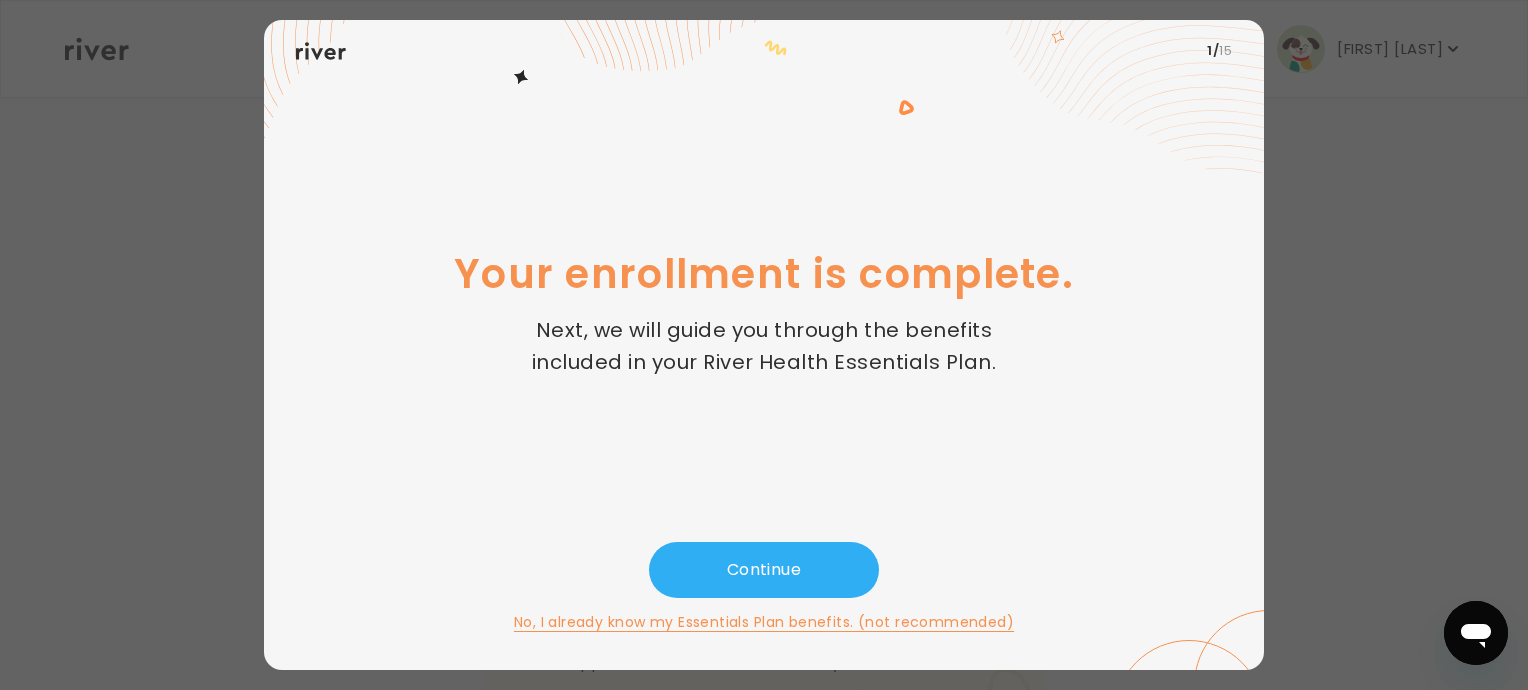 click on "Continue No, I already know my Essentials Plan benefits. (not recommended)" at bounding box center (764, 588) 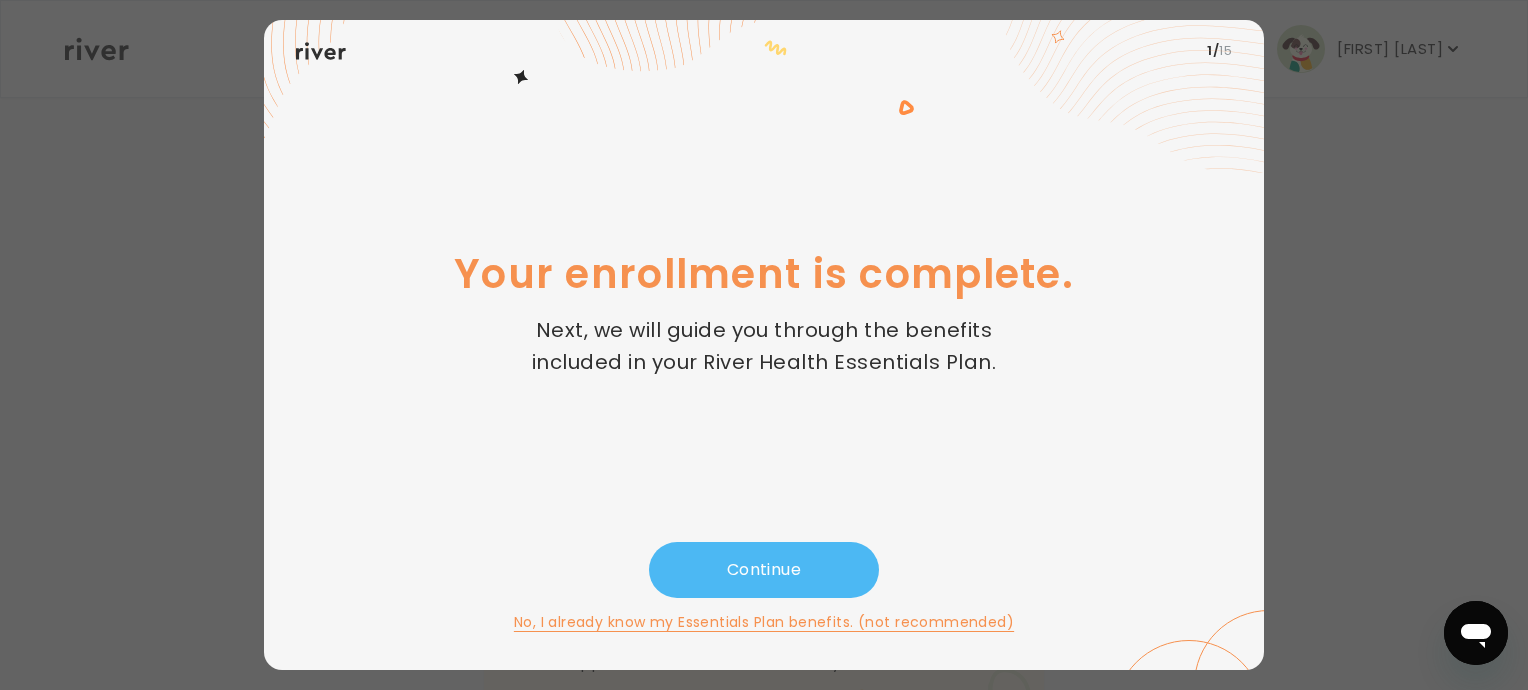 click on "Continue" at bounding box center [764, 570] 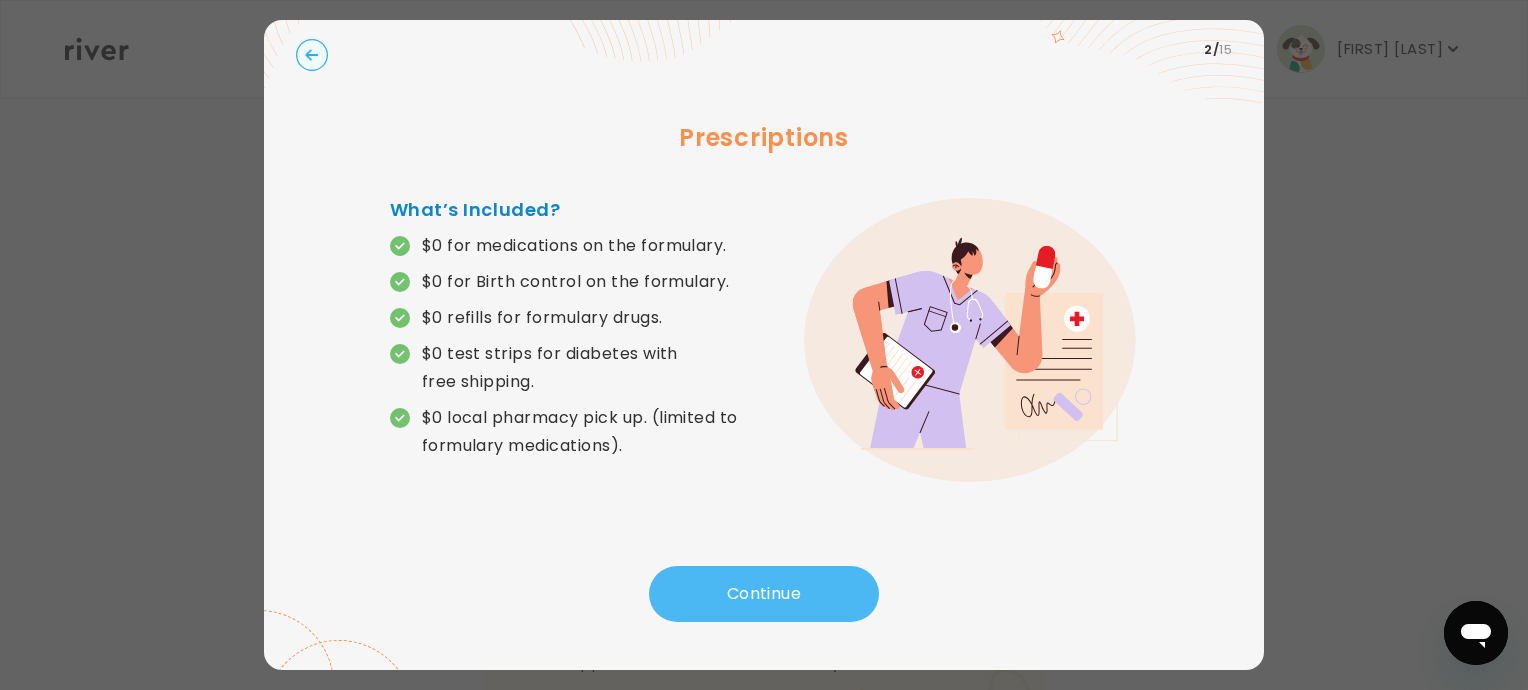 click on "Continue" at bounding box center (764, 594) 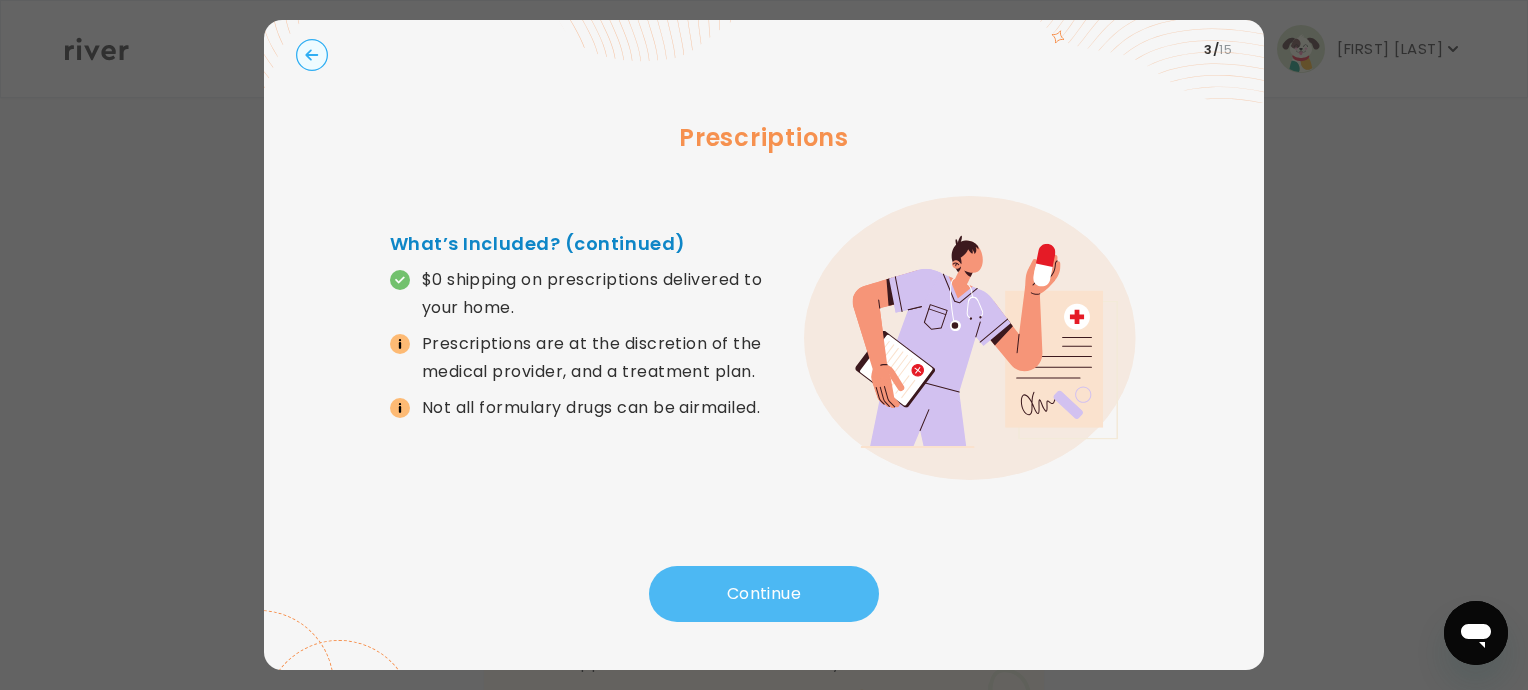 click on "Continue" at bounding box center (764, 594) 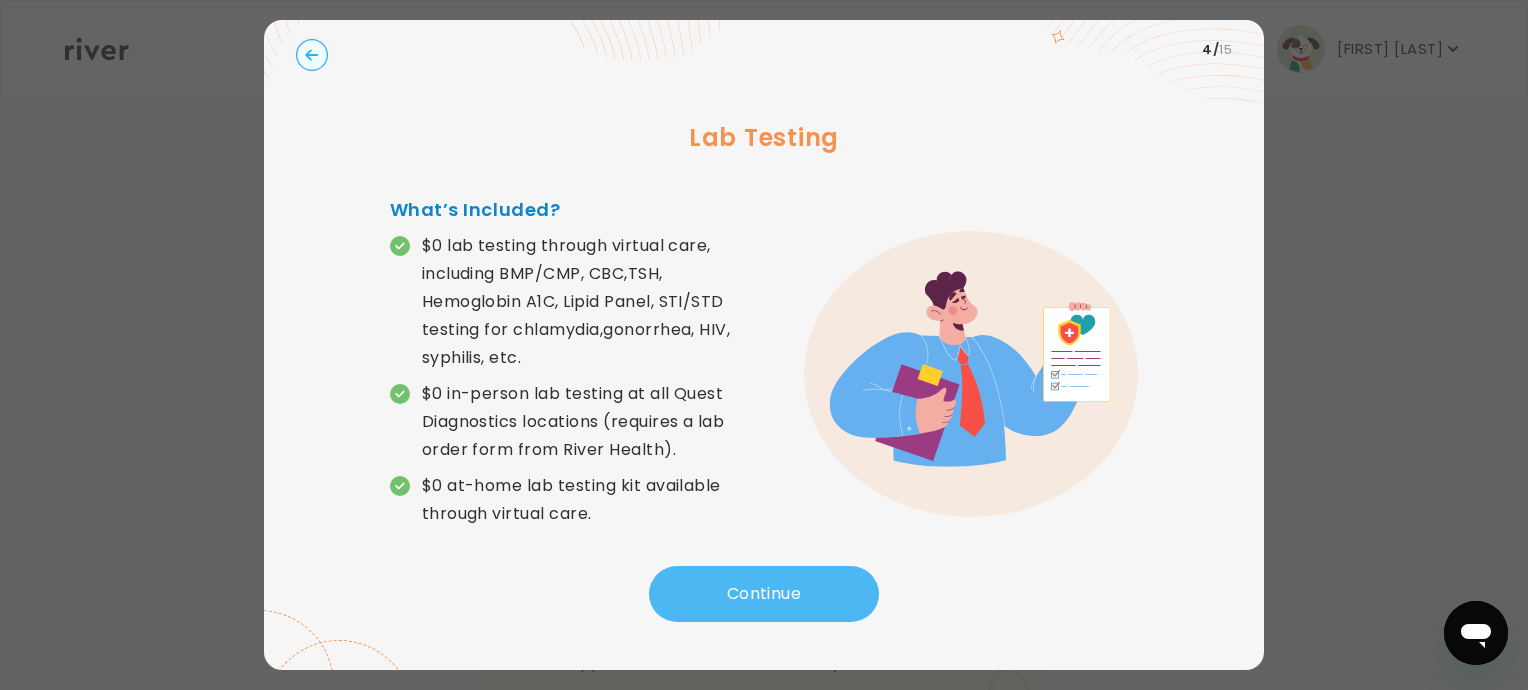 click on "Continue" at bounding box center [764, 594] 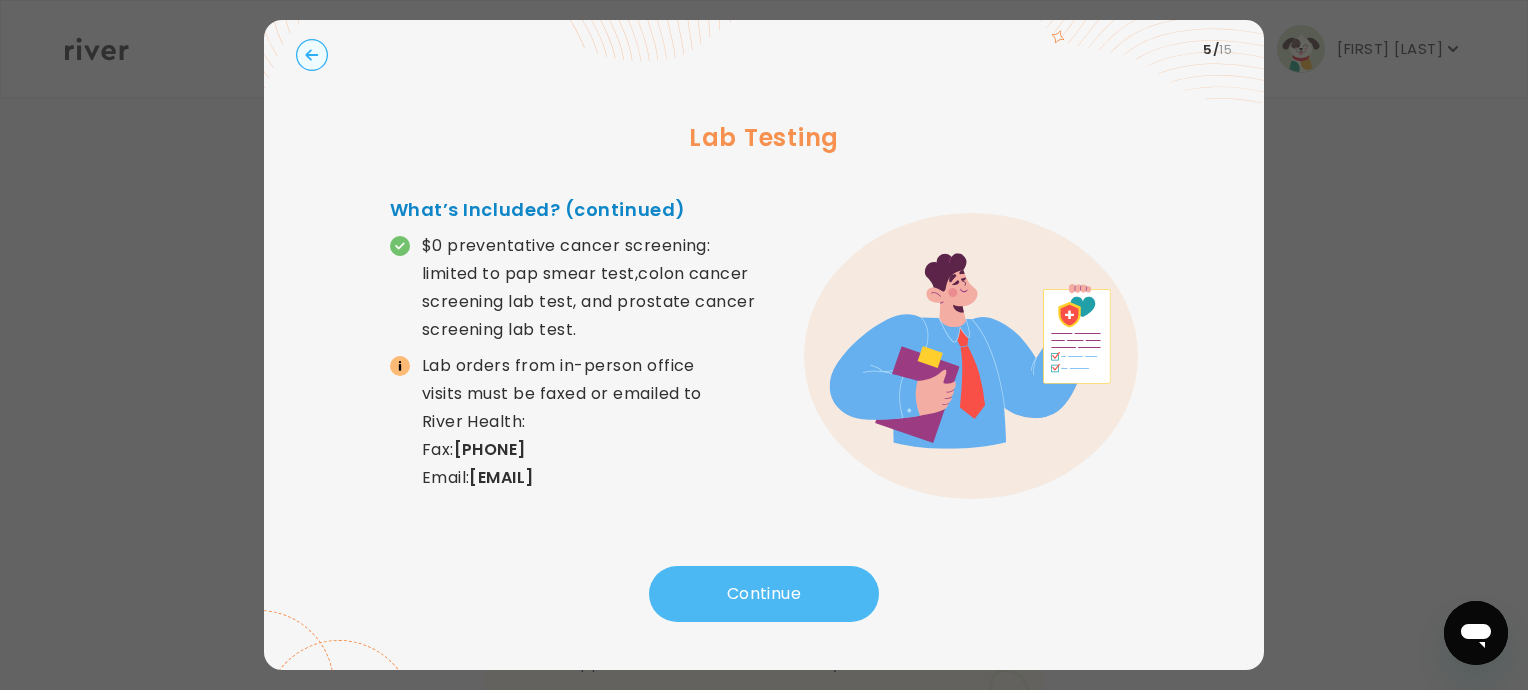 click on "Continue" at bounding box center (764, 594) 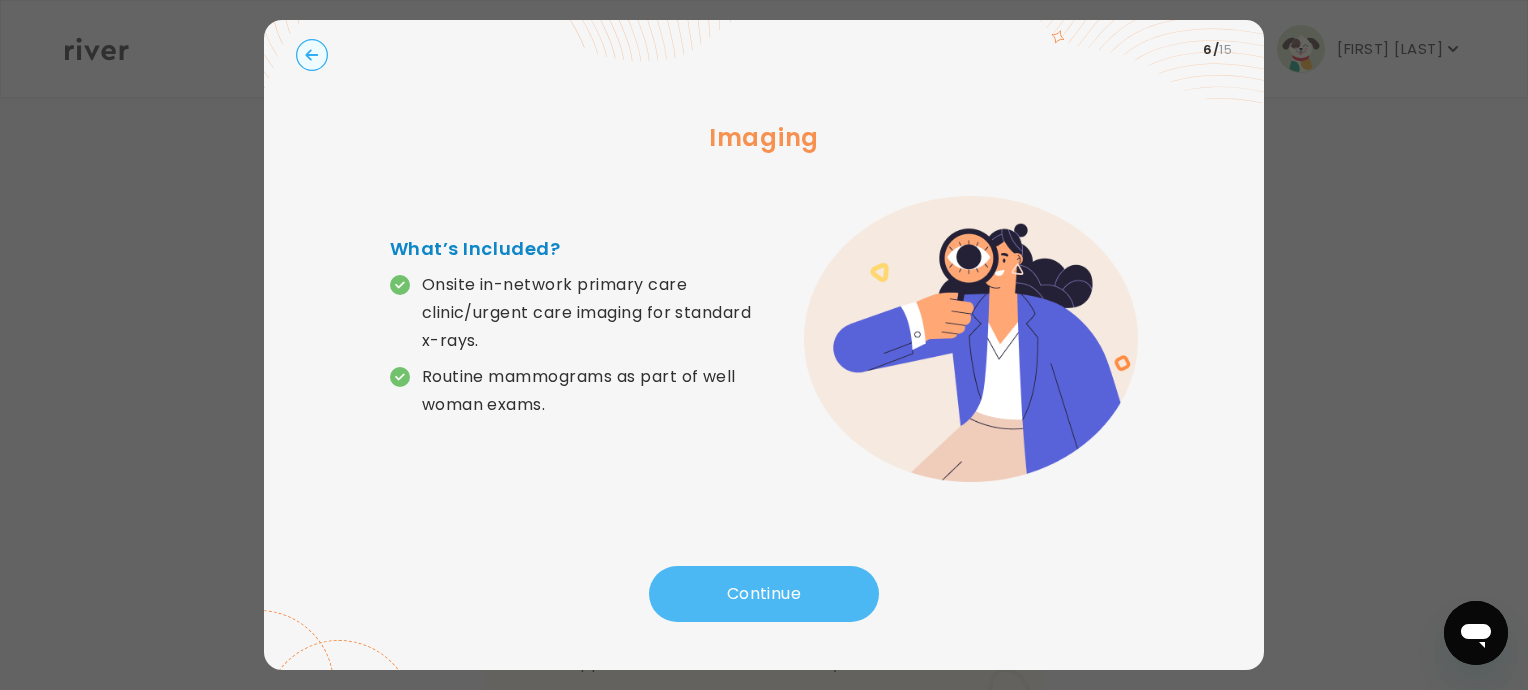 click on "Continue" at bounding box center (764, 594) 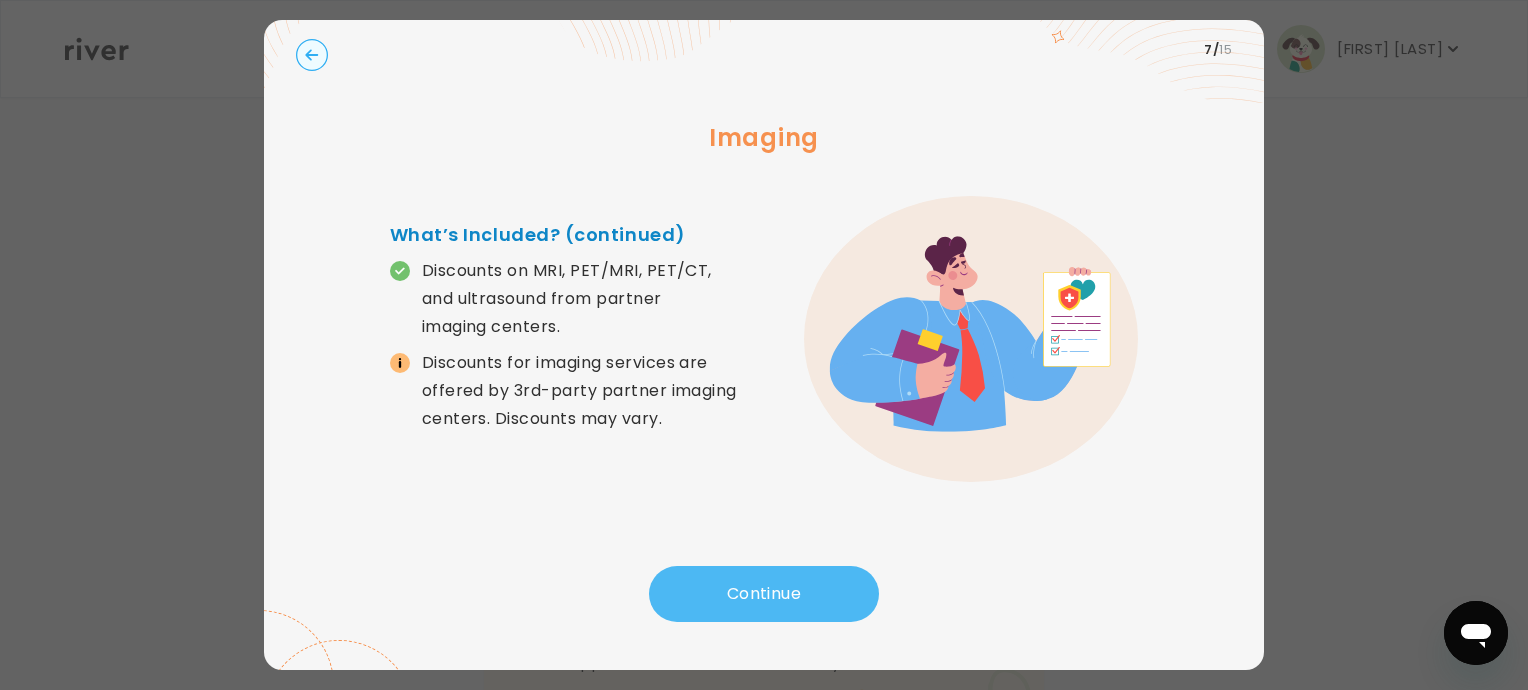 click on "Continue" at bounding box center (764, 594) 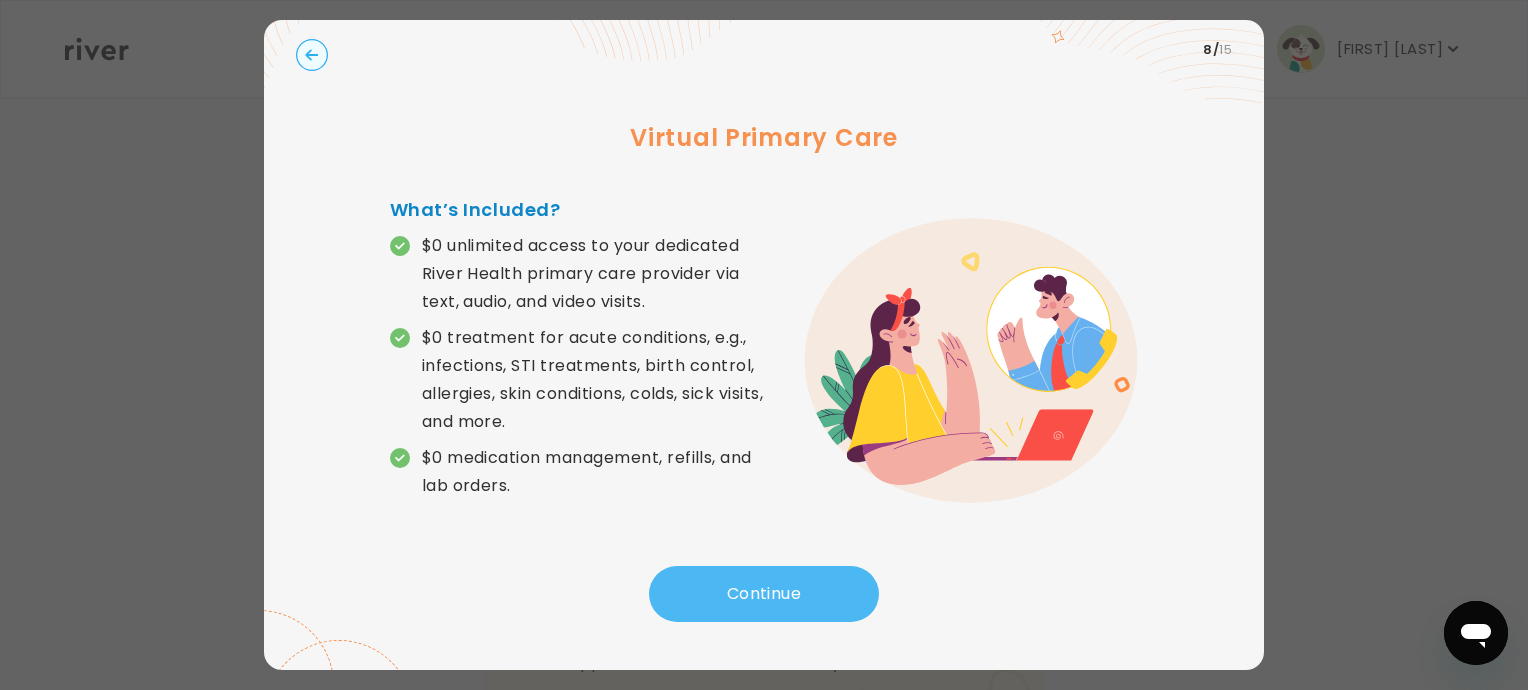 click on "Continue" at bounding box center [764, 594] 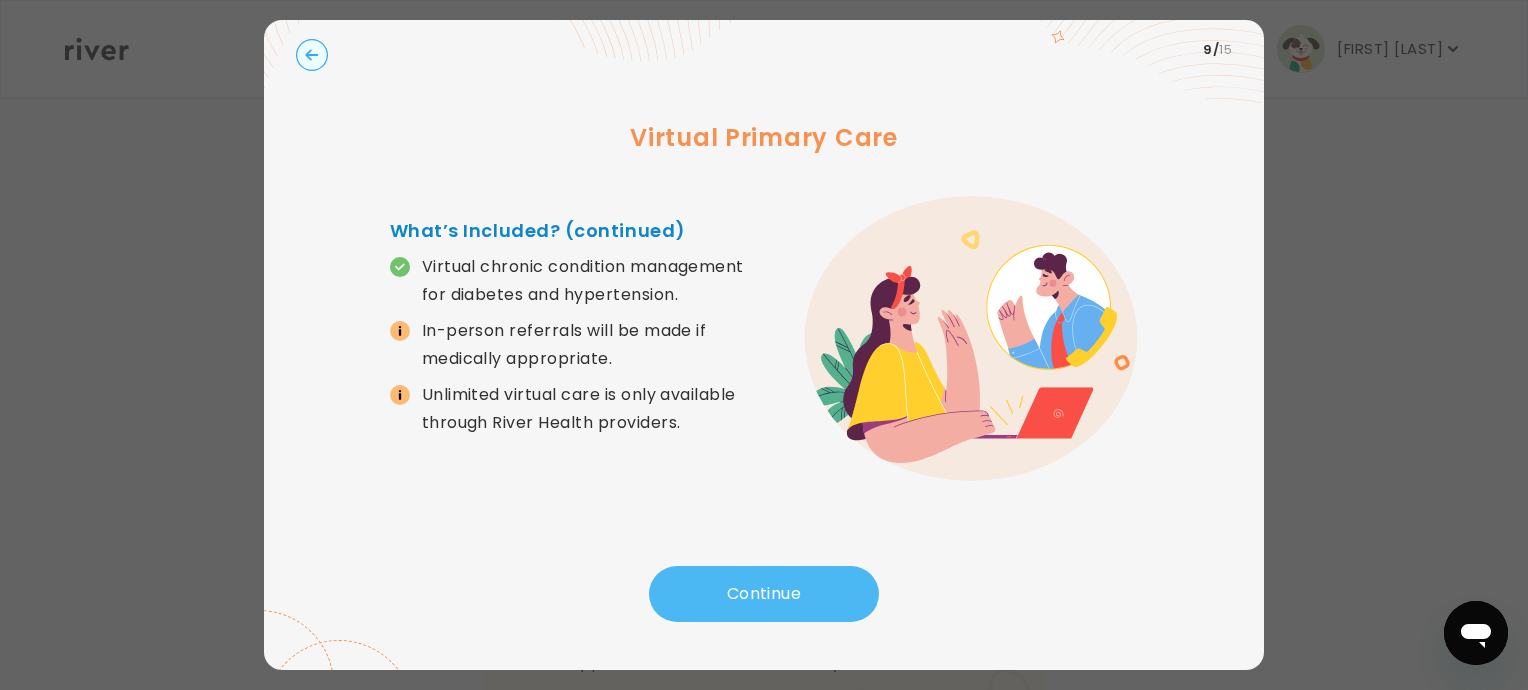 click on "Continue" at bounding box center [764, 594] 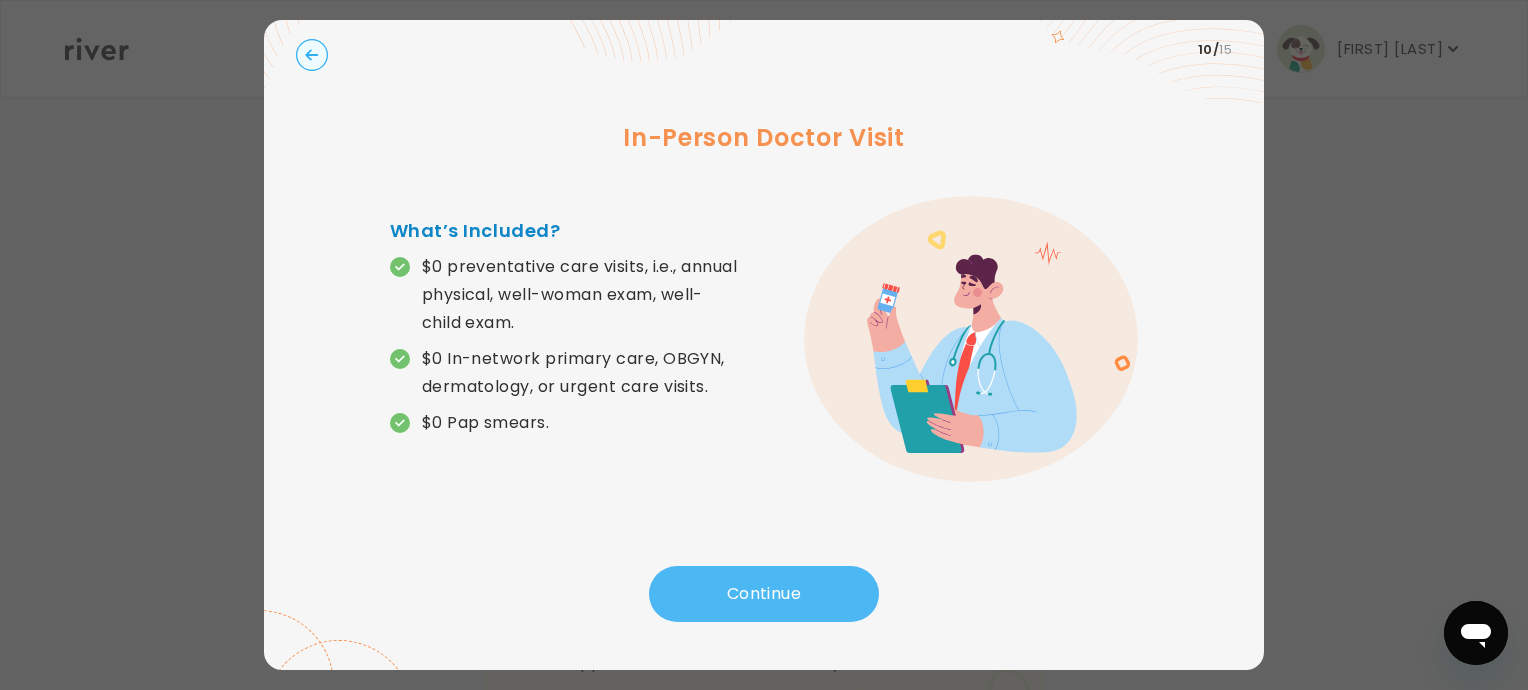 click on "Continue" at bounding box center (764, 594) 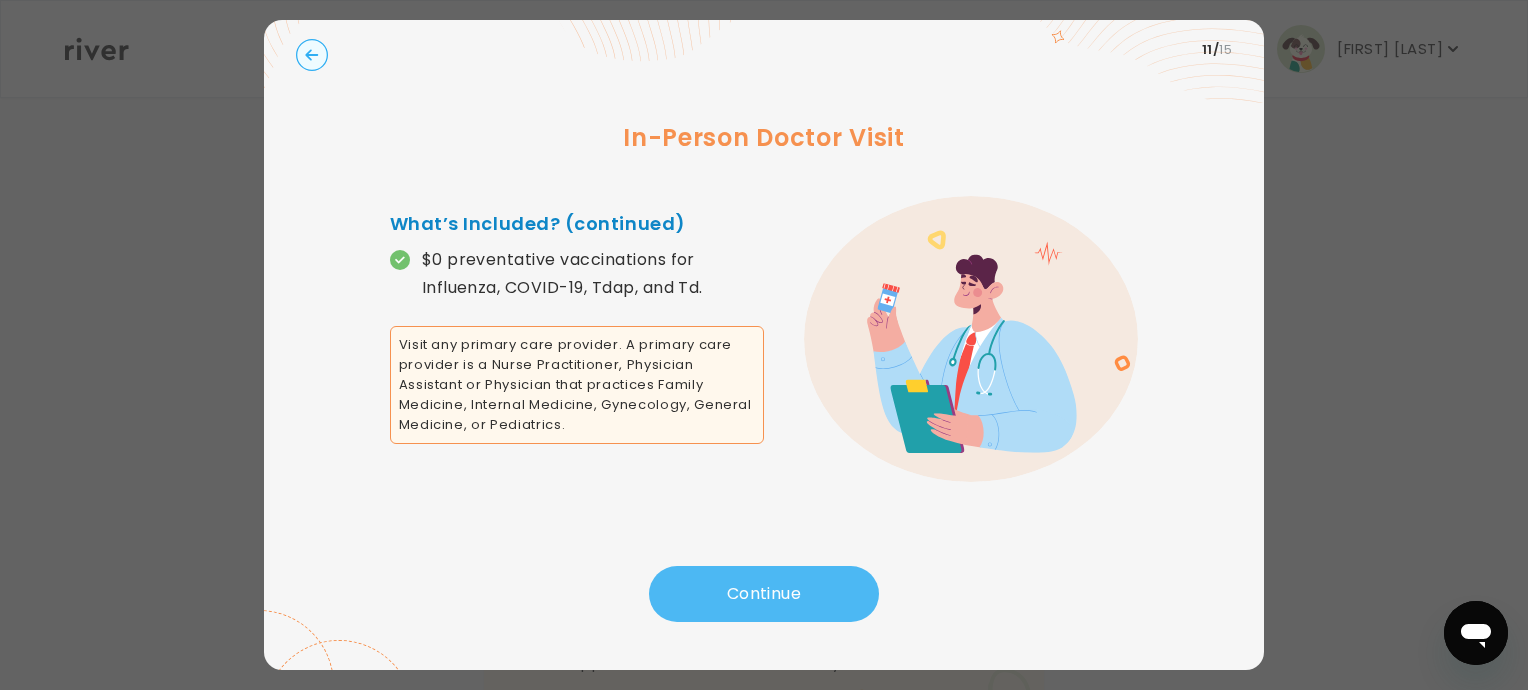 click on "Continue" at bounding box center (764, 594) 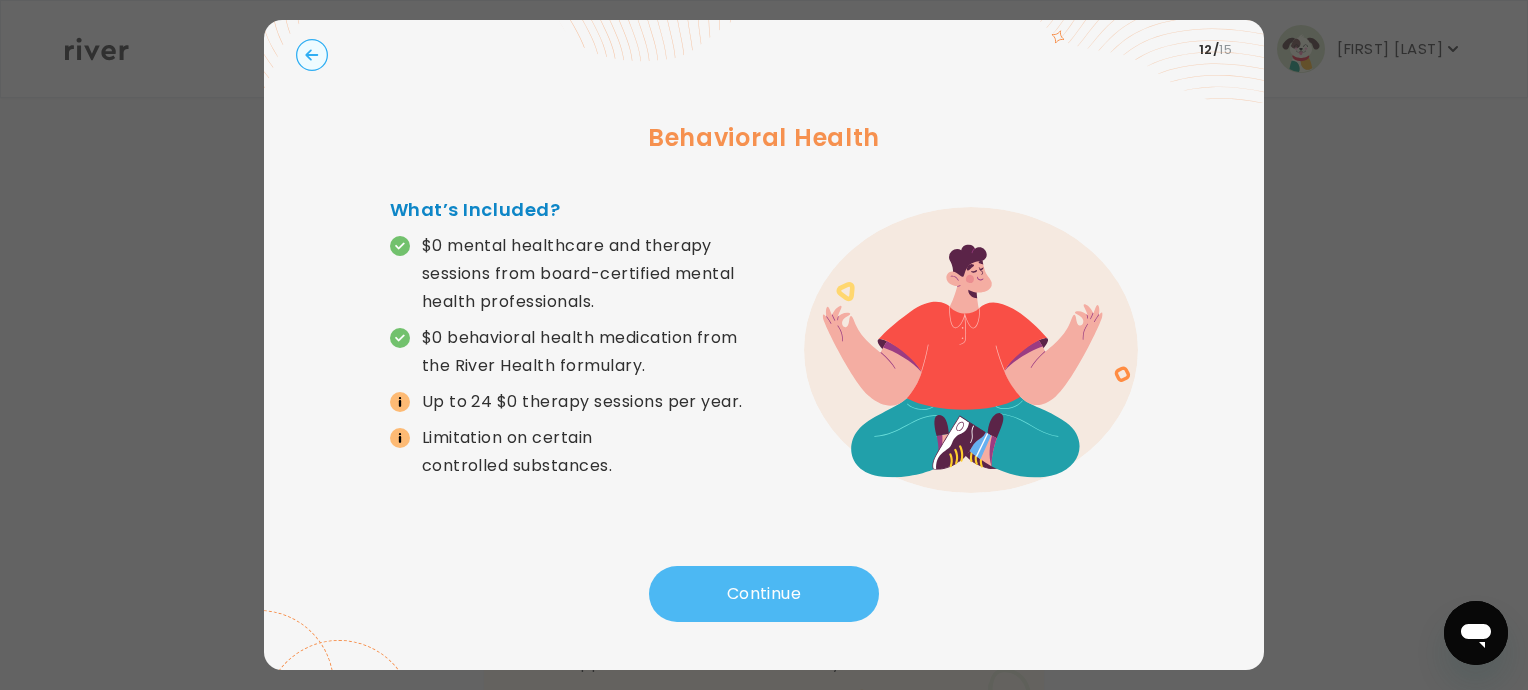 click on "Continue" at bounding box center (764, 594) 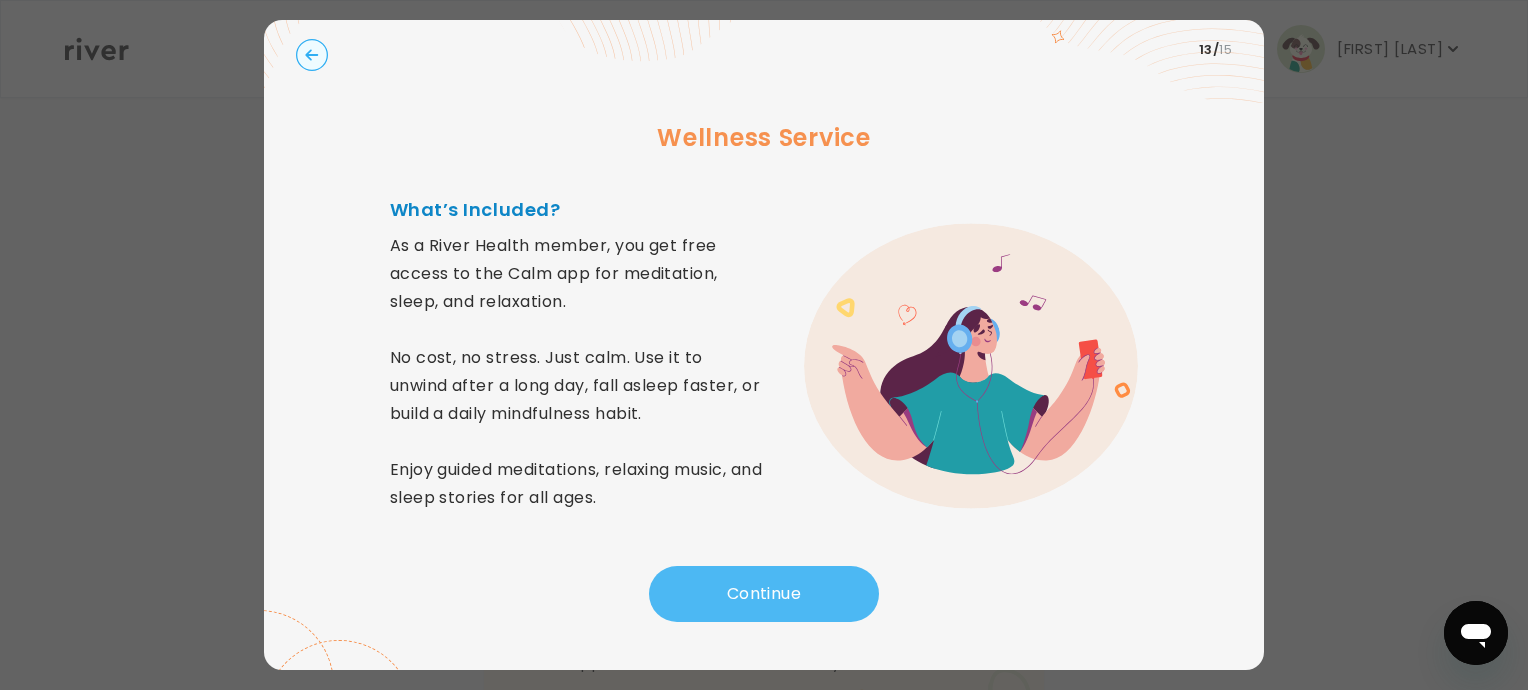 click on "Continue" at bounding box center [764, 594] 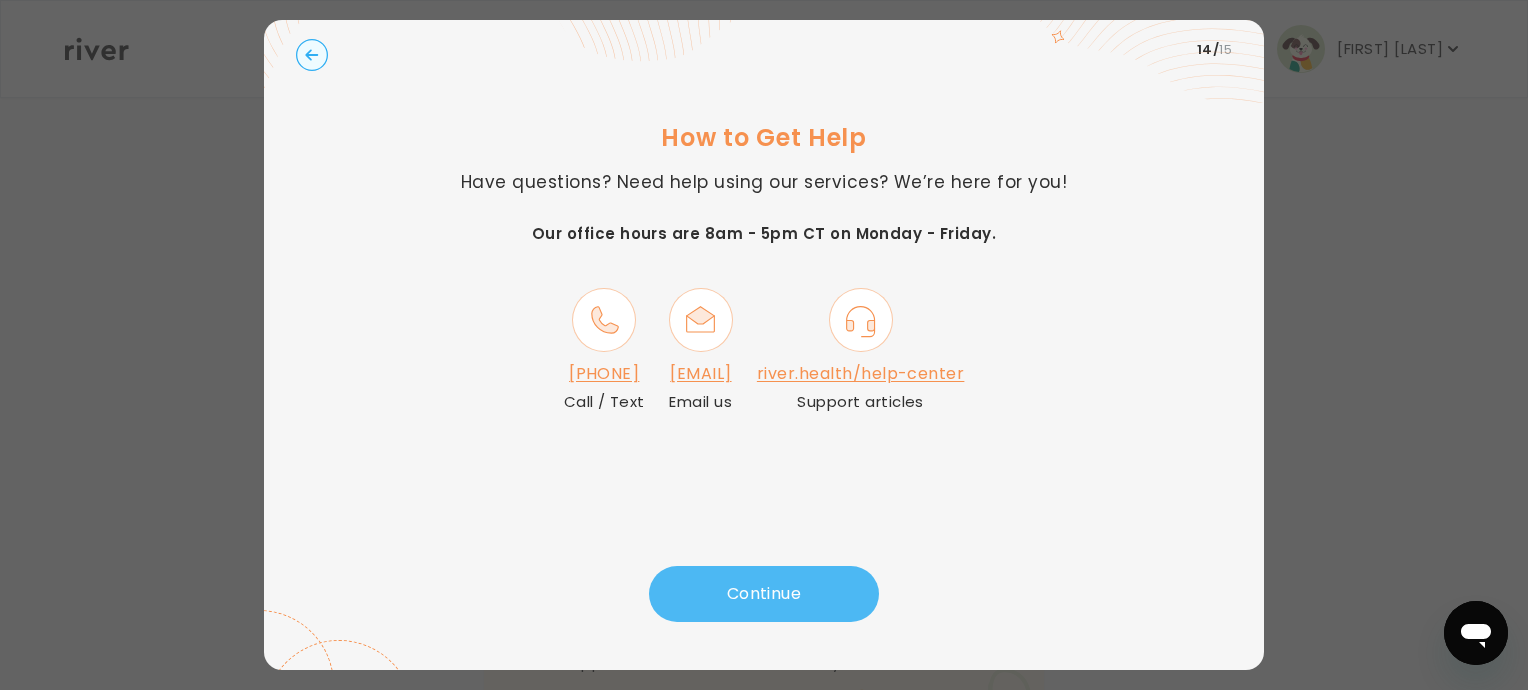 click on "Continue" at bounding box center [764, 594] 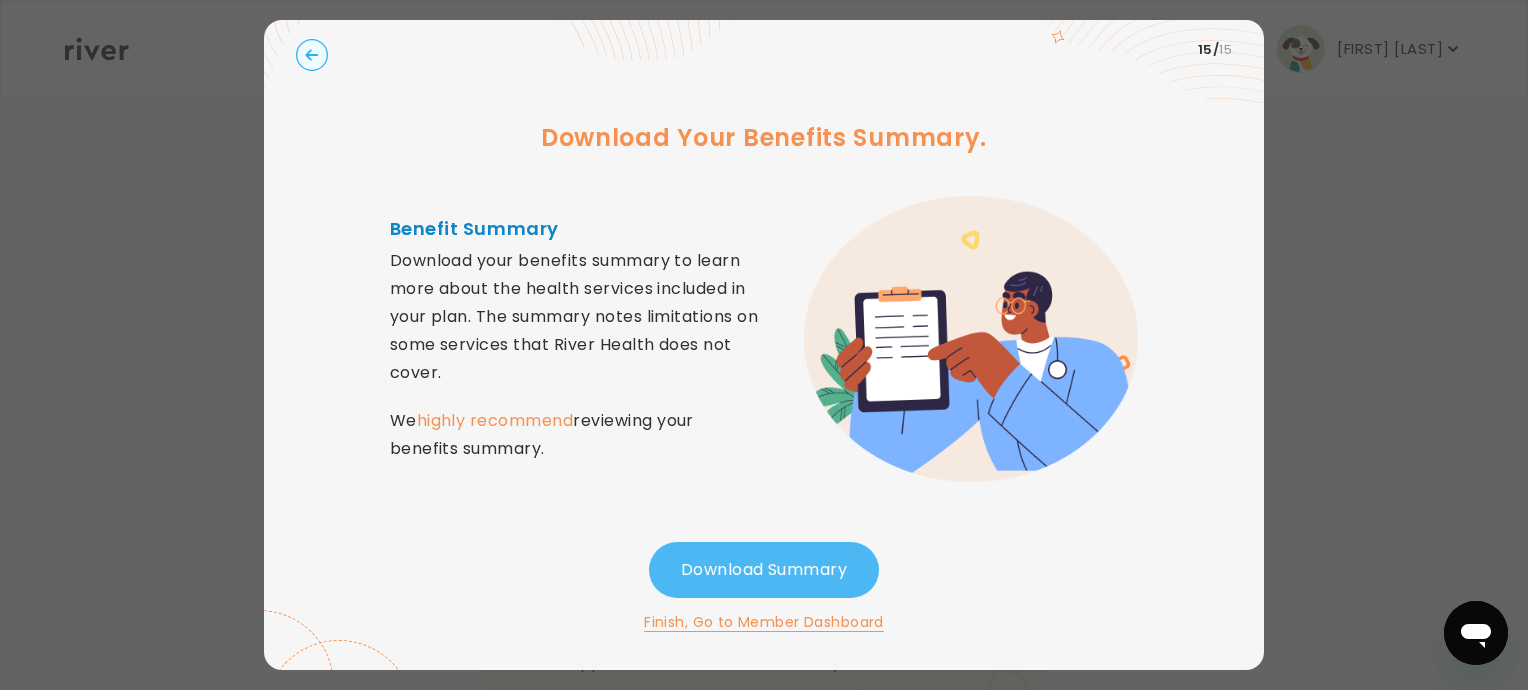 click on "Download Summary" at bounding box center (764, 570) 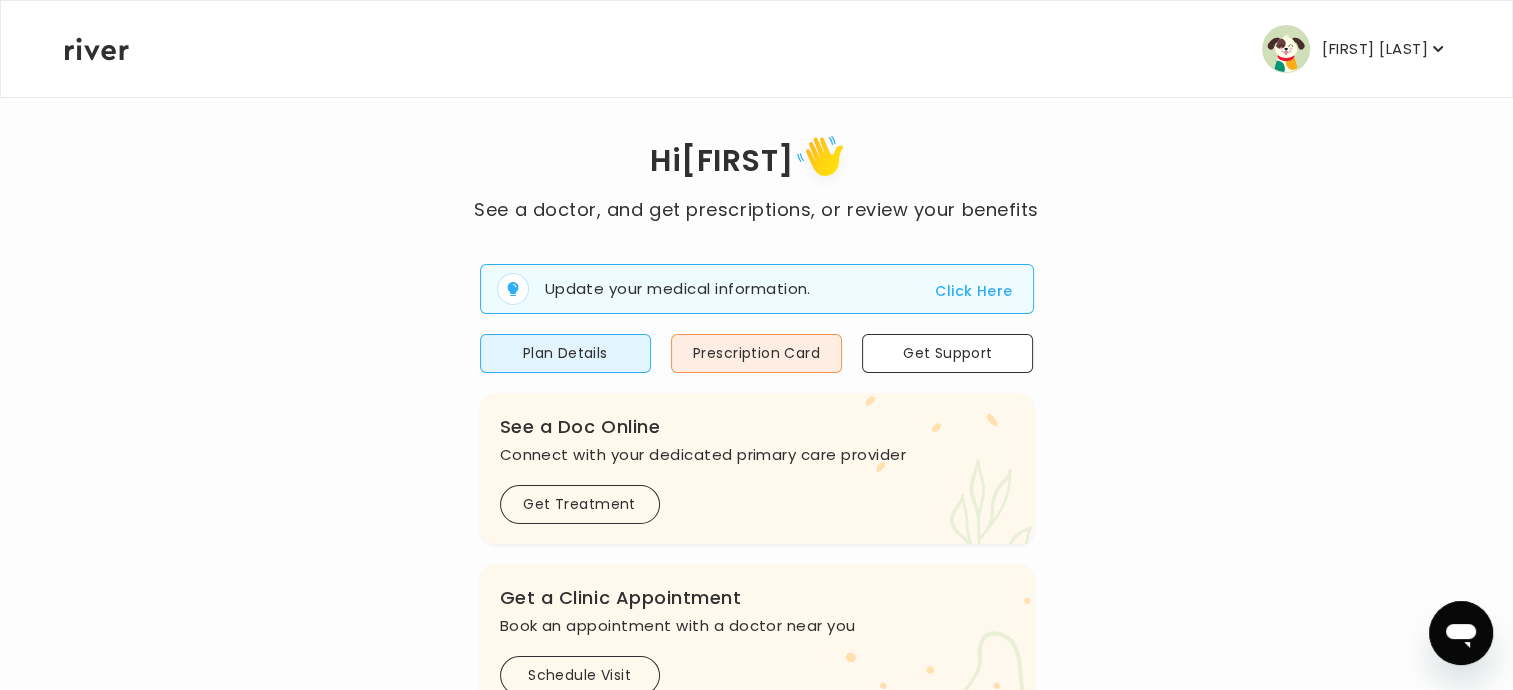 scroll, scrollTop: 28, scrollLeft: 0, axis: vertical 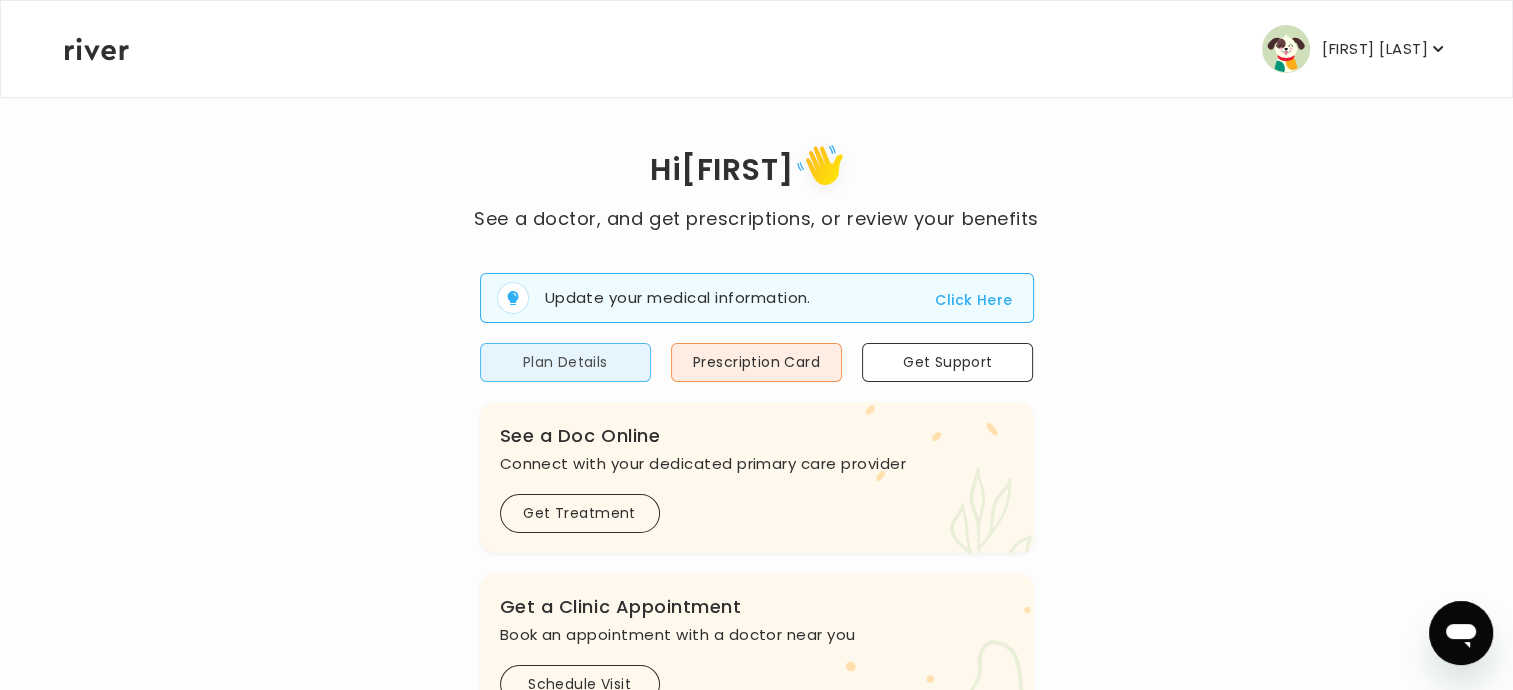 click on "Plan Details" at bounding box center (565, 362) 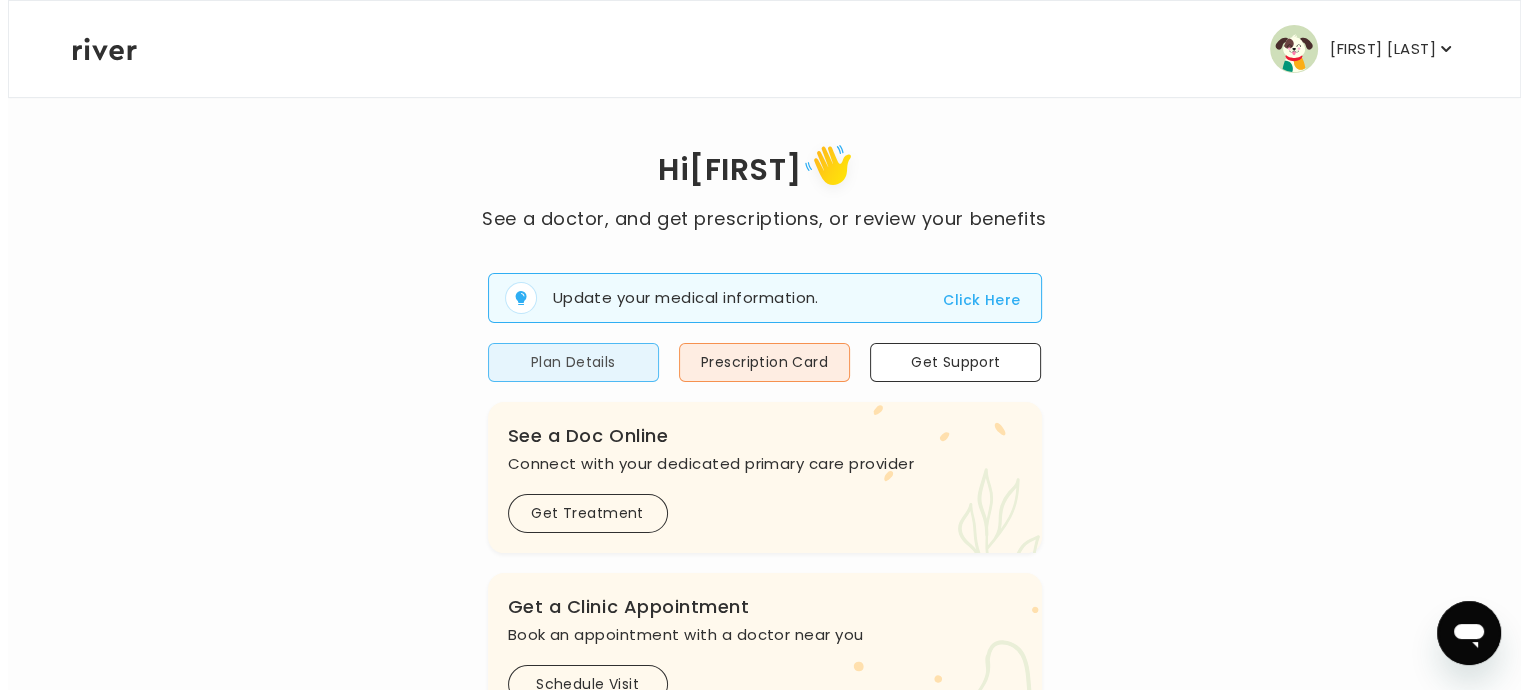 scroll, scrollTop: 0, scrollLeft: 0, axis: both 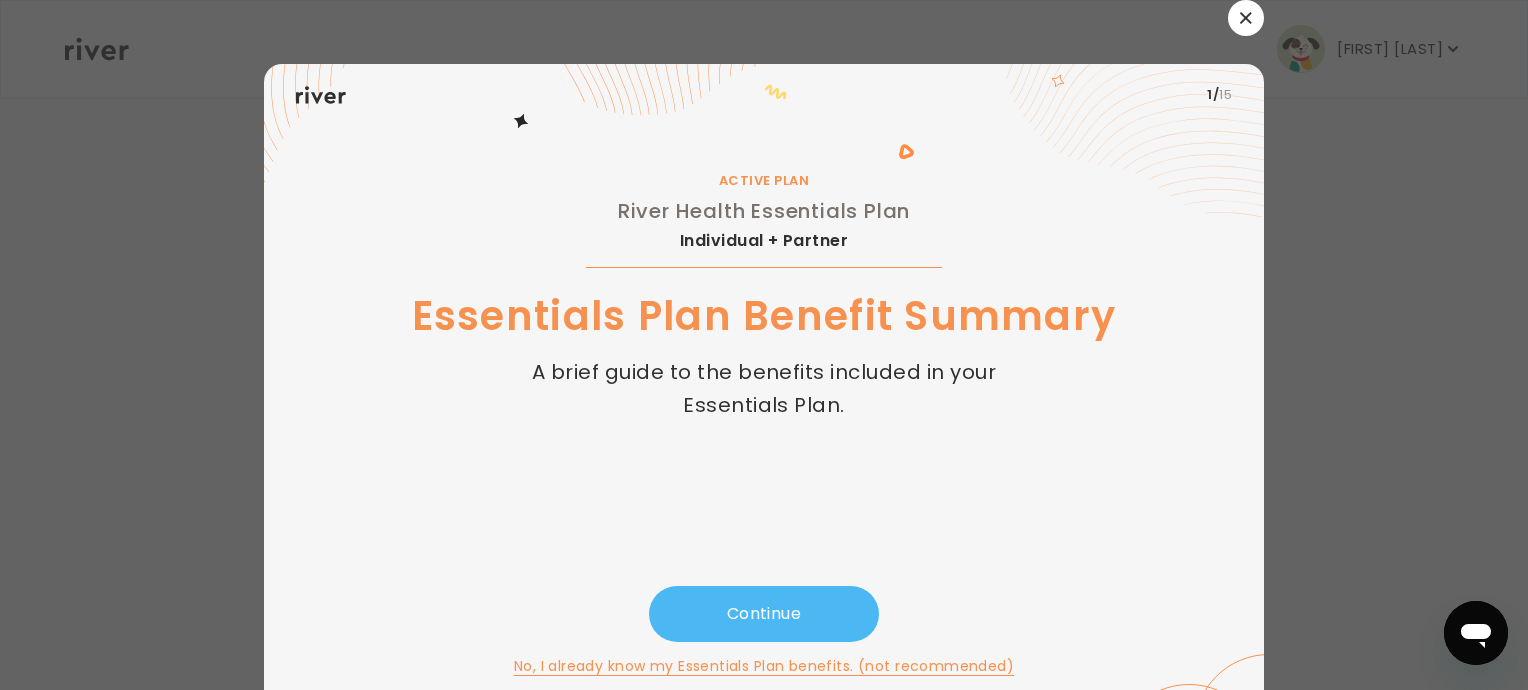 click on "Continue" at bounding box center (764, 614) 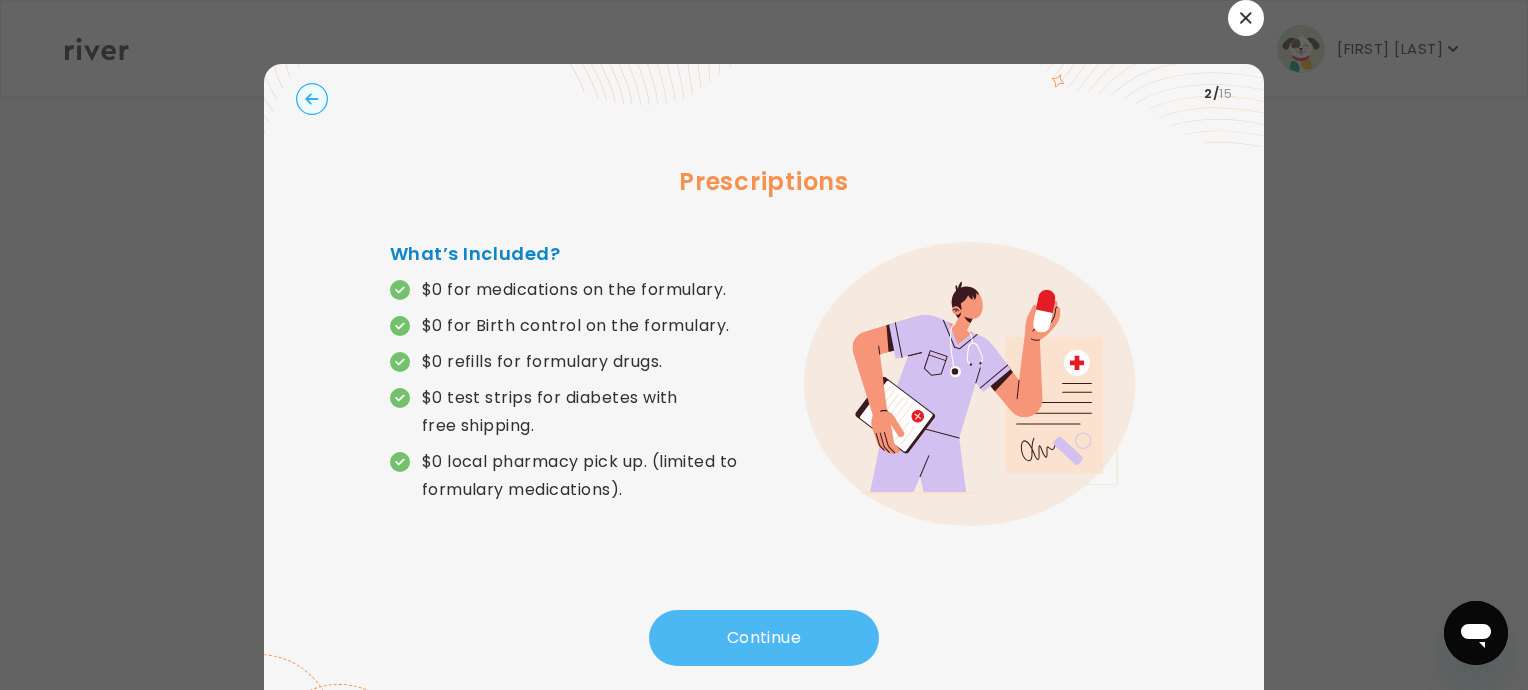 click on "Continue" at bounding box center (764, 638) 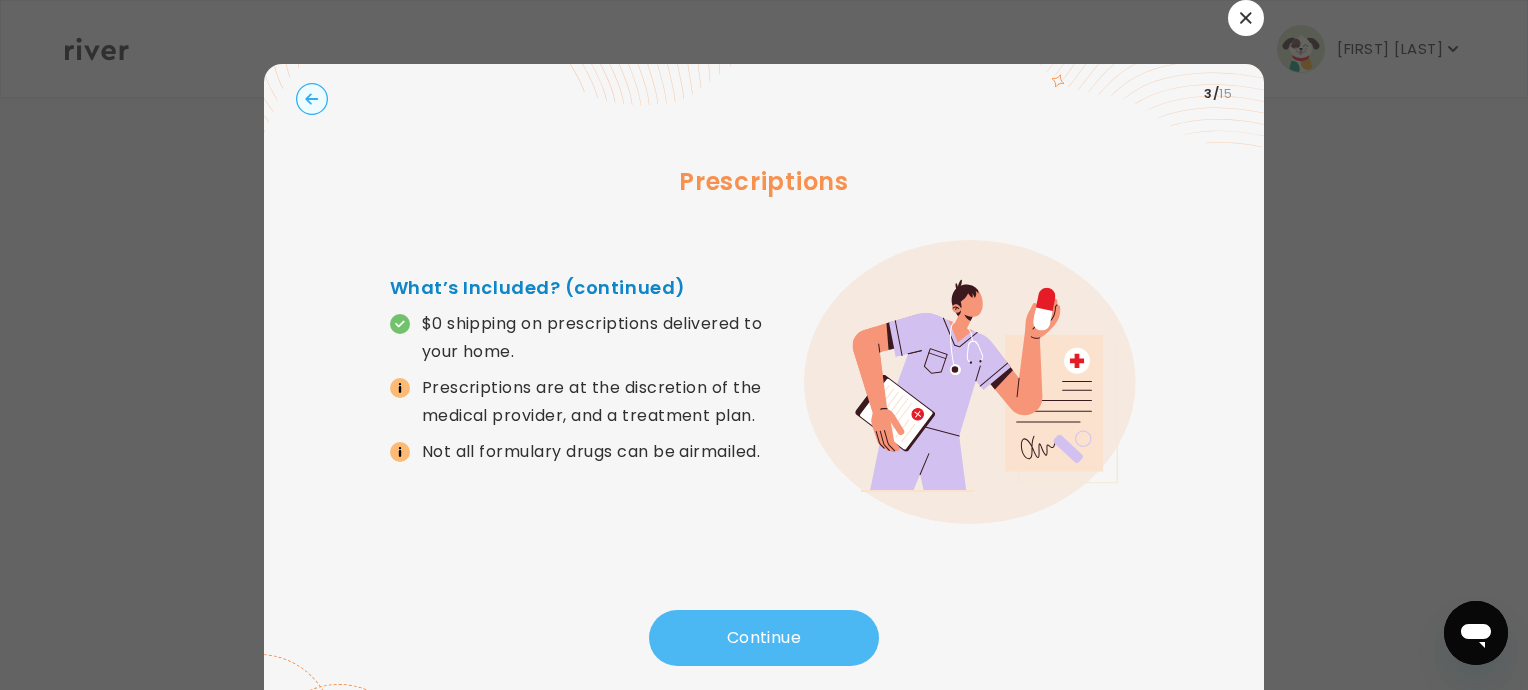 click on "Continue" at bounding box center [764, 638] 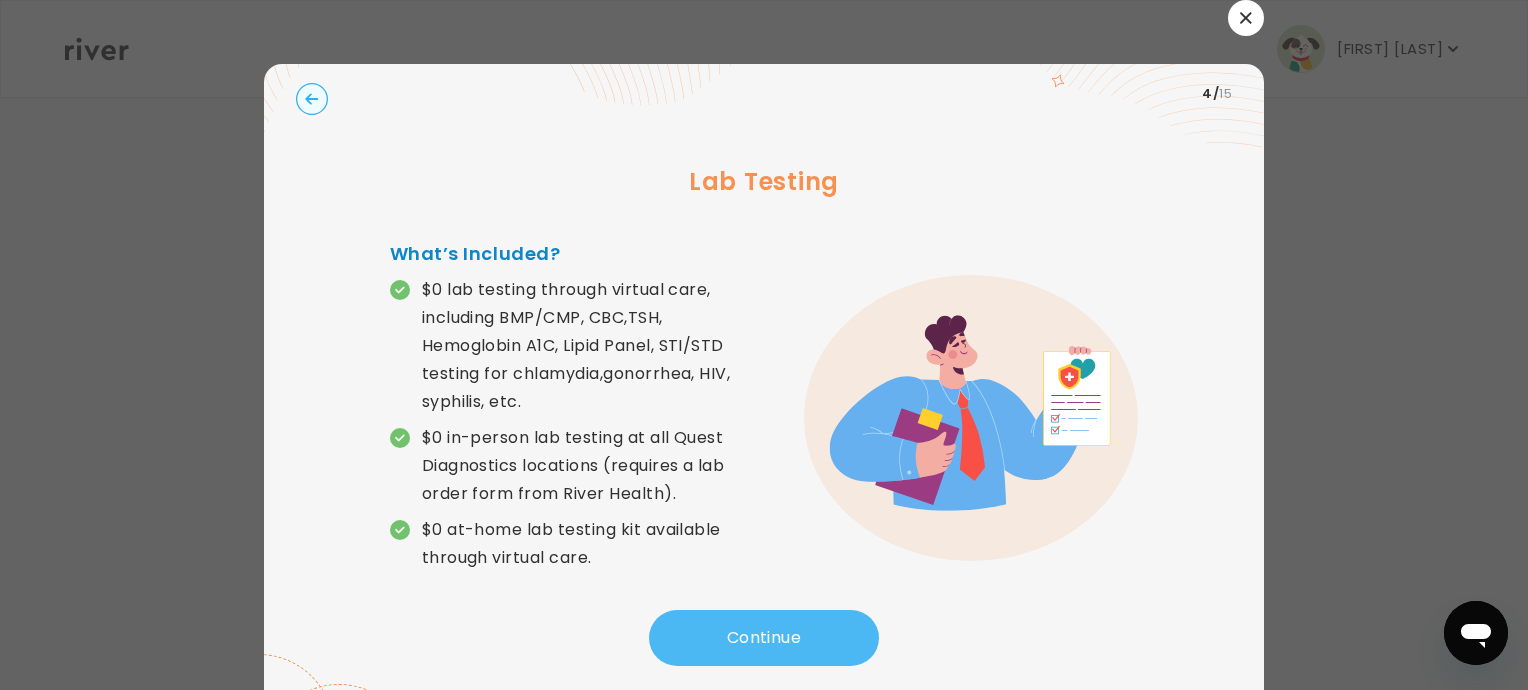 click on "Continue" at bounding box center (764, 638) 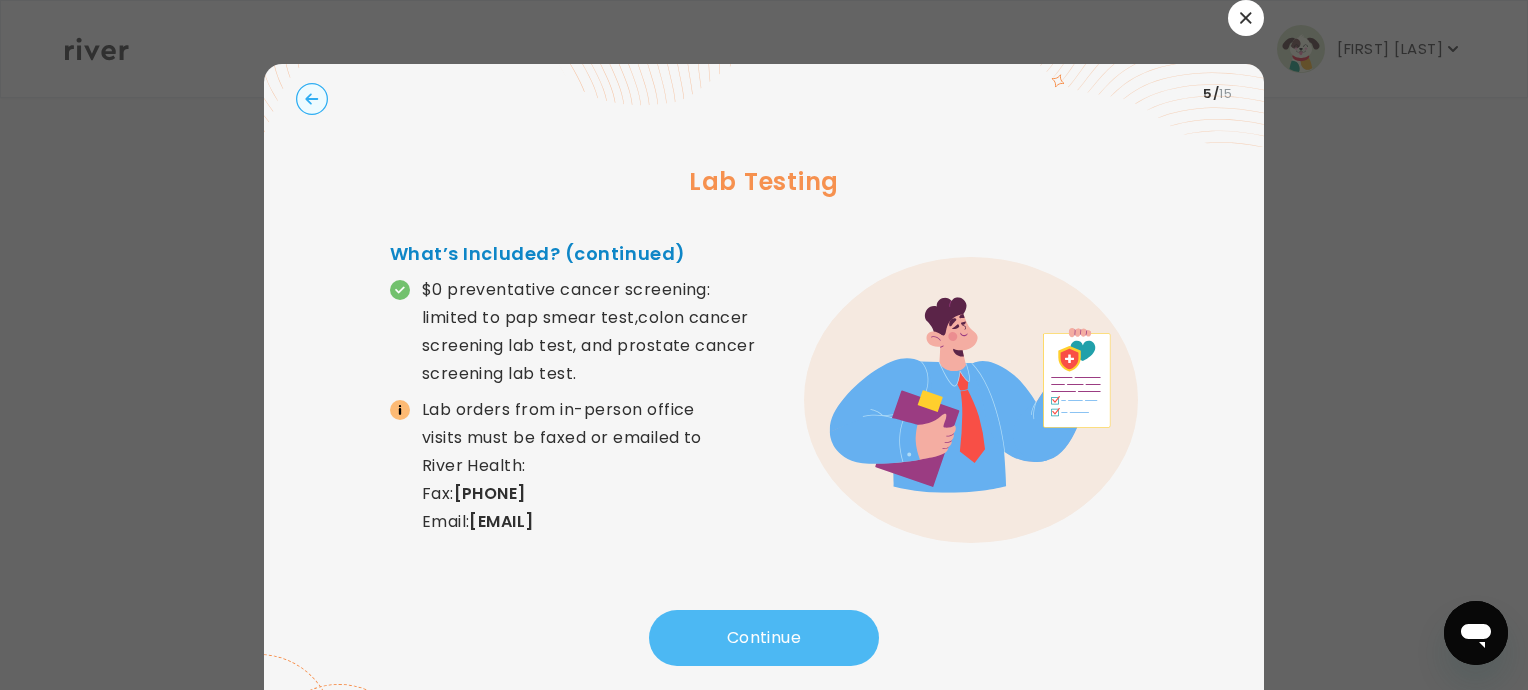 click on "Continue" at bounding box center (764, 638) 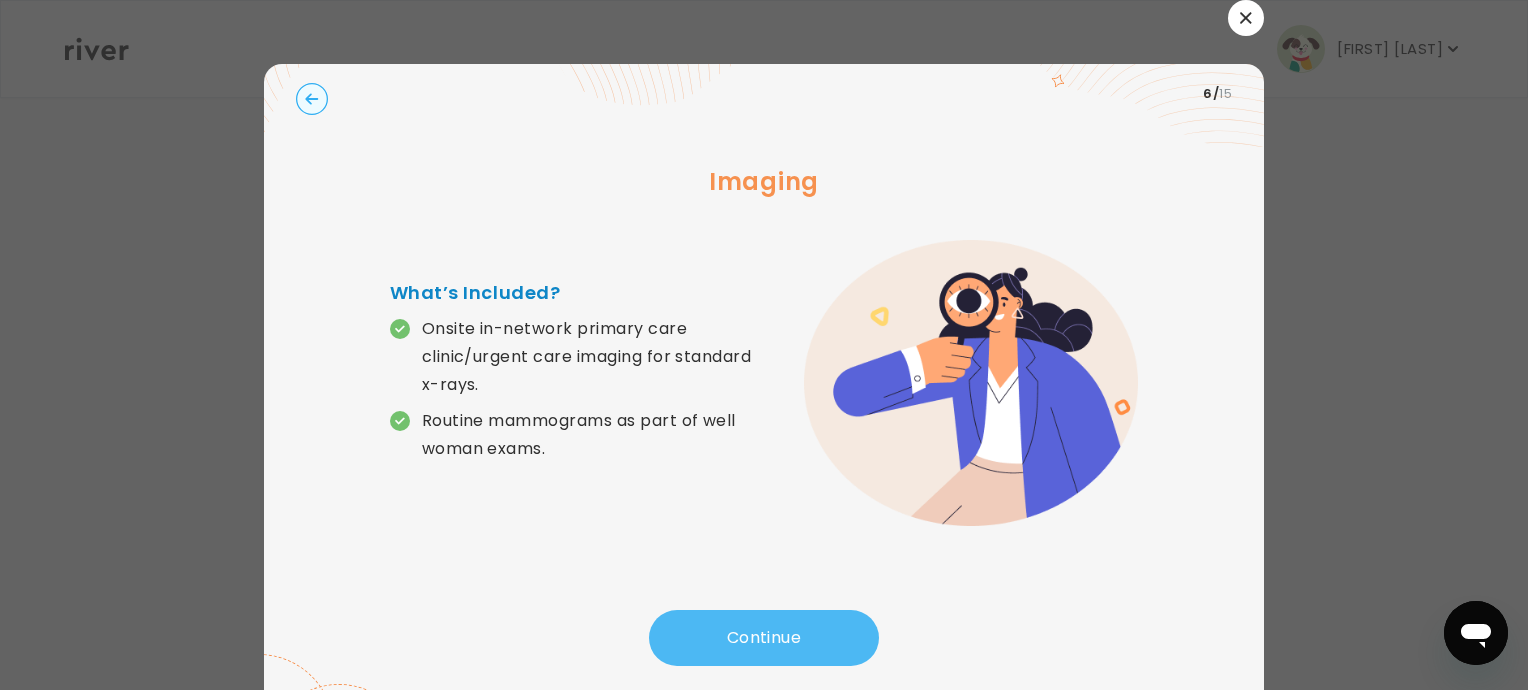 click on "Continue" at bounding box center (764, 638) 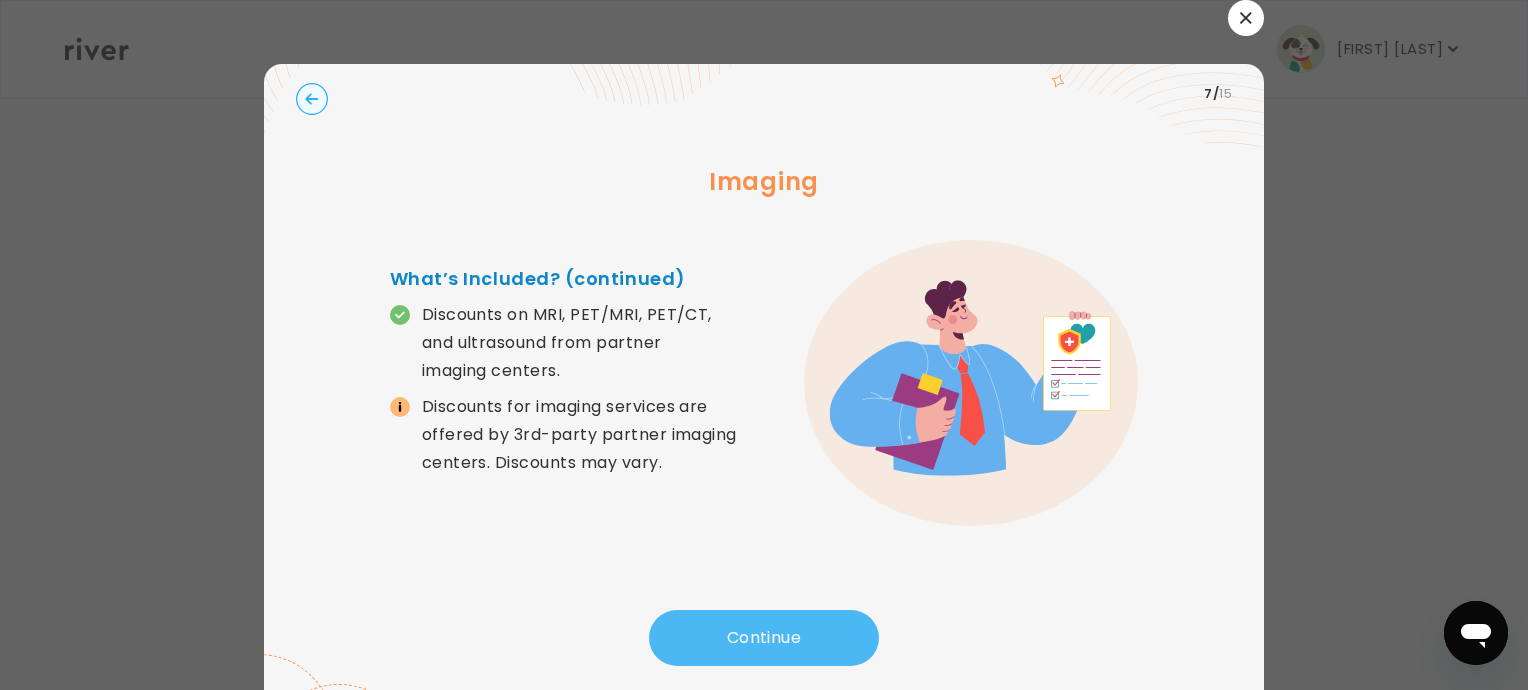 click on "Continue" at bounding box center (764, 638) 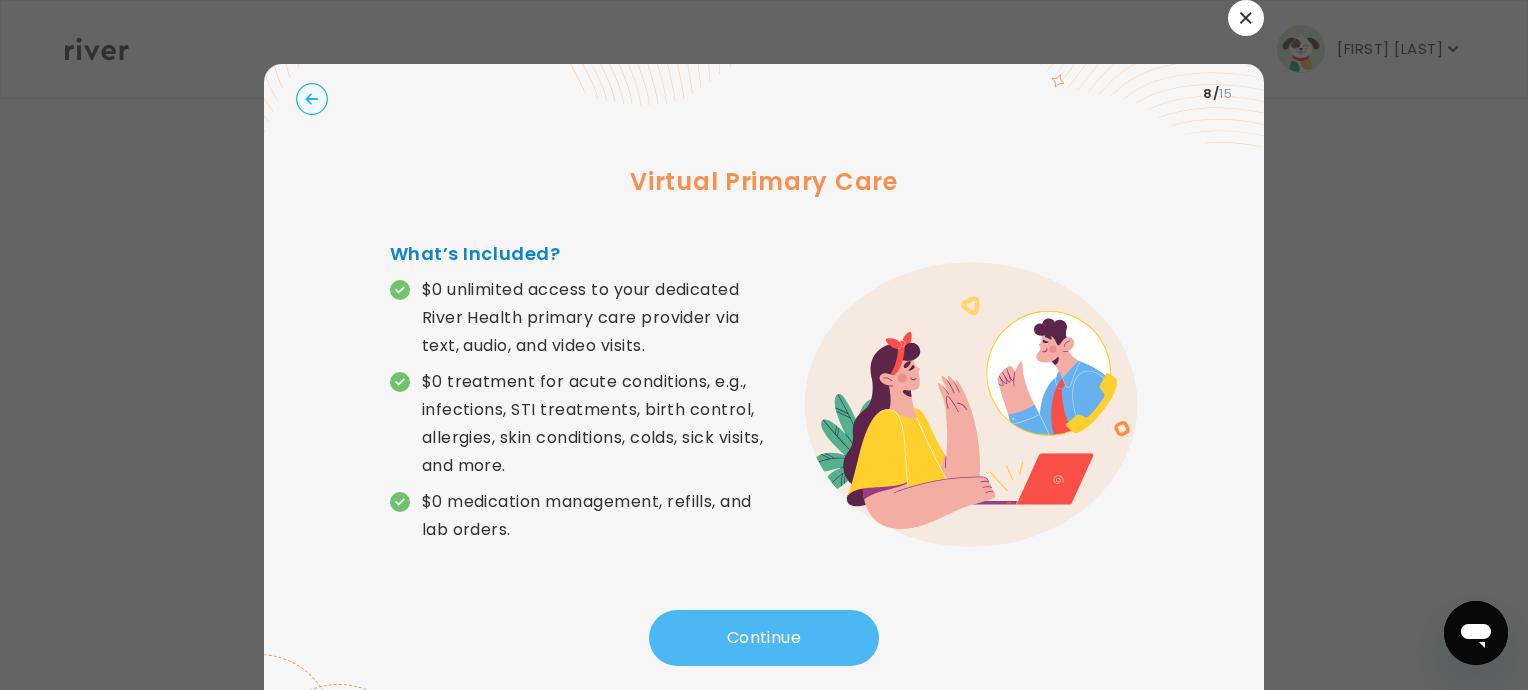 click on "Continue" at bounding box center [764, 638] 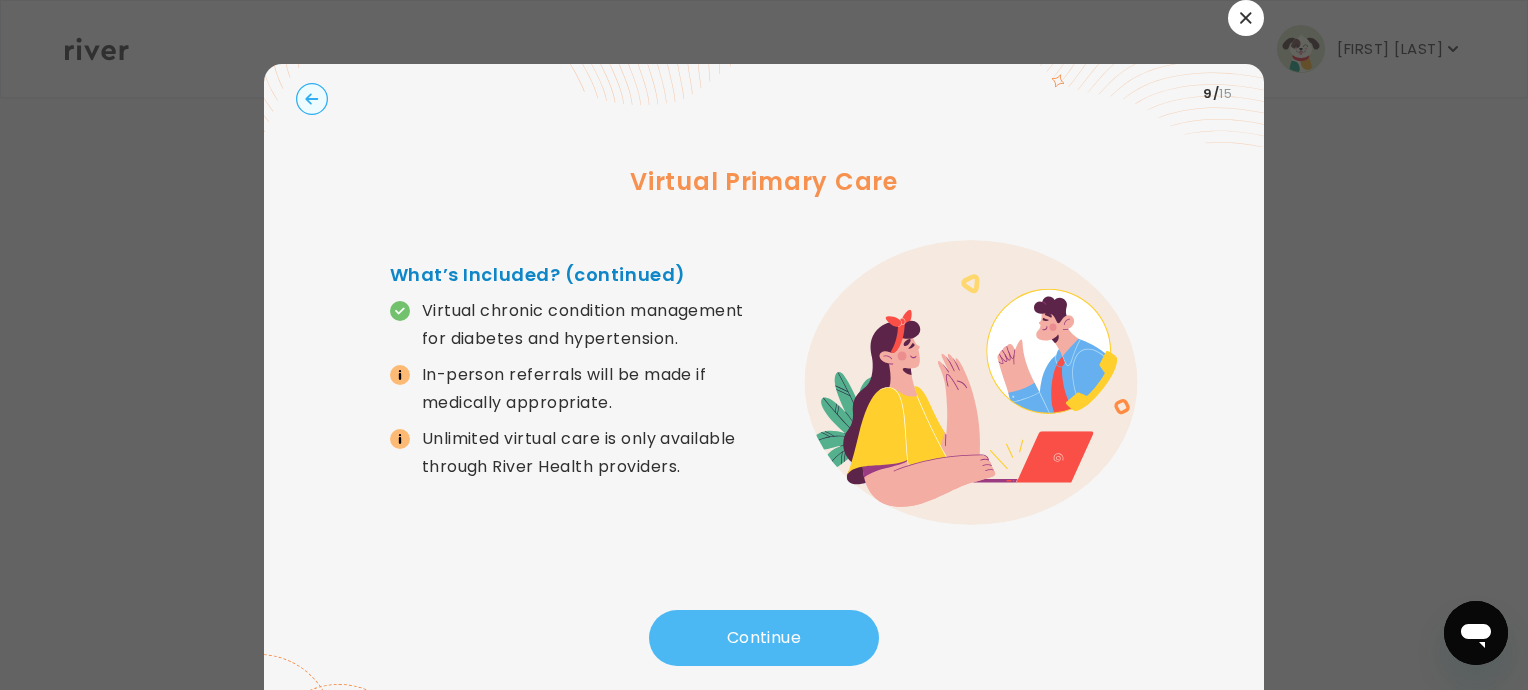 click on "Continue" at bounding box center [764, 638] 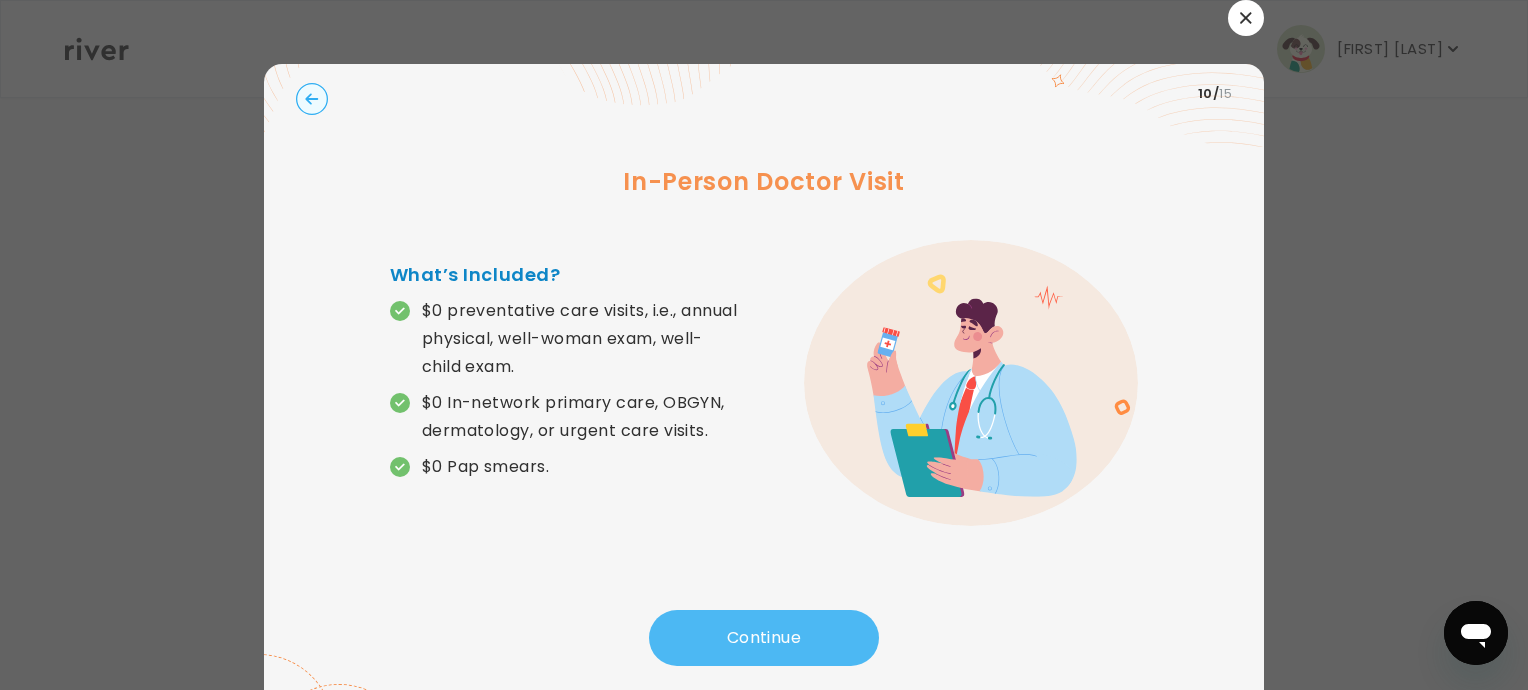 click on "Continue" at bounding box center (764, 638) 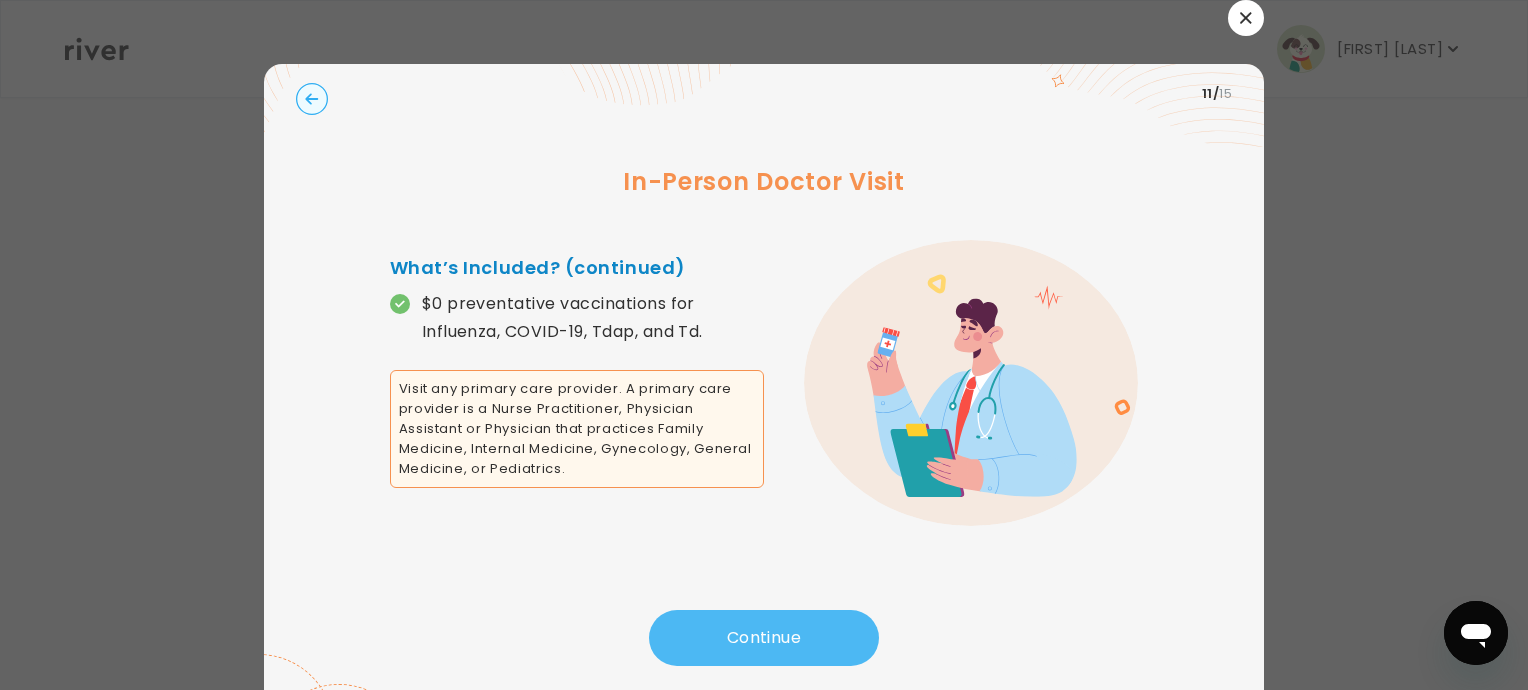 click on "Continue" at bounding box center (764, 638) 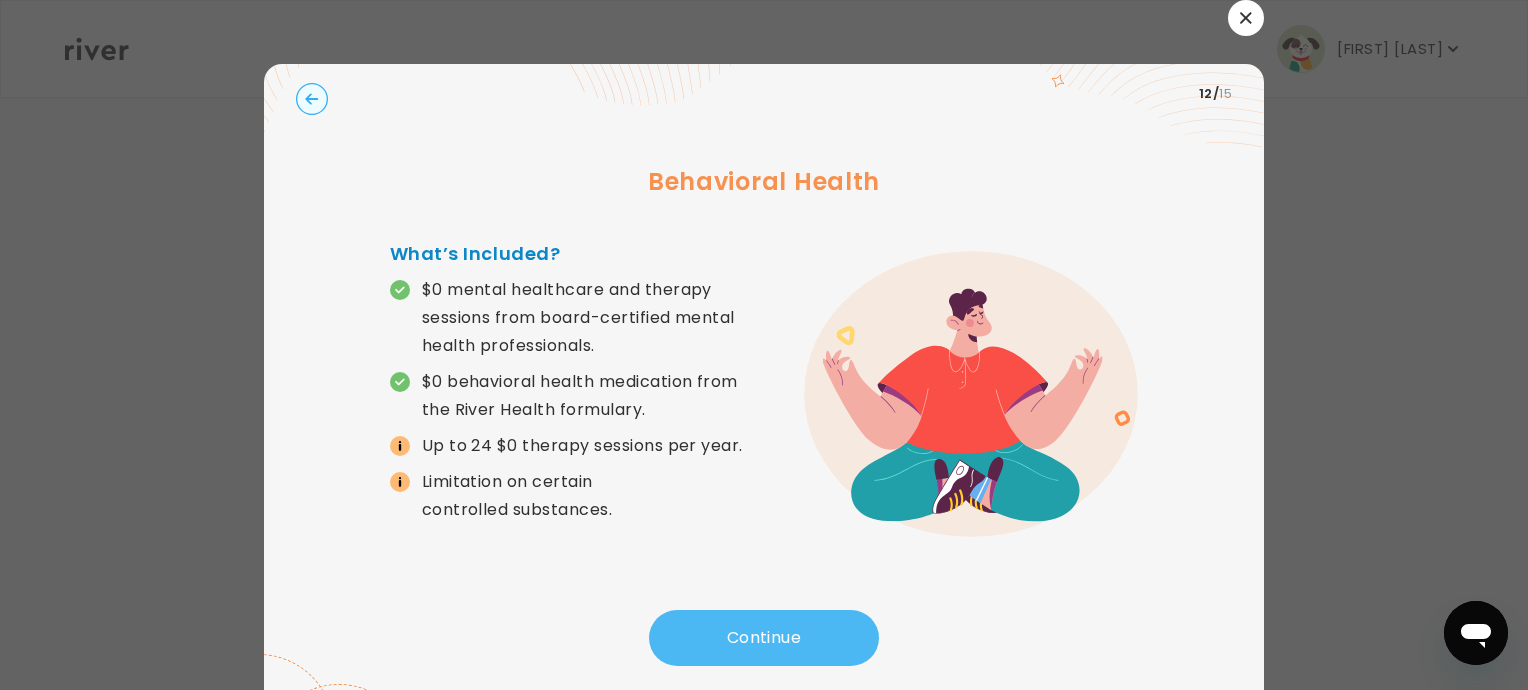 click on "Continue" at bounding box center (764, 638) 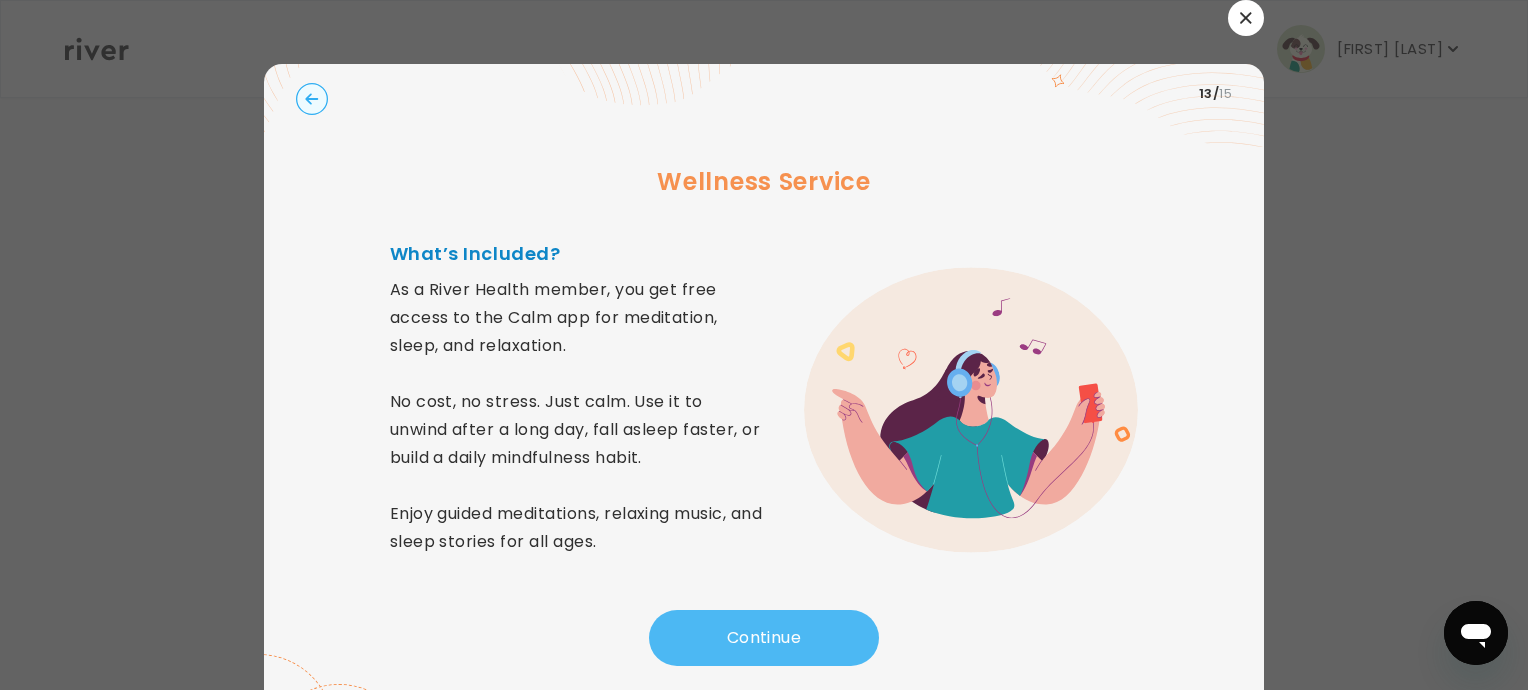 click on "Continue" at bounding box center (764, 638) 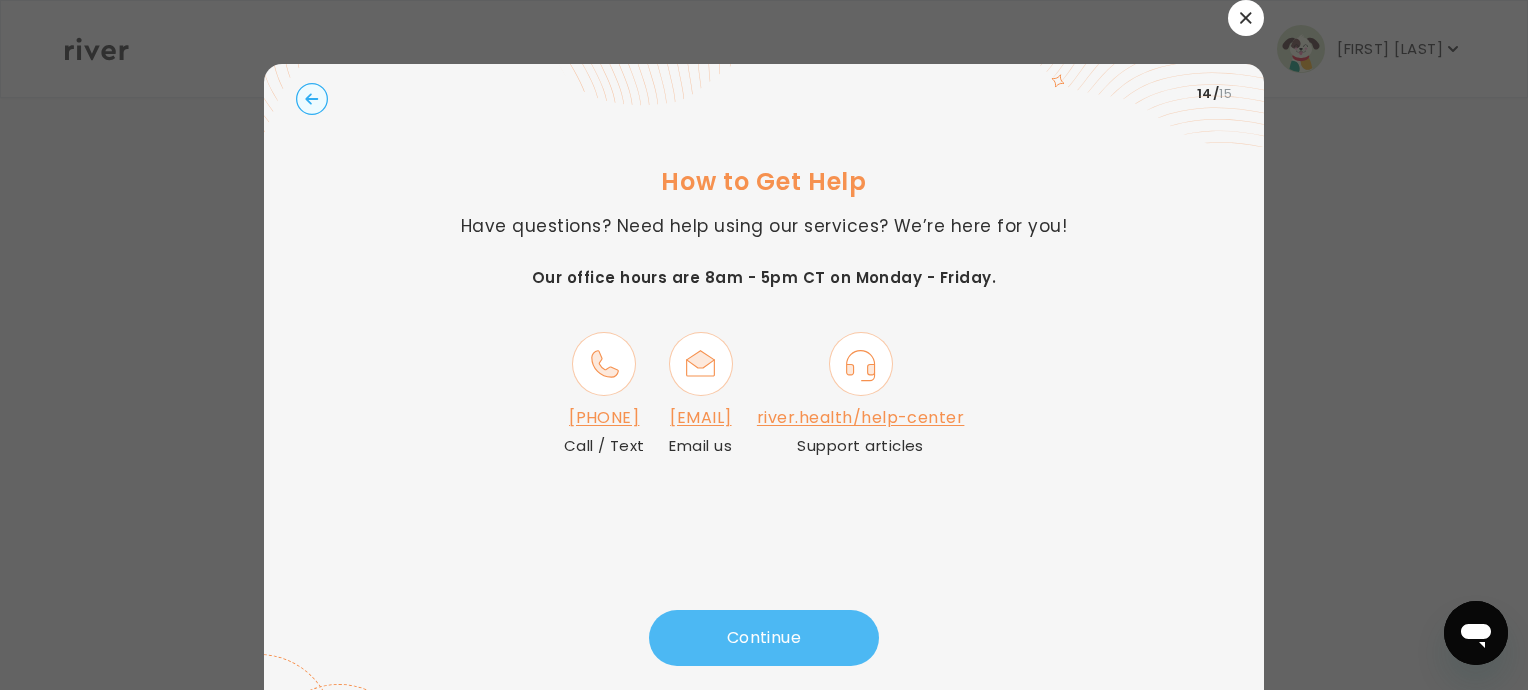 click on "Continue" at bounding box center [764, 638] 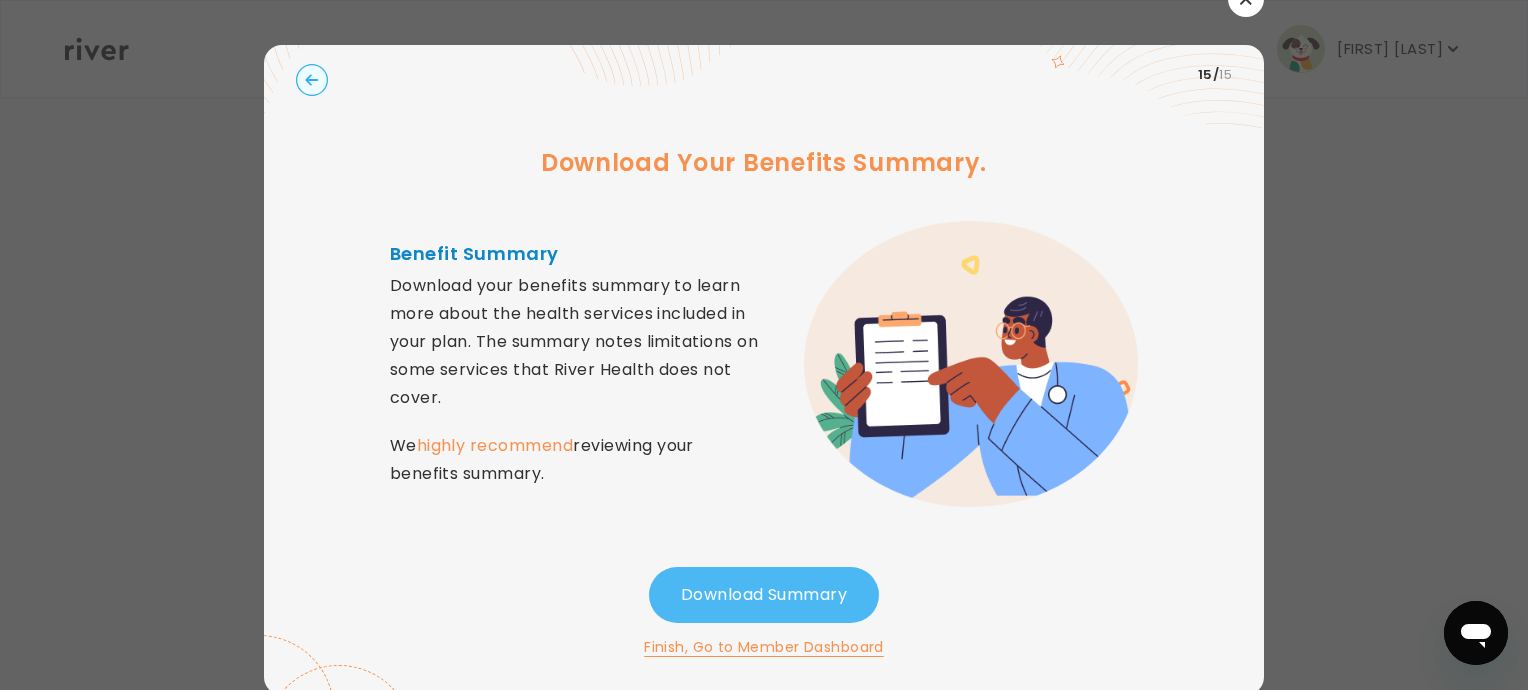 scroll, scrollTop: 24, scrollLeft: 0, axis: vertical 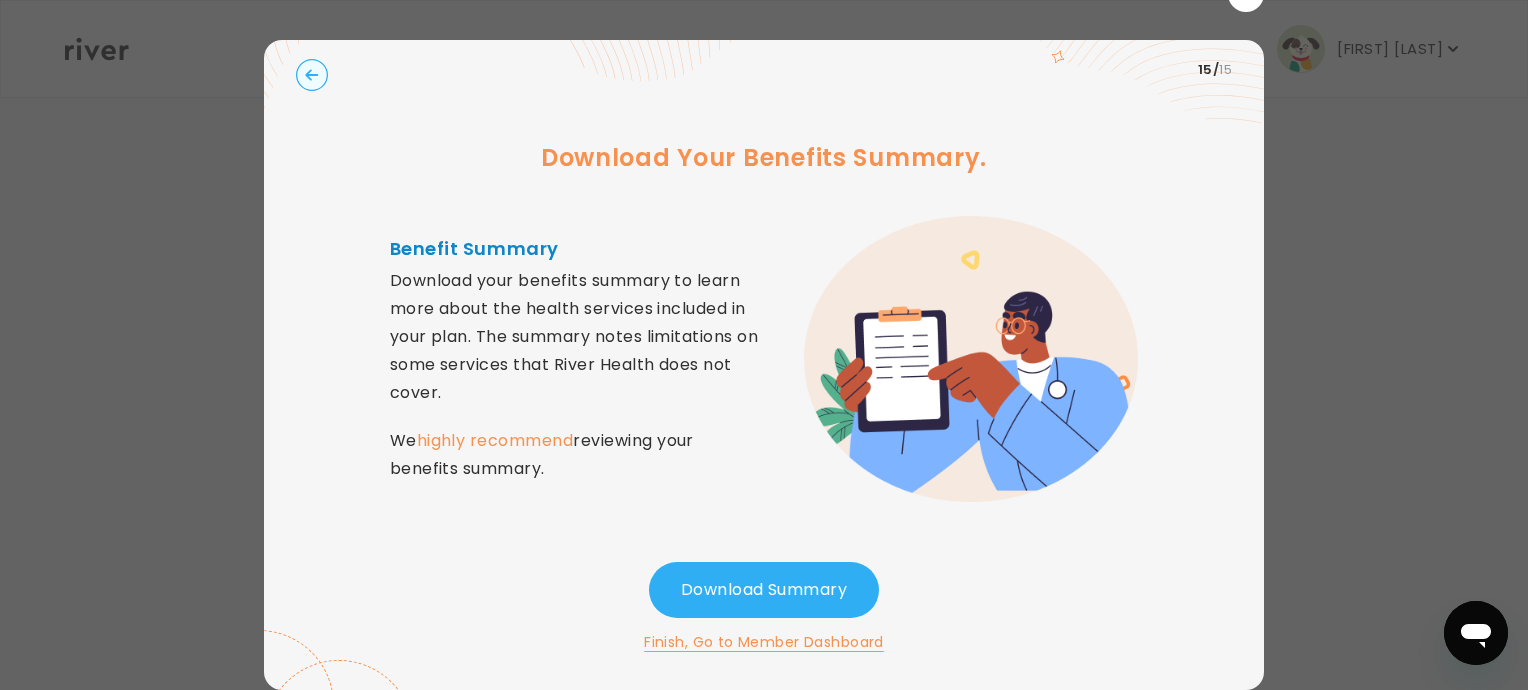 click on "Finish, Go to Member Dashboard" at bounding box center [764, 642] 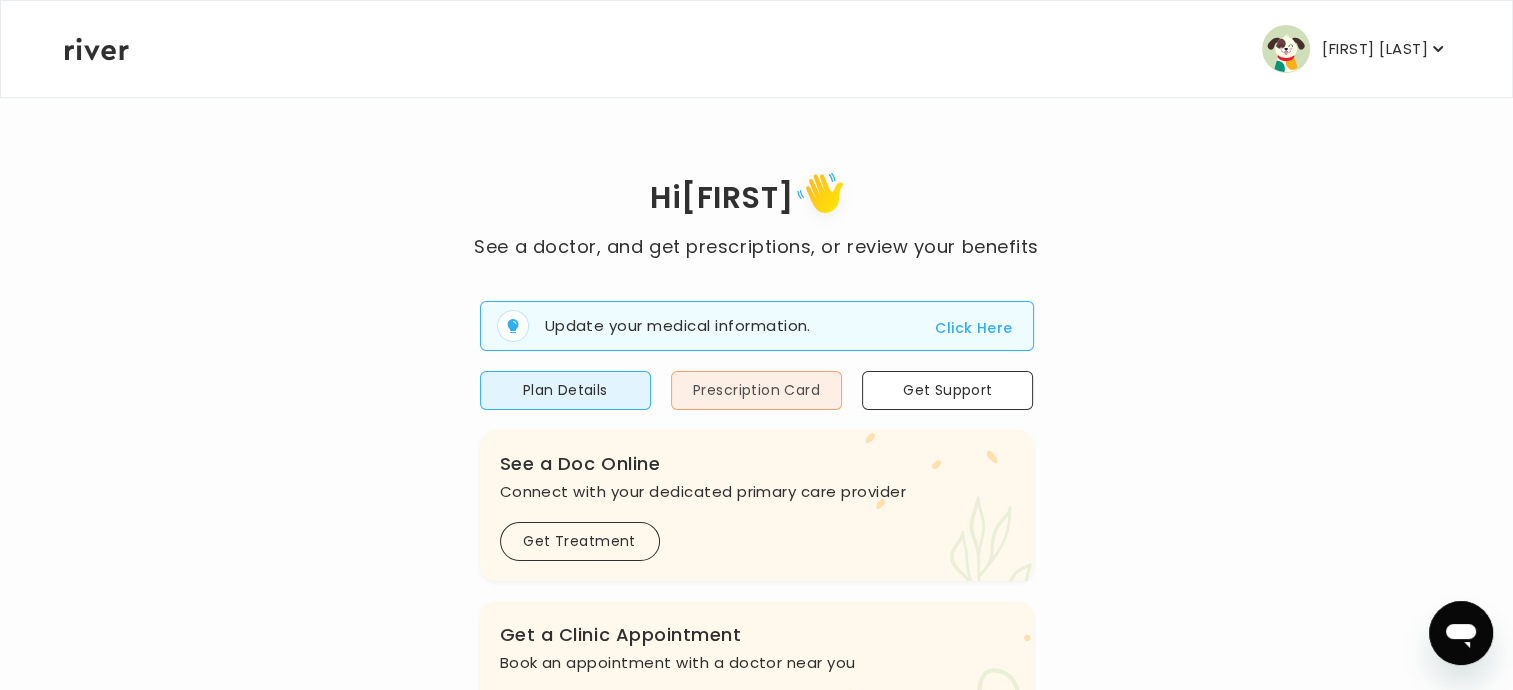 click on "Prescription Card" at bounding box center [756, 390] 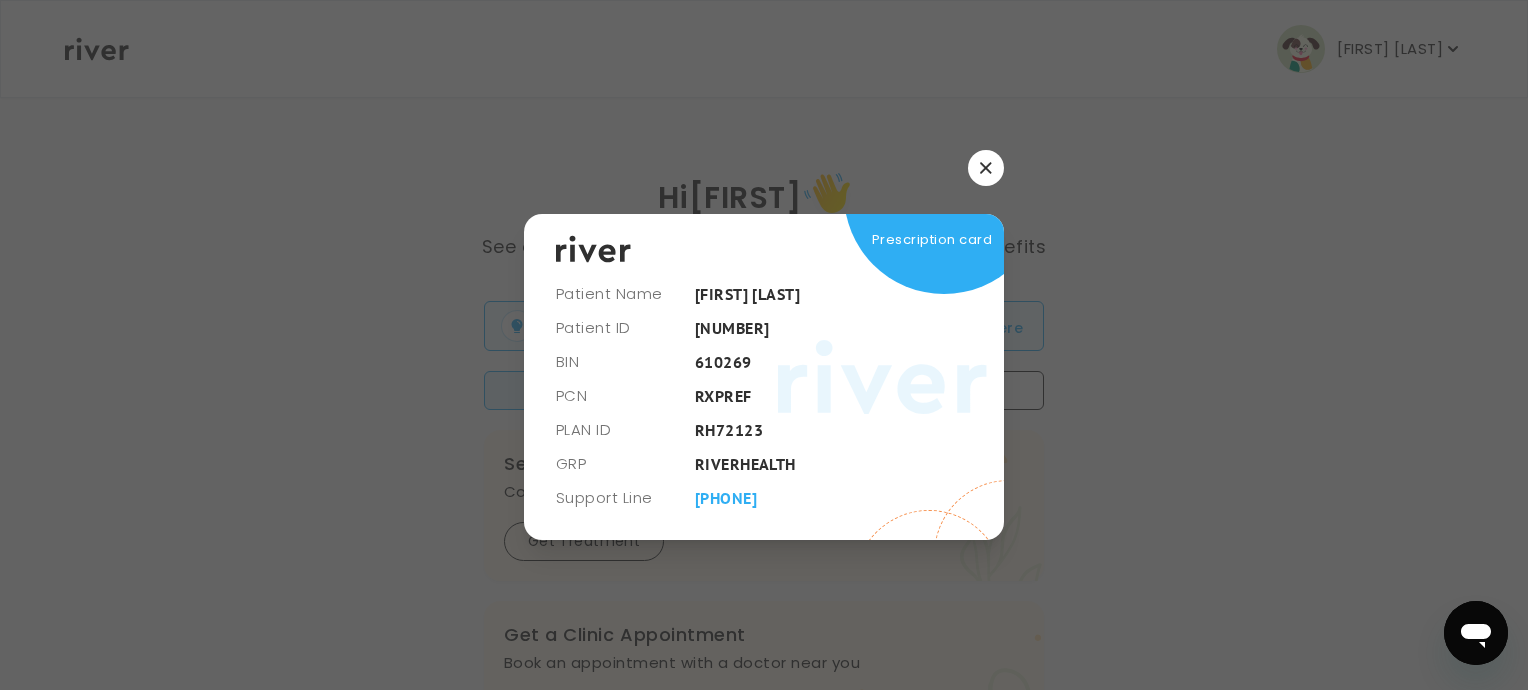 click 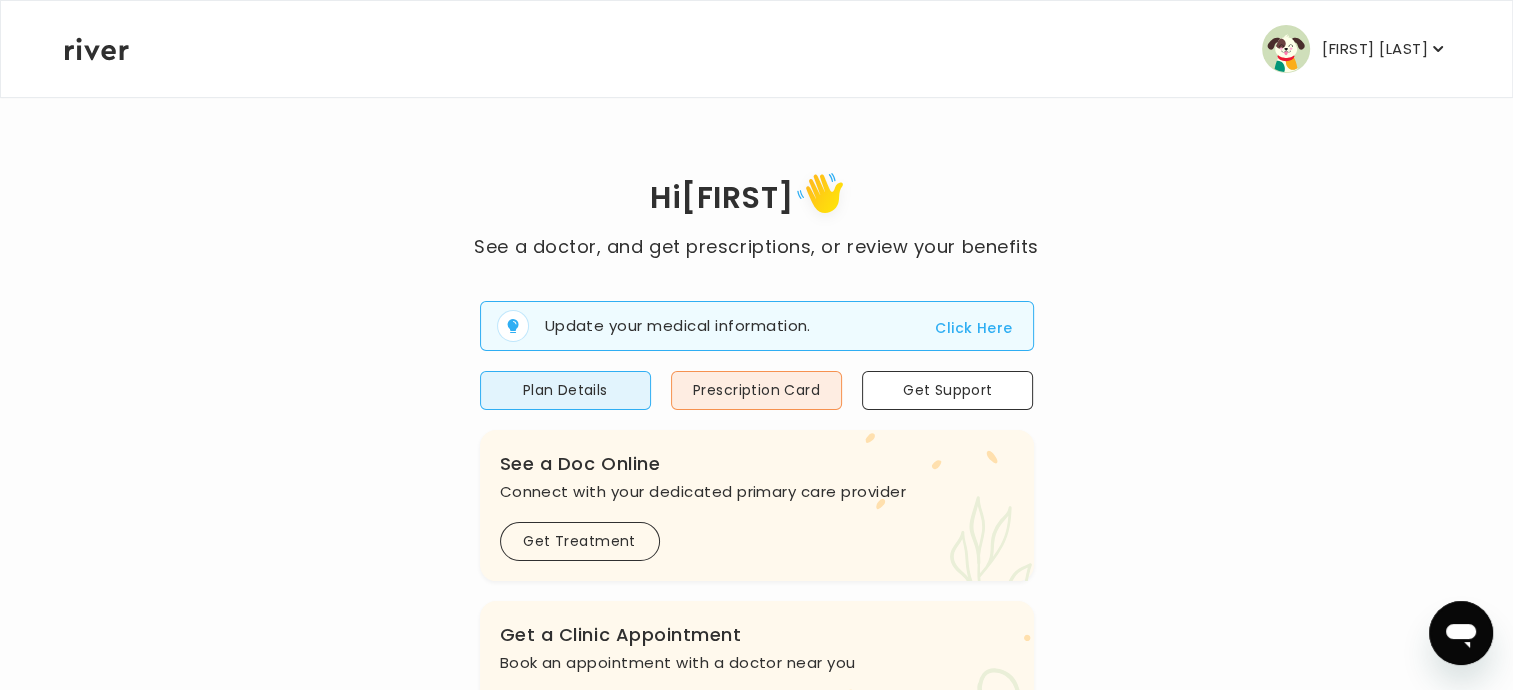 click 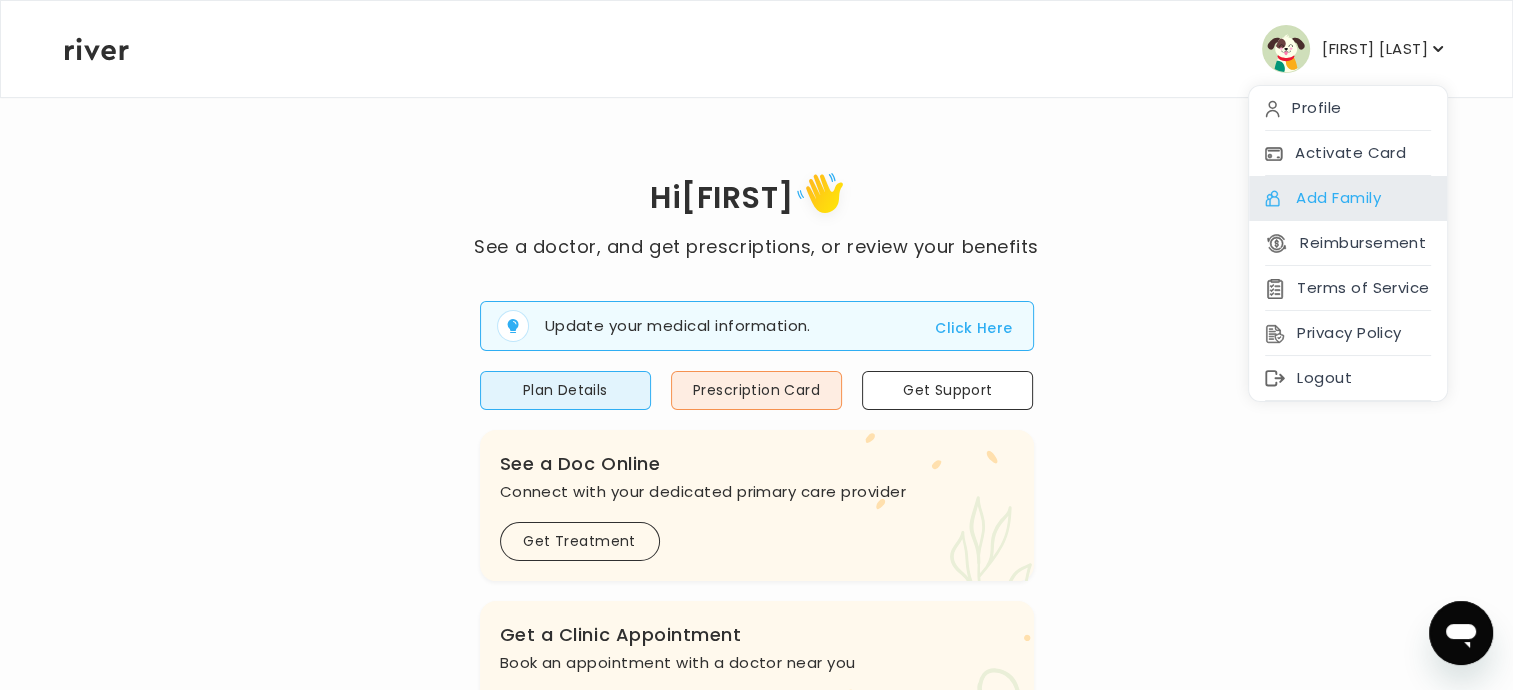 click on "Add Family" at bounding box center (1348, 198) 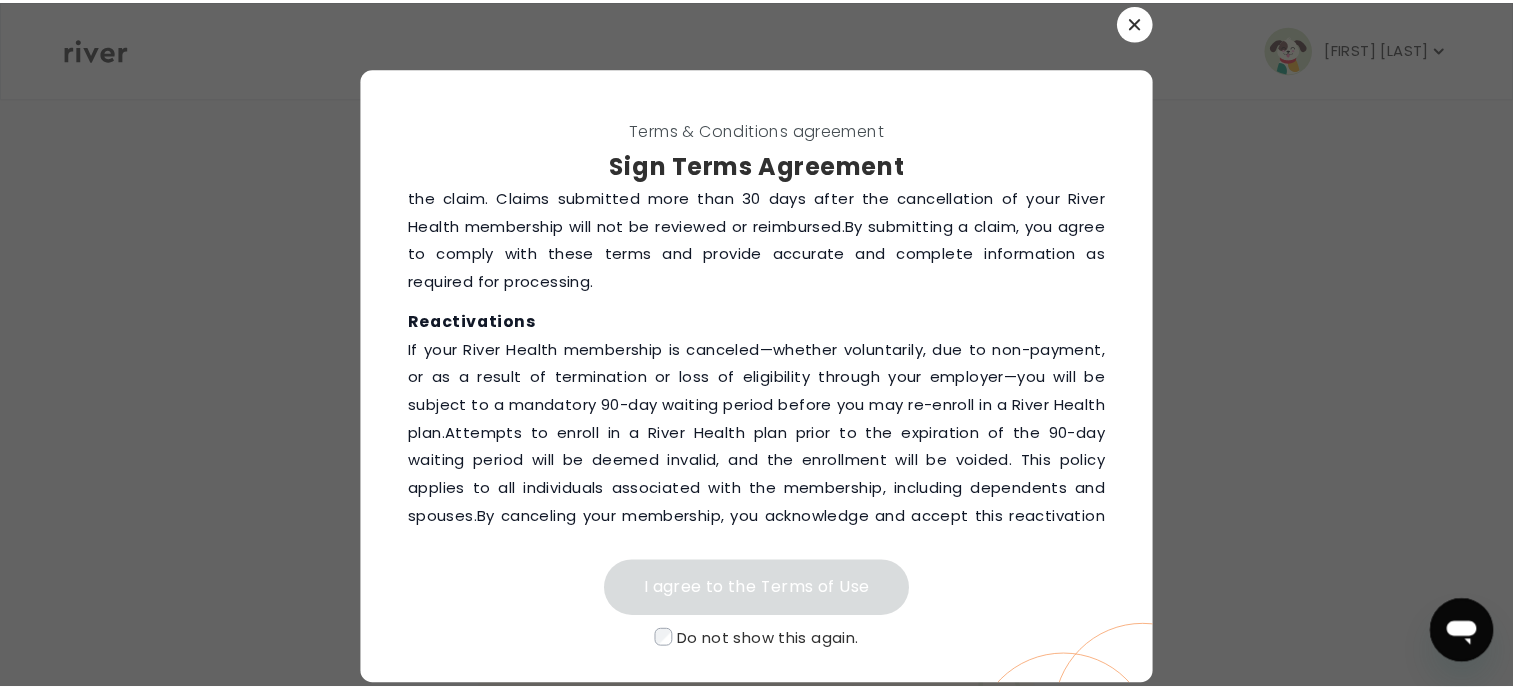 scroll, scrollTop: 2521, scrollLeft: 0, axis: vertical 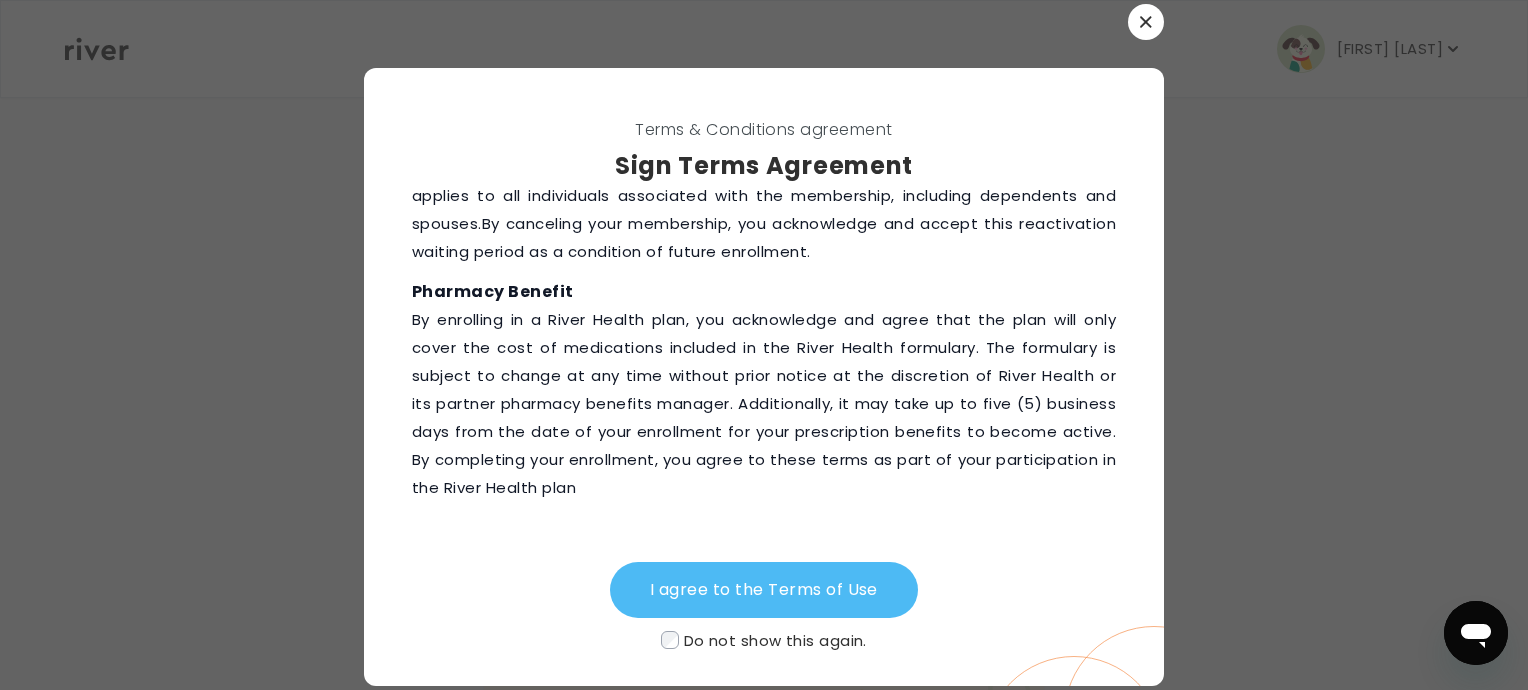 click on "I agree to the Terms of Use" at bounding box center [764, 590] 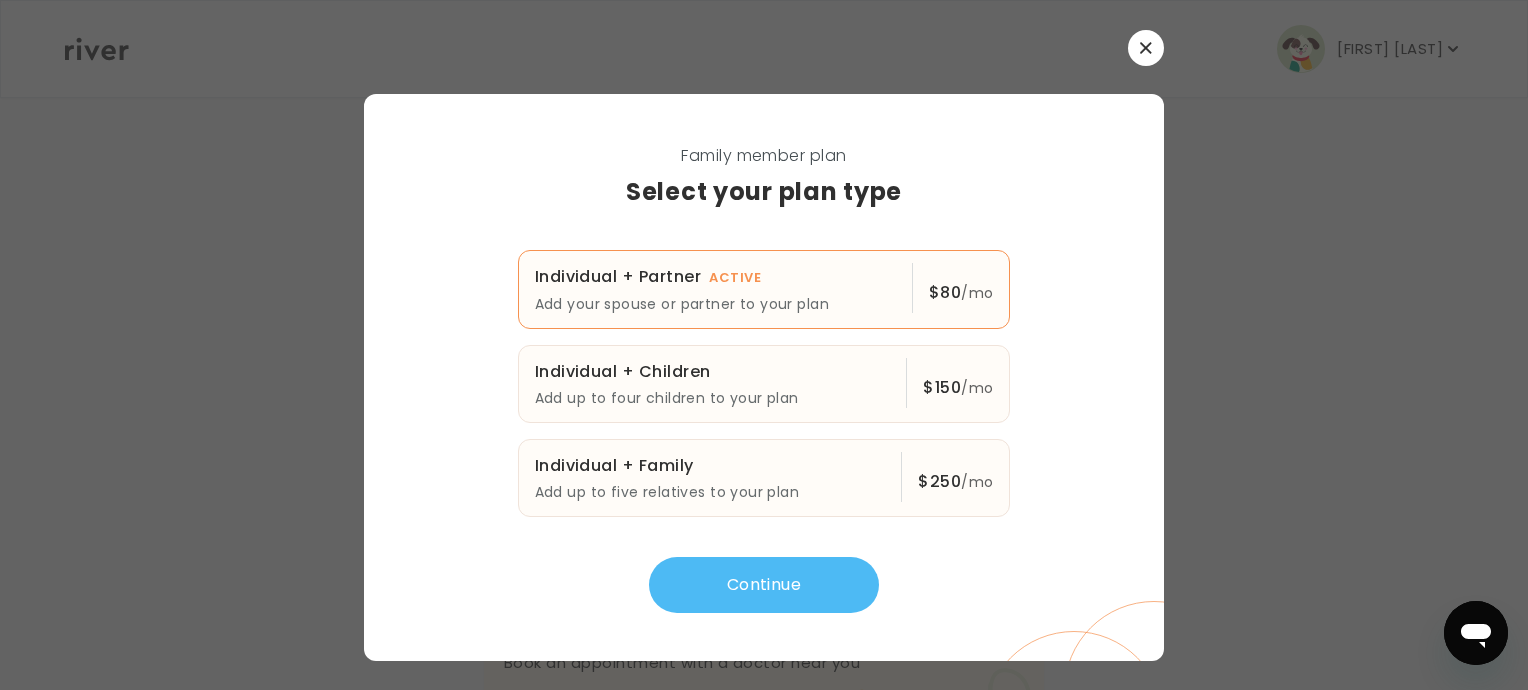 click on "Continue" at bounding box center (764, 585) 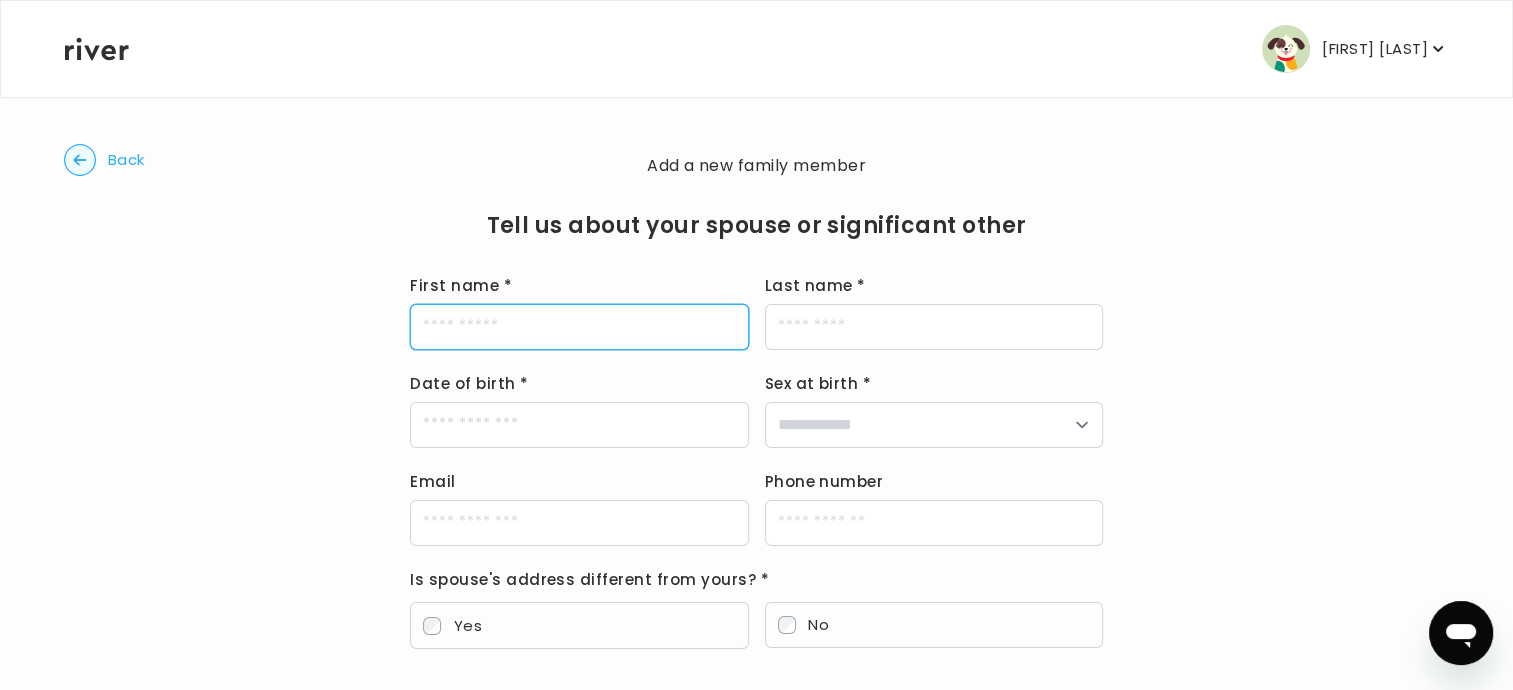 click on "First name *" at bounding box center (579, 327) 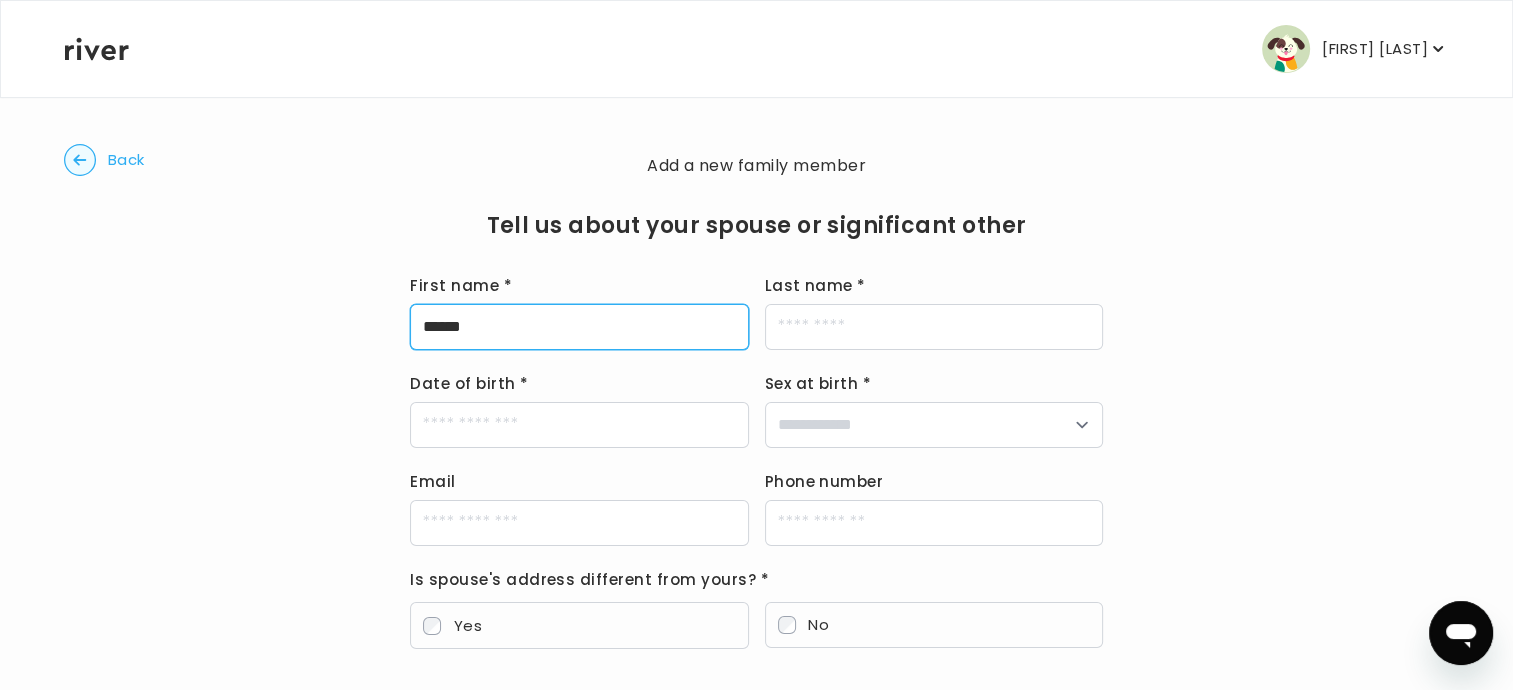 type on "******" 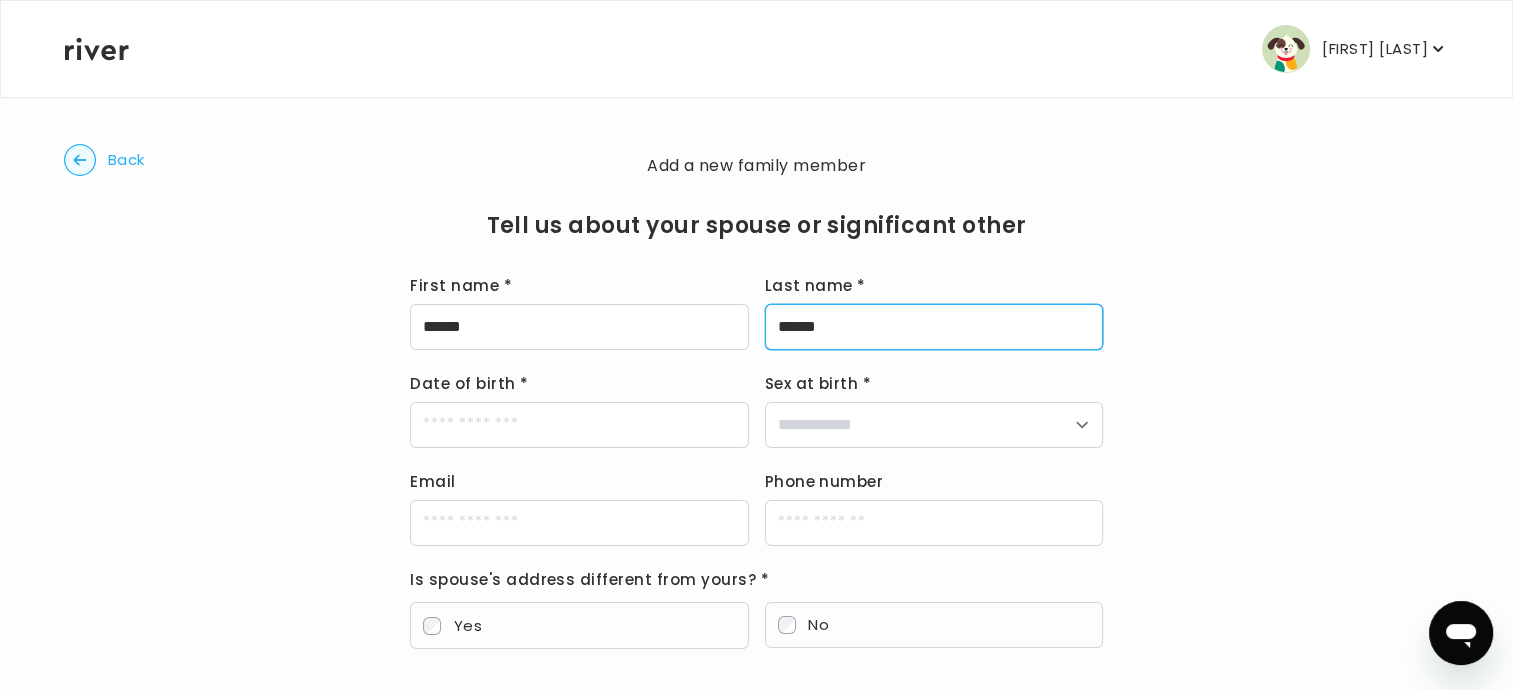 type on "******" 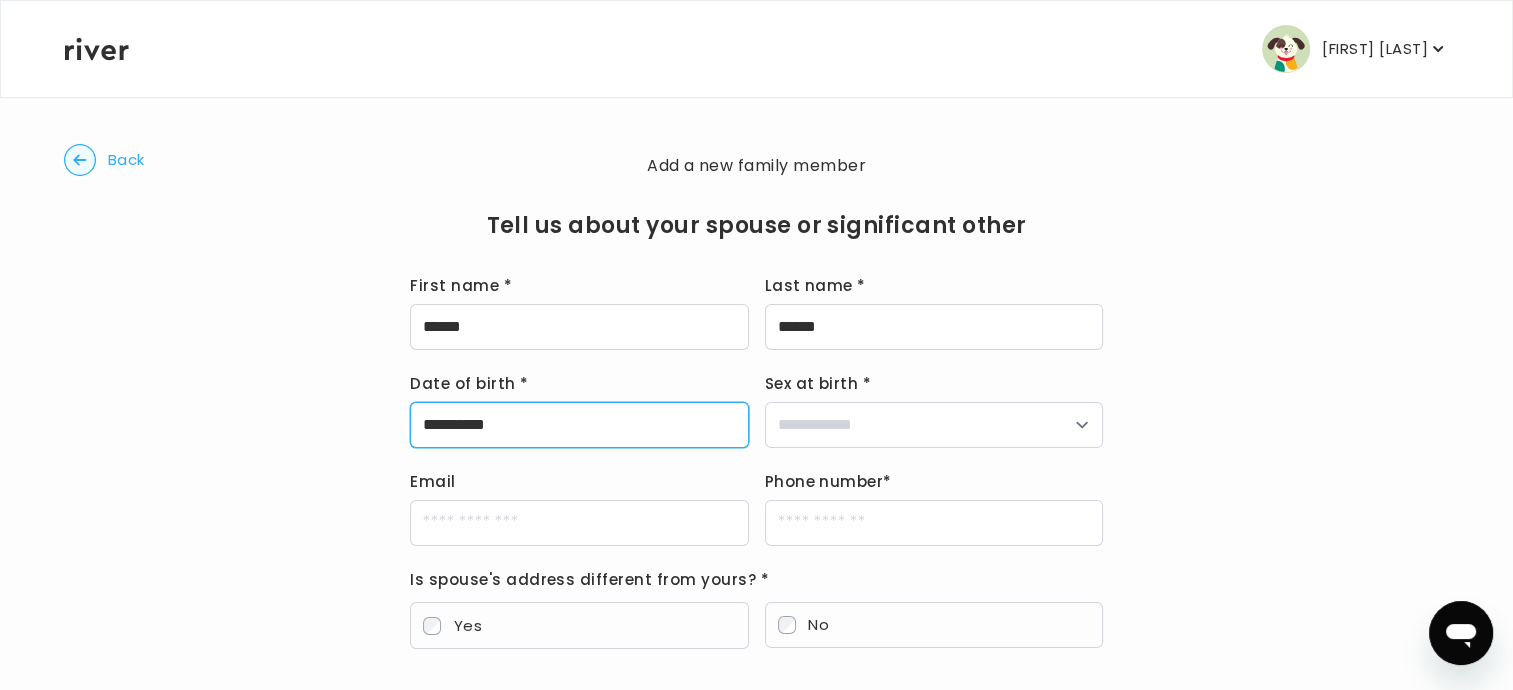 type on "**********" 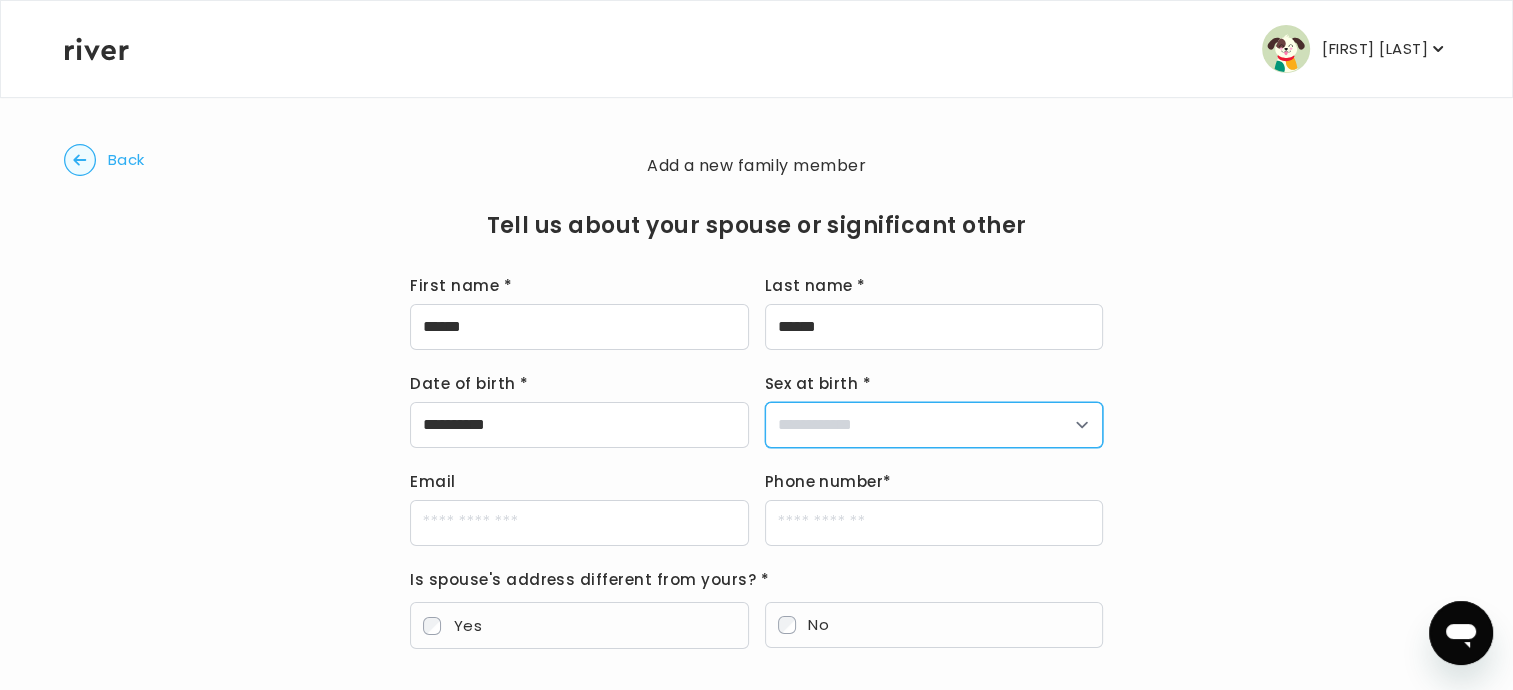 select on "****" 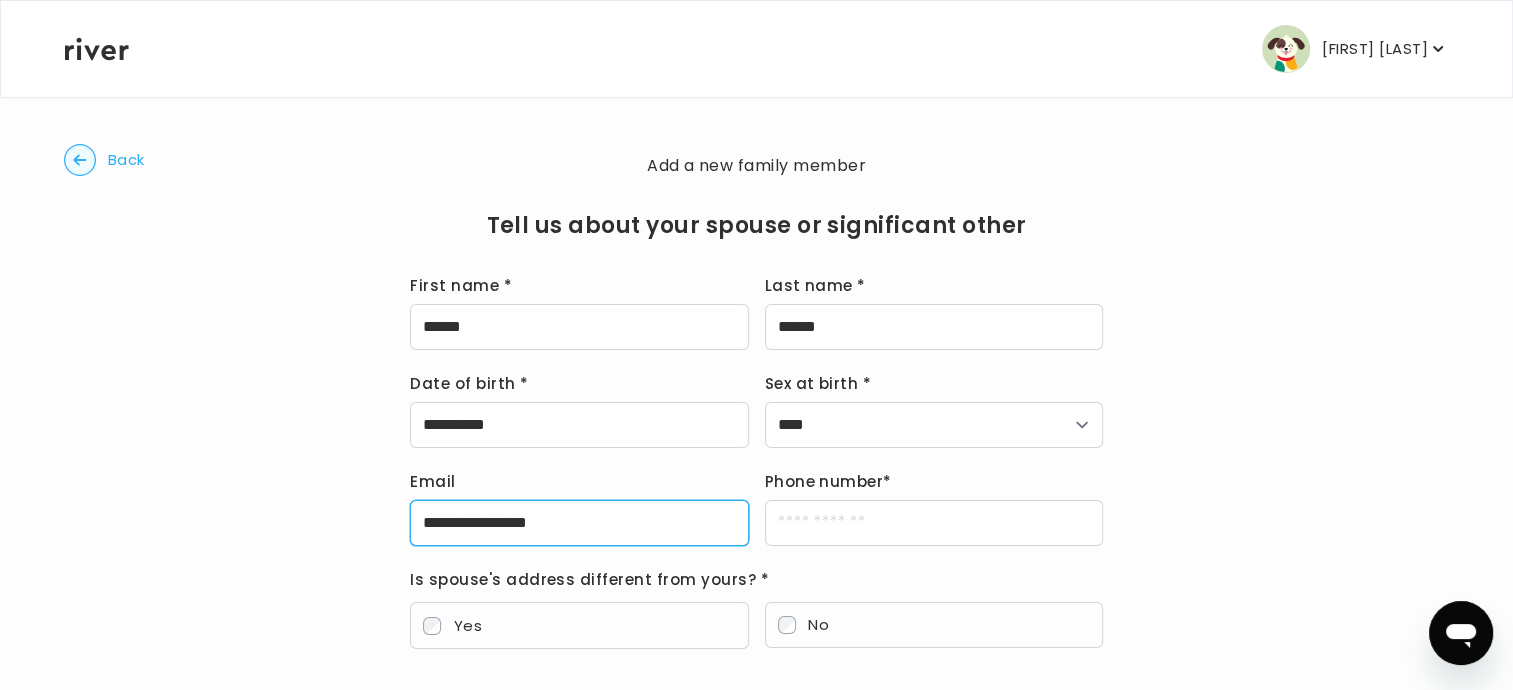 type on "**********" 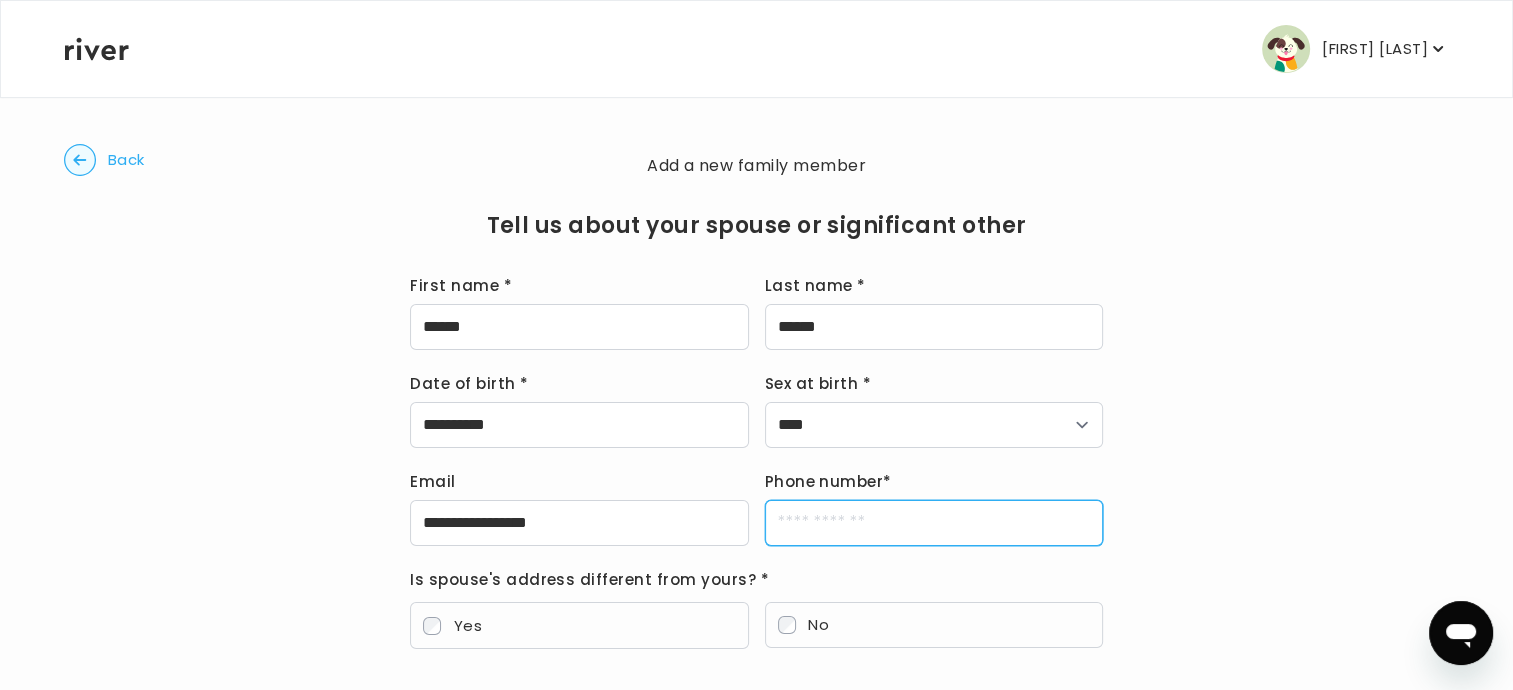 scroll, scrollTop: 100, scrollLeft: 0, axis: vertical 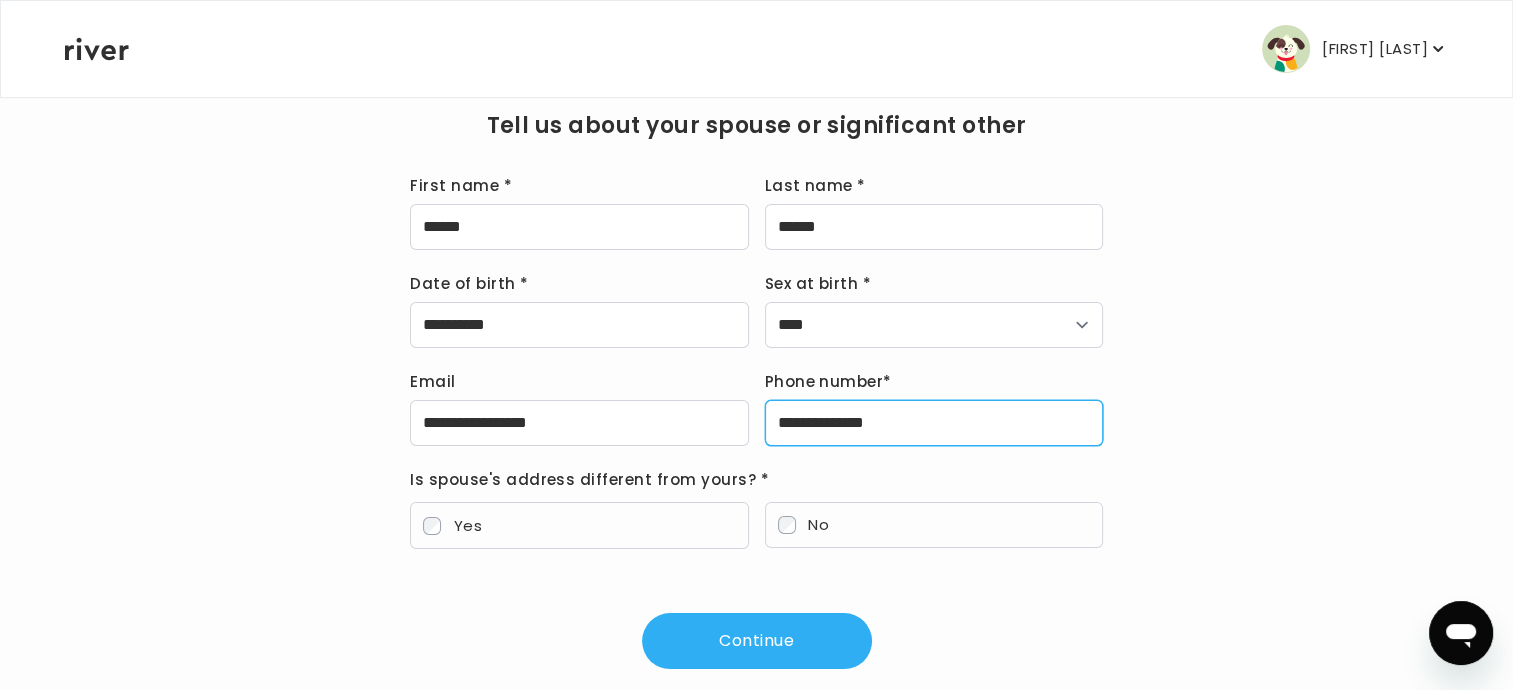 type on "**********" 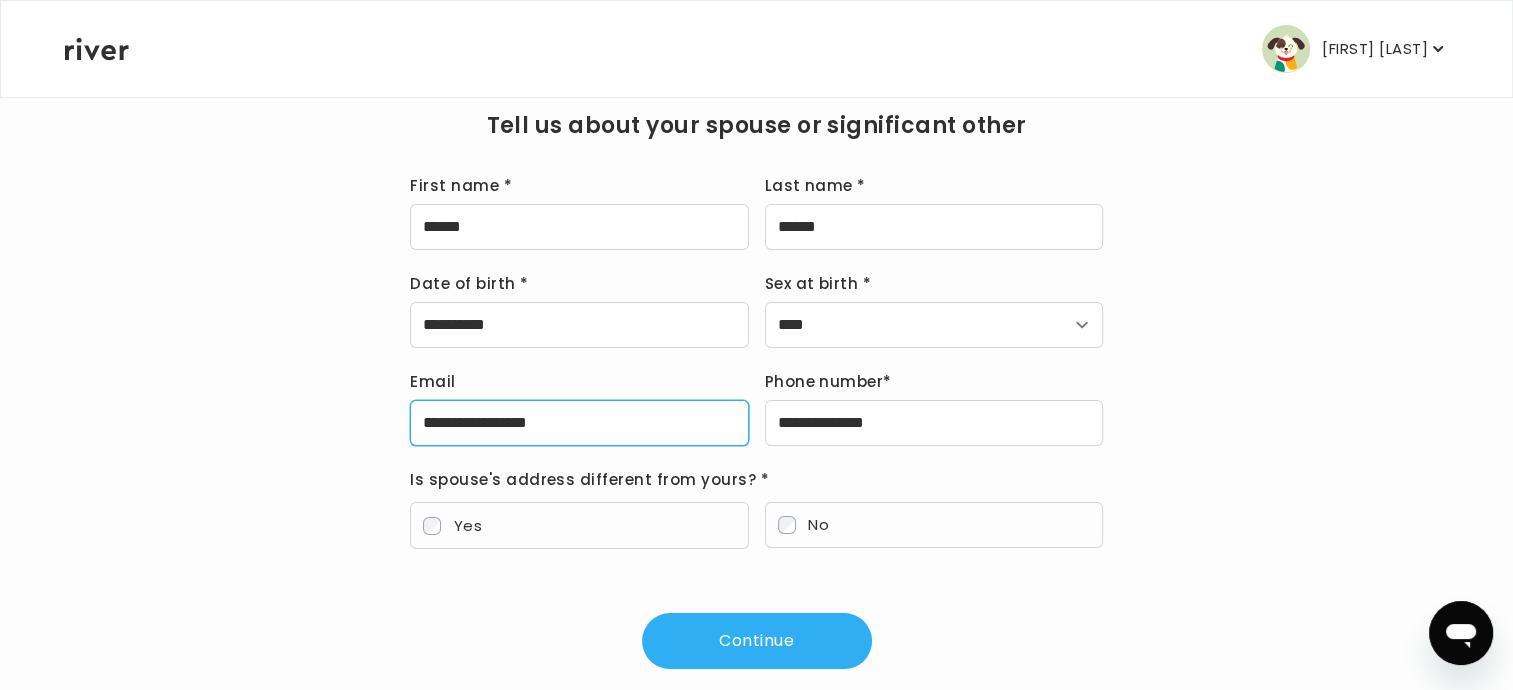 click on "**********" at bounding box center (579, 423) 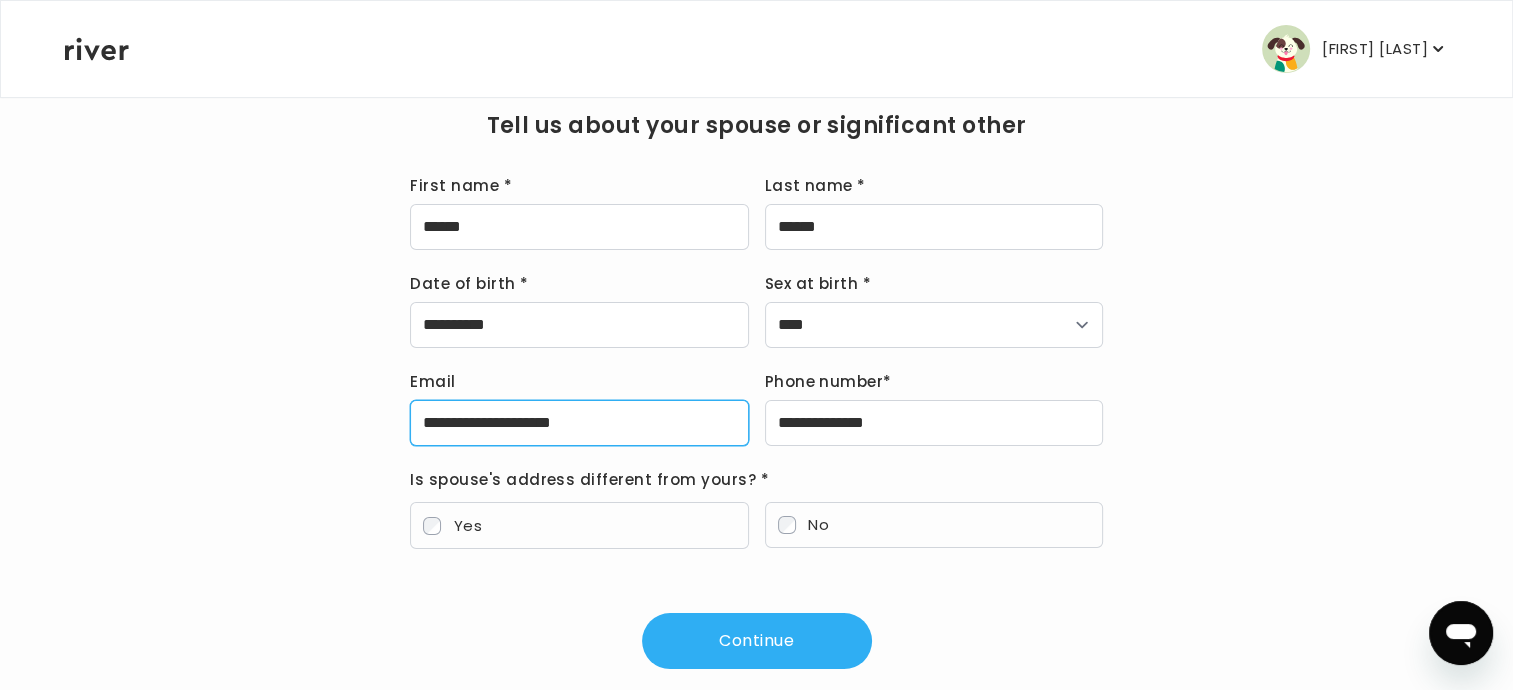 type on "**********" 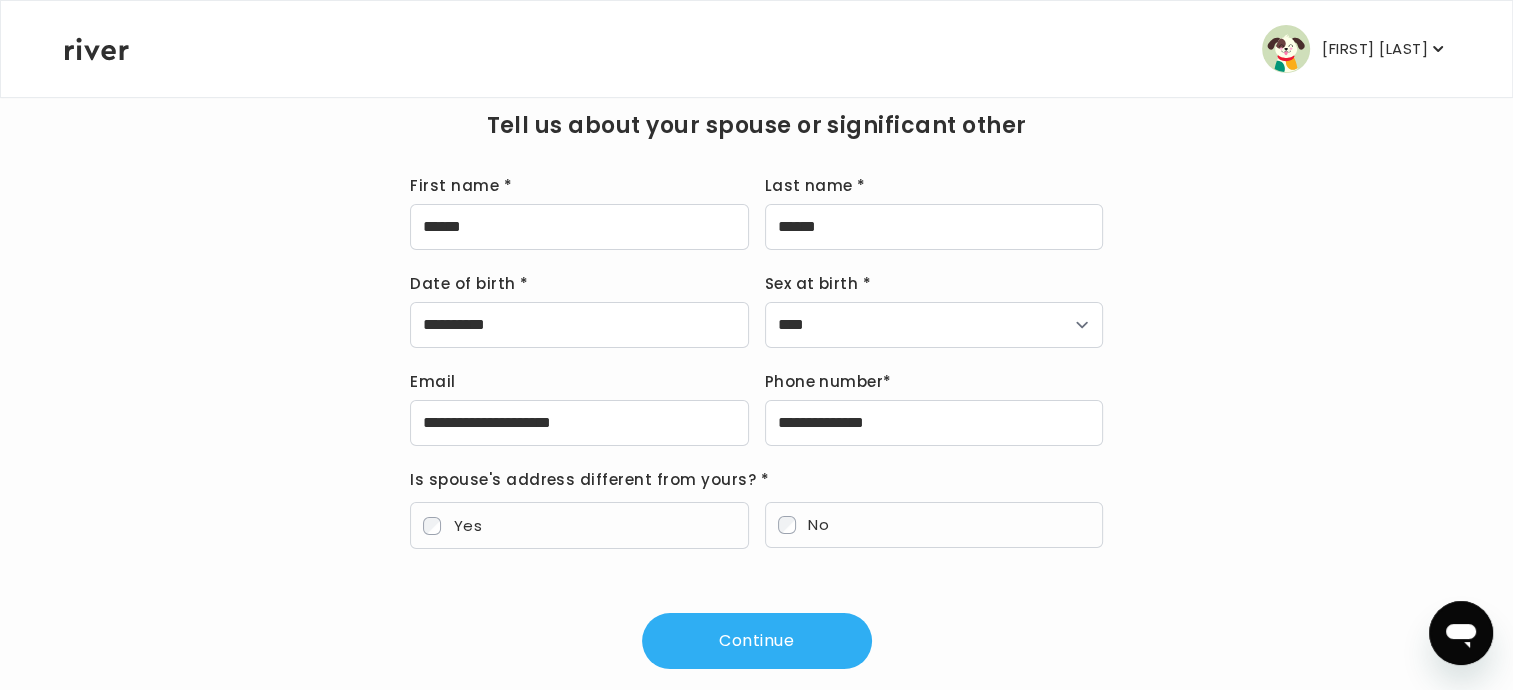 click on "**********" at bounding box center (756, 360) 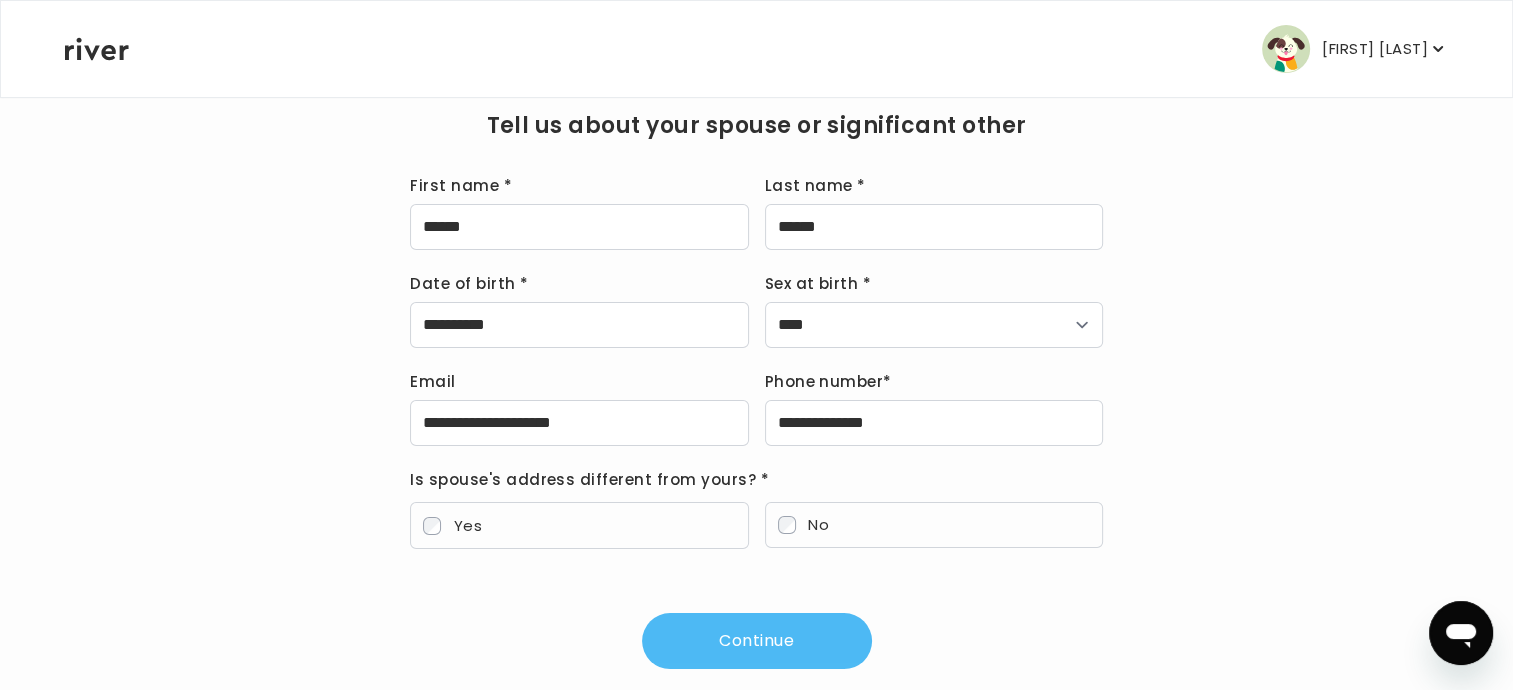click on "Continue" at bounding box center [757, 641] 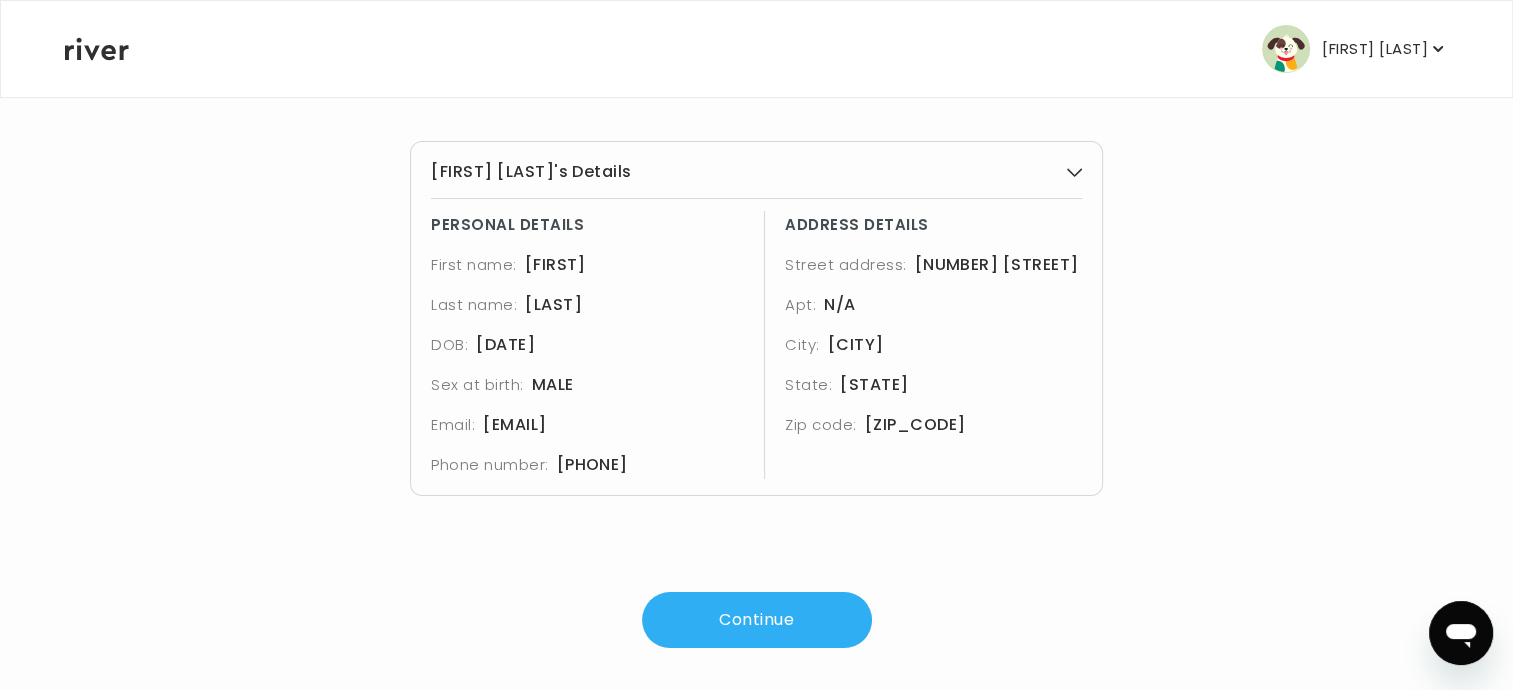 scroll, scrollTop: 128, scrollLeft: 0, axis: vertical 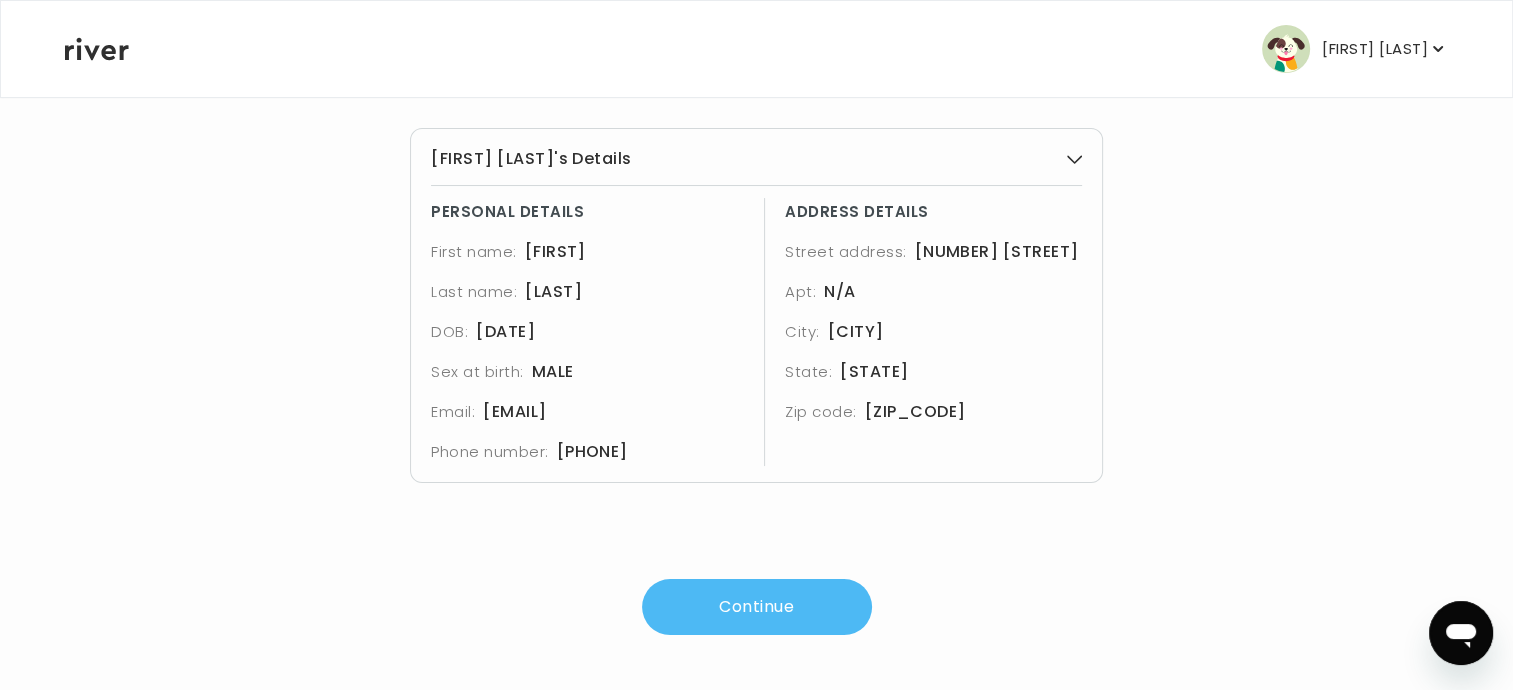 click on "Continue" at bounding box center [757, 607] 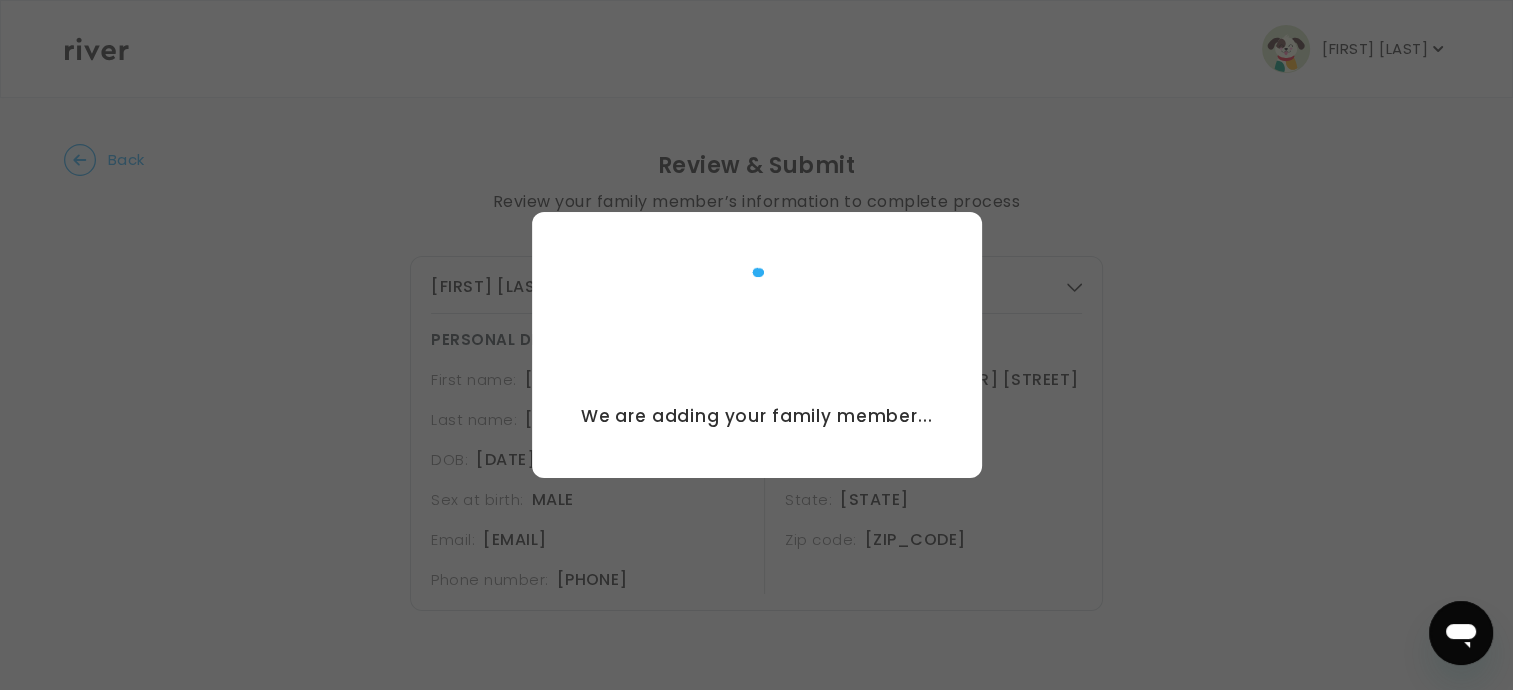 scroll, scrollTop: 0, scrollLeft: 0, axis: both 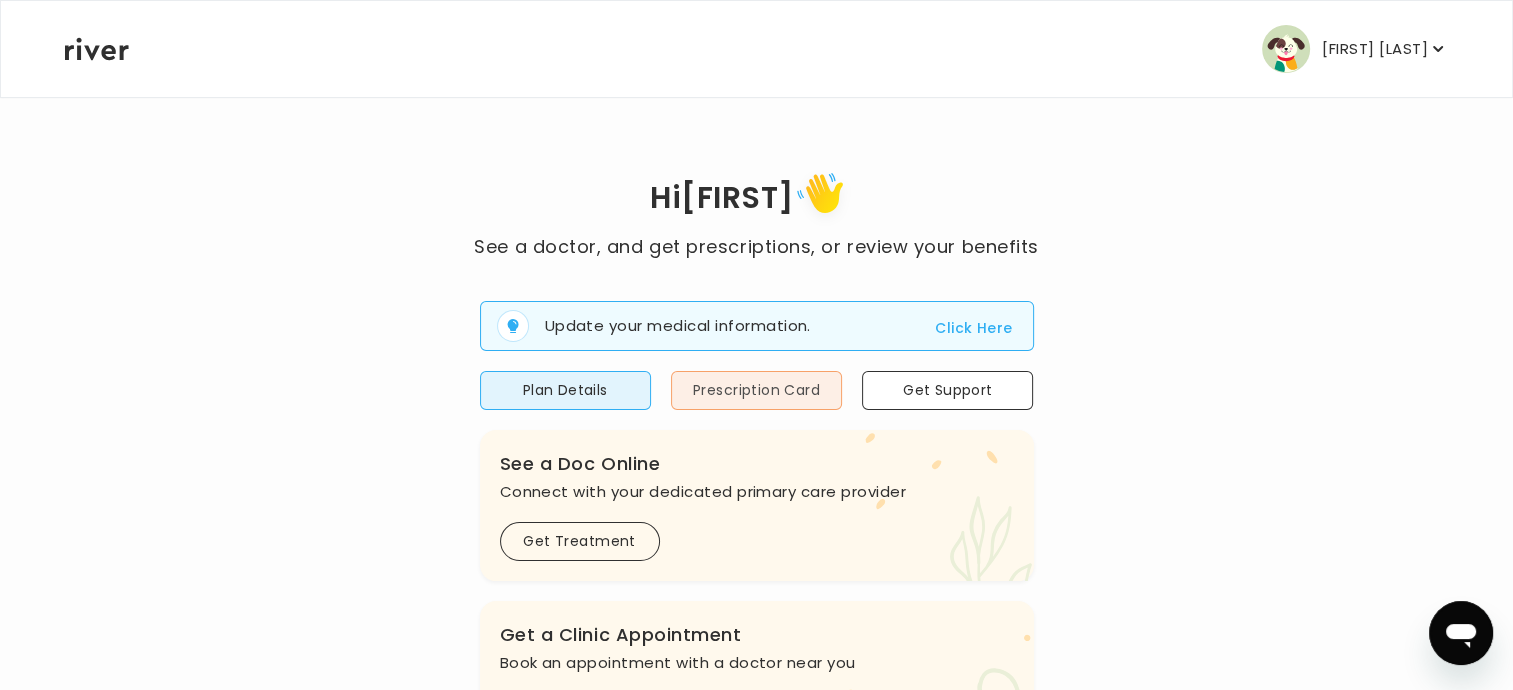 click on "Prescription Card" at bounding box center (756, 390) 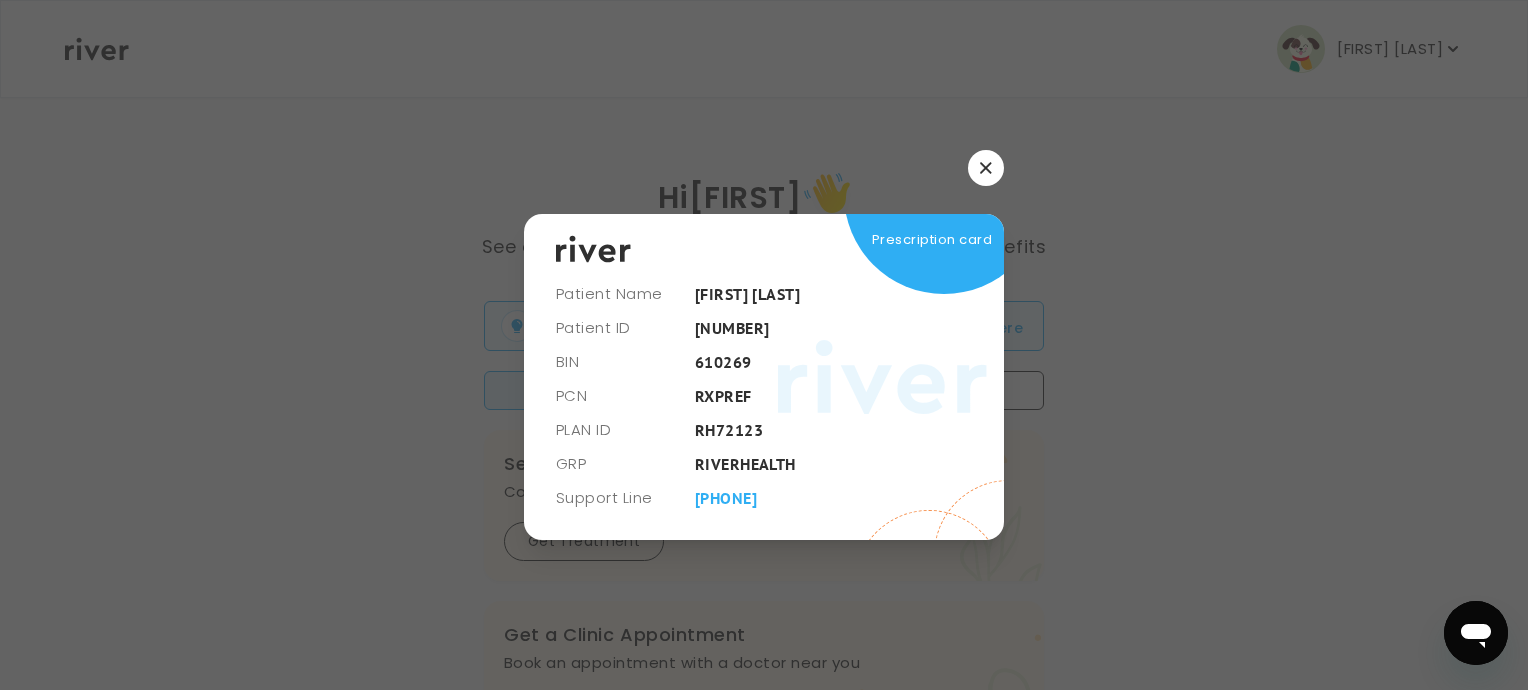 click 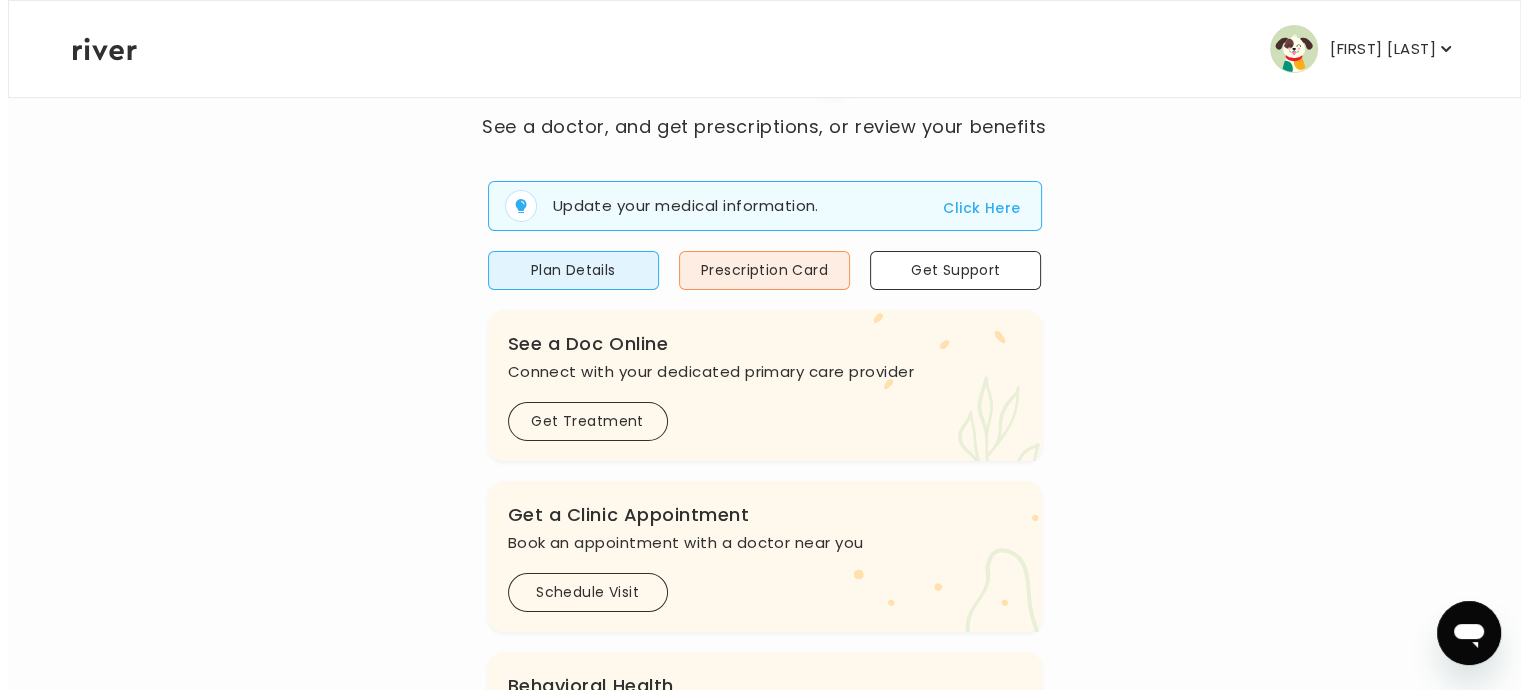 scroll, scrollTop: 0, scrollLeft: 0, axis: both 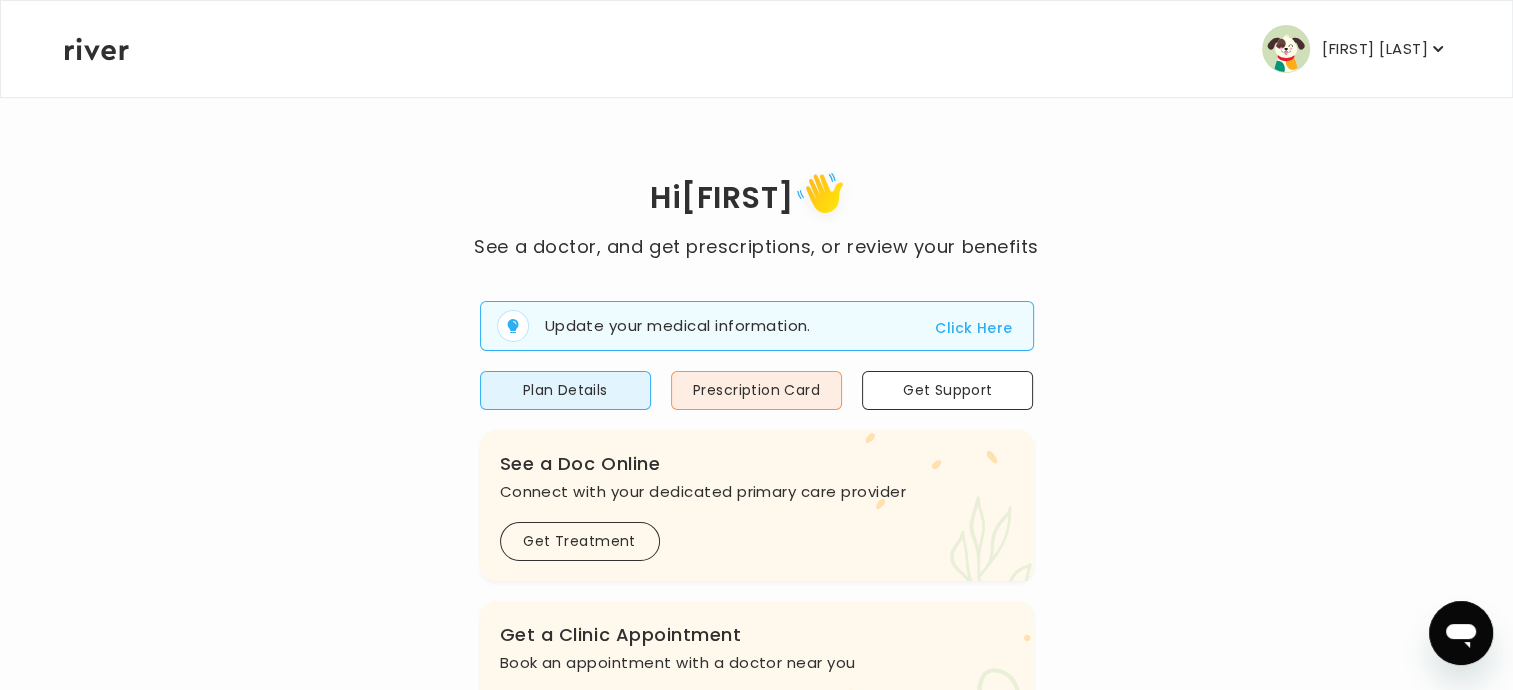 click 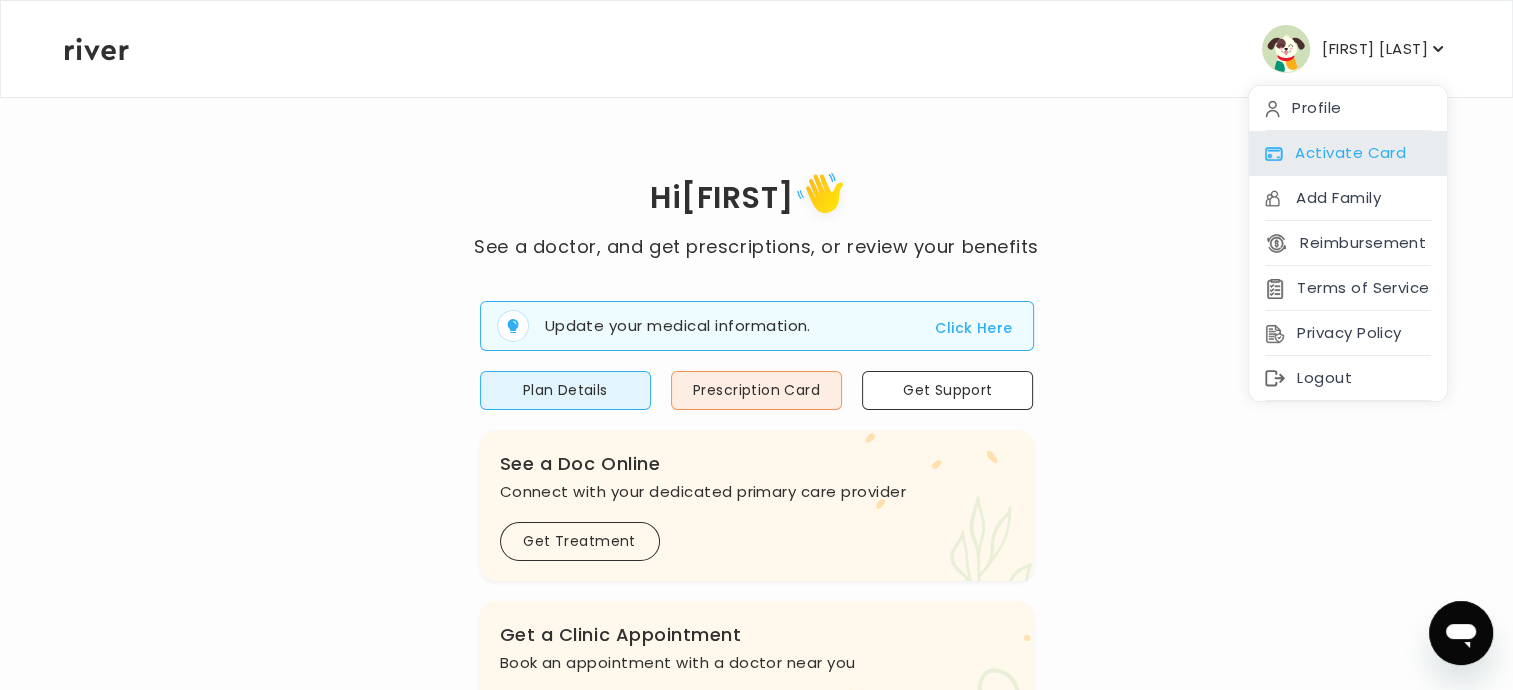 click on "Activate Card" at bounding box center [1348, 153] 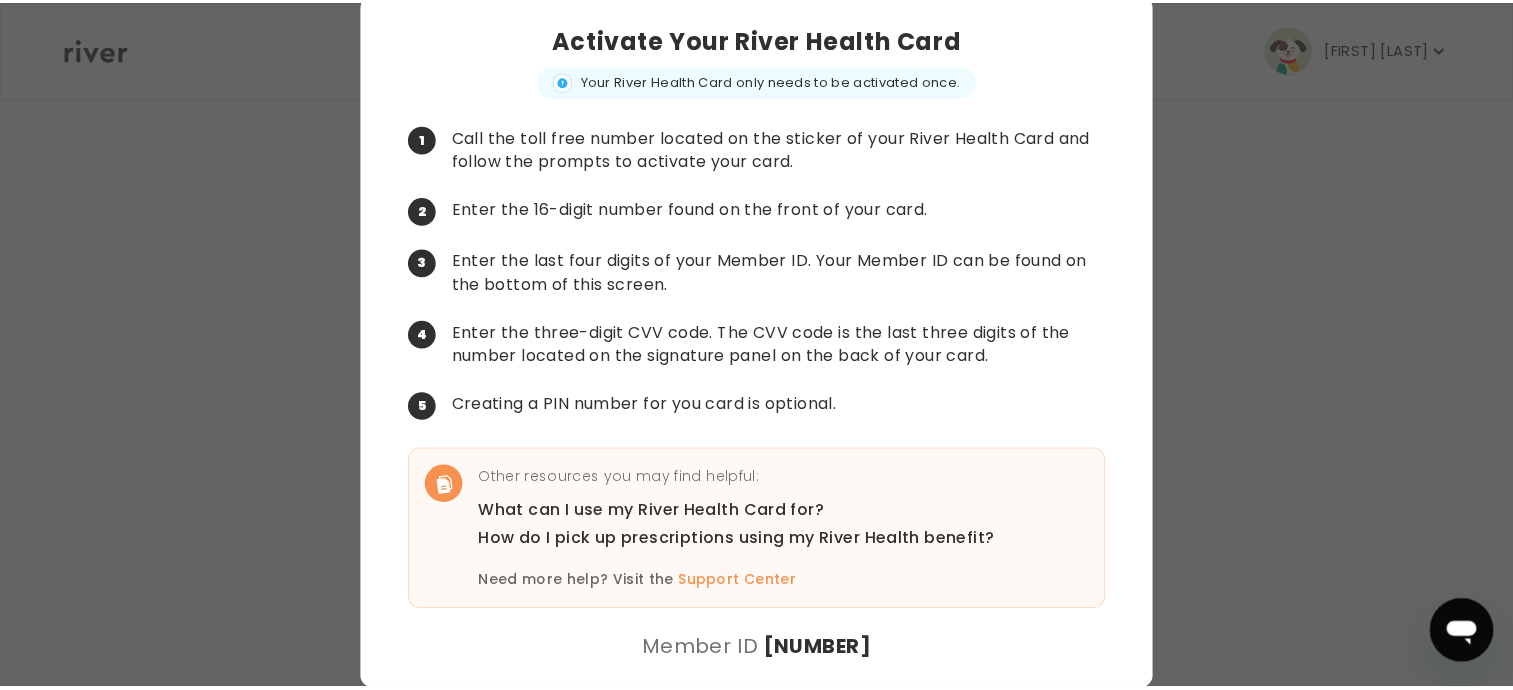scroll, scrollTop: 0, scrollLeft: 0, axis: both 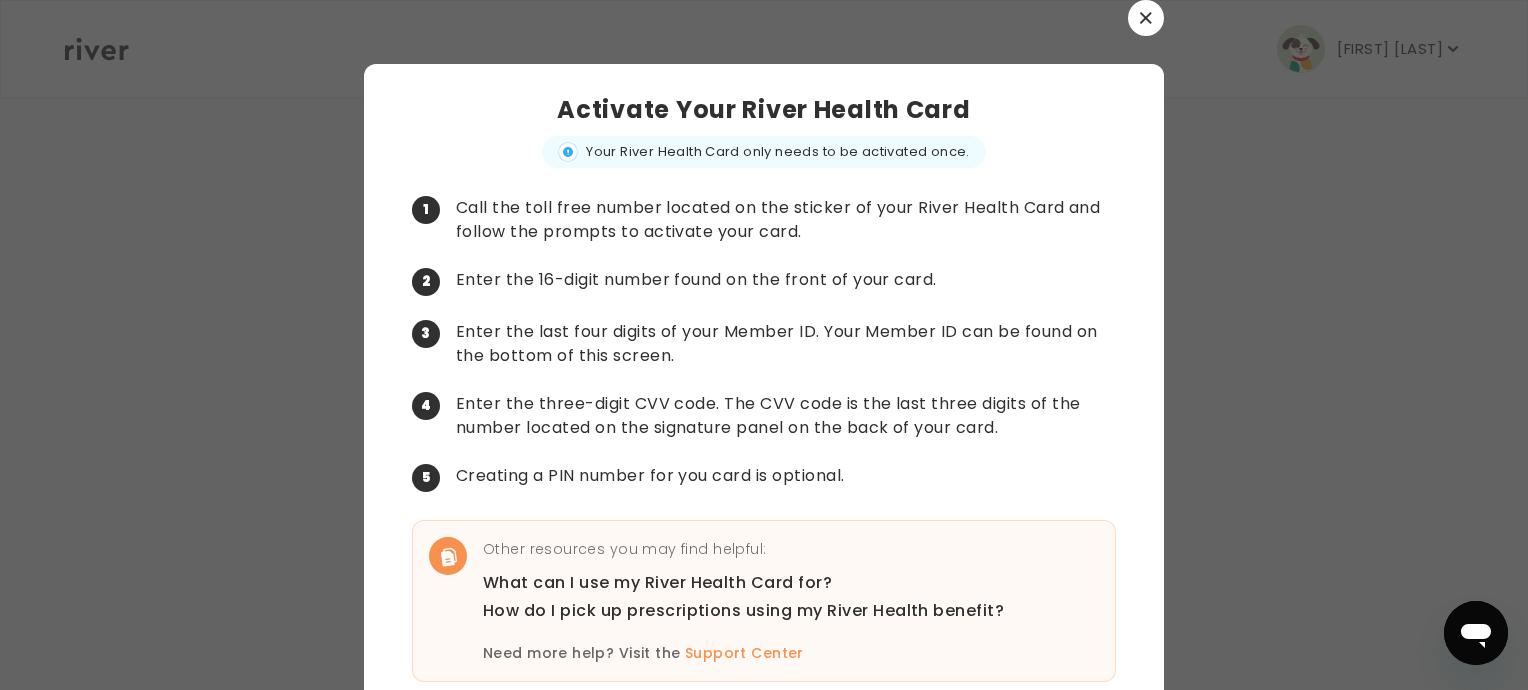 click 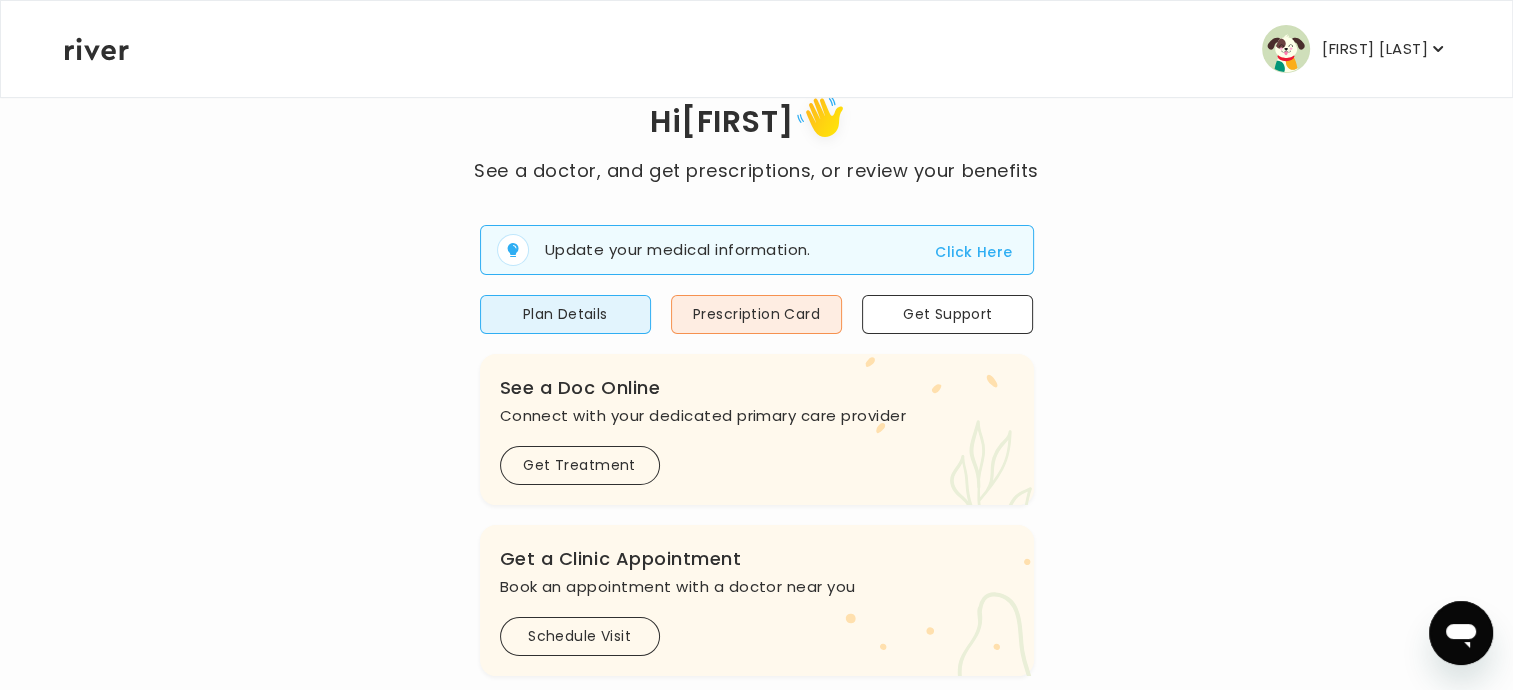 scroll, scrollTop: 0, scrollLeft: 0, axis: both 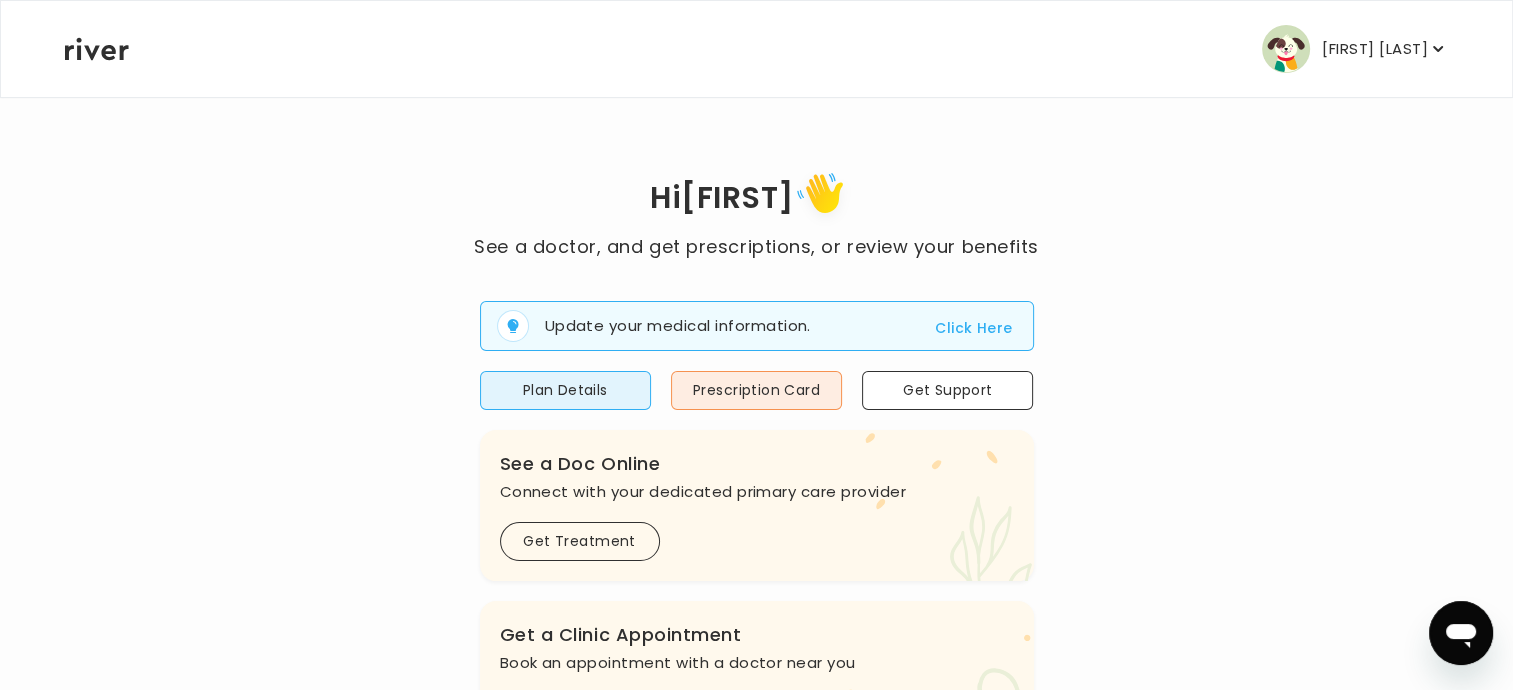 click 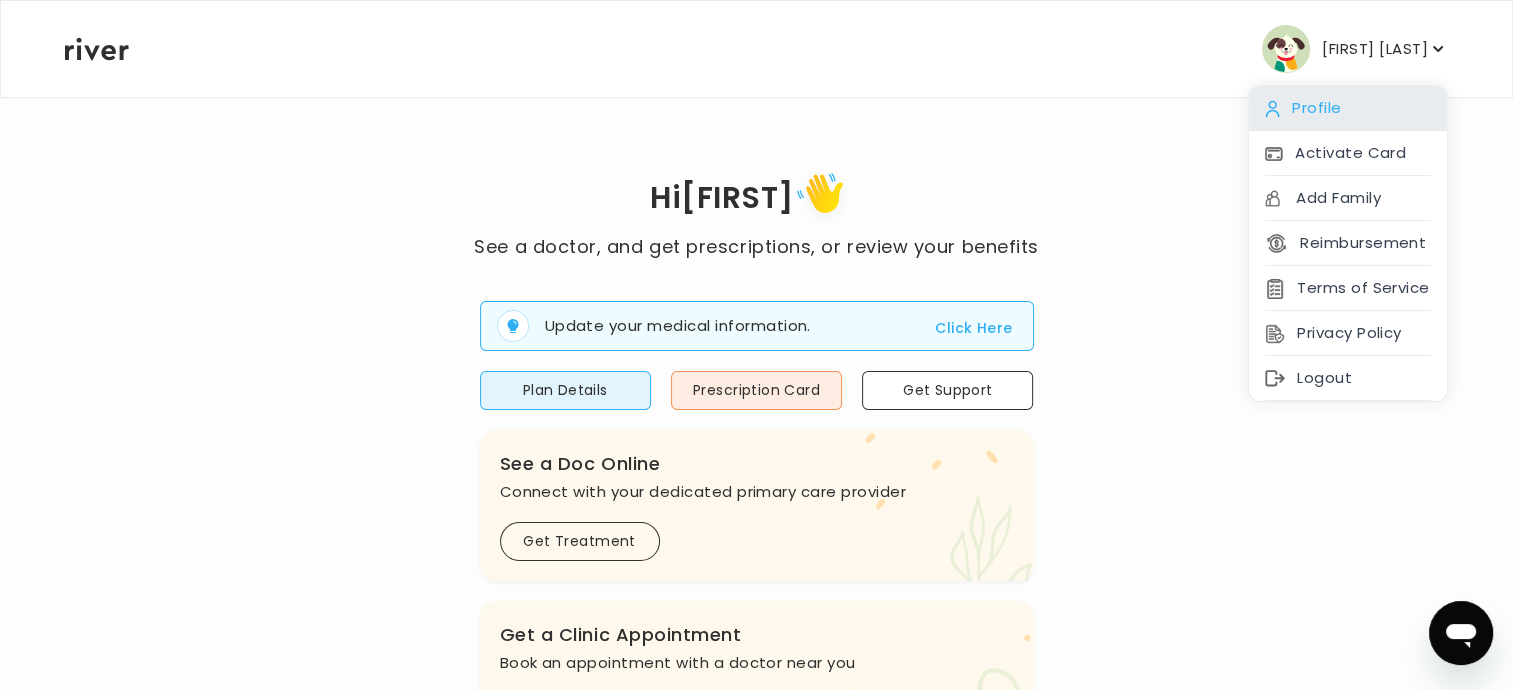 click on "Profile" at bounding box center [1348, 108] 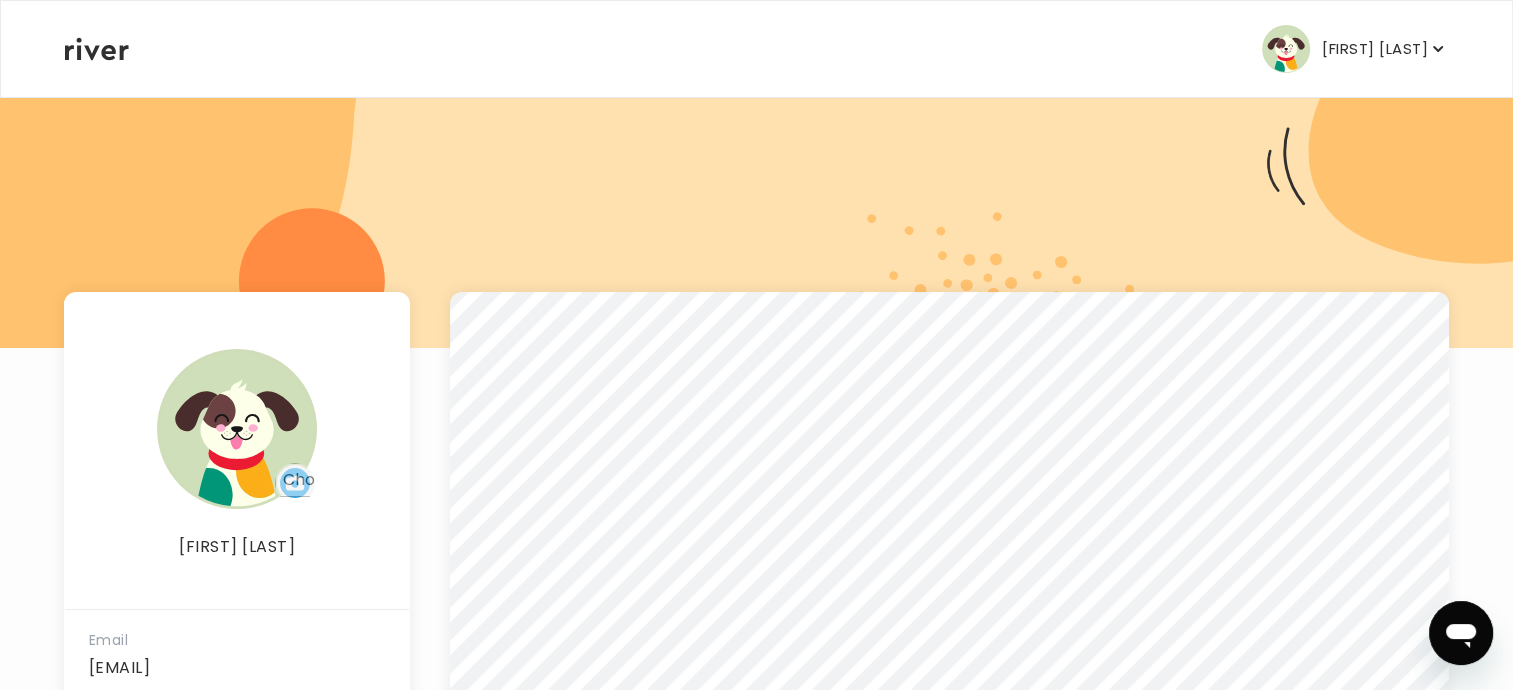 scroll, scrollTop: 0, scrollLeft: 0, axis: both 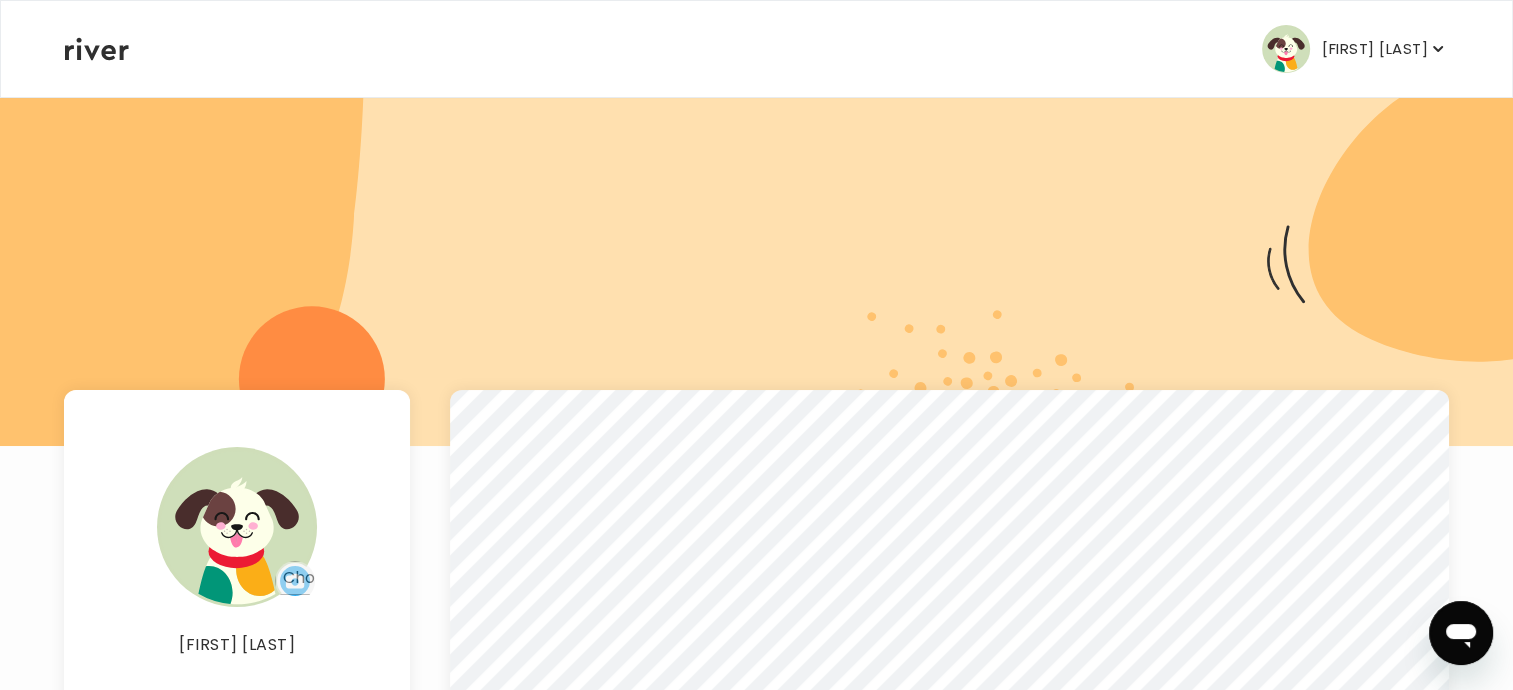 click 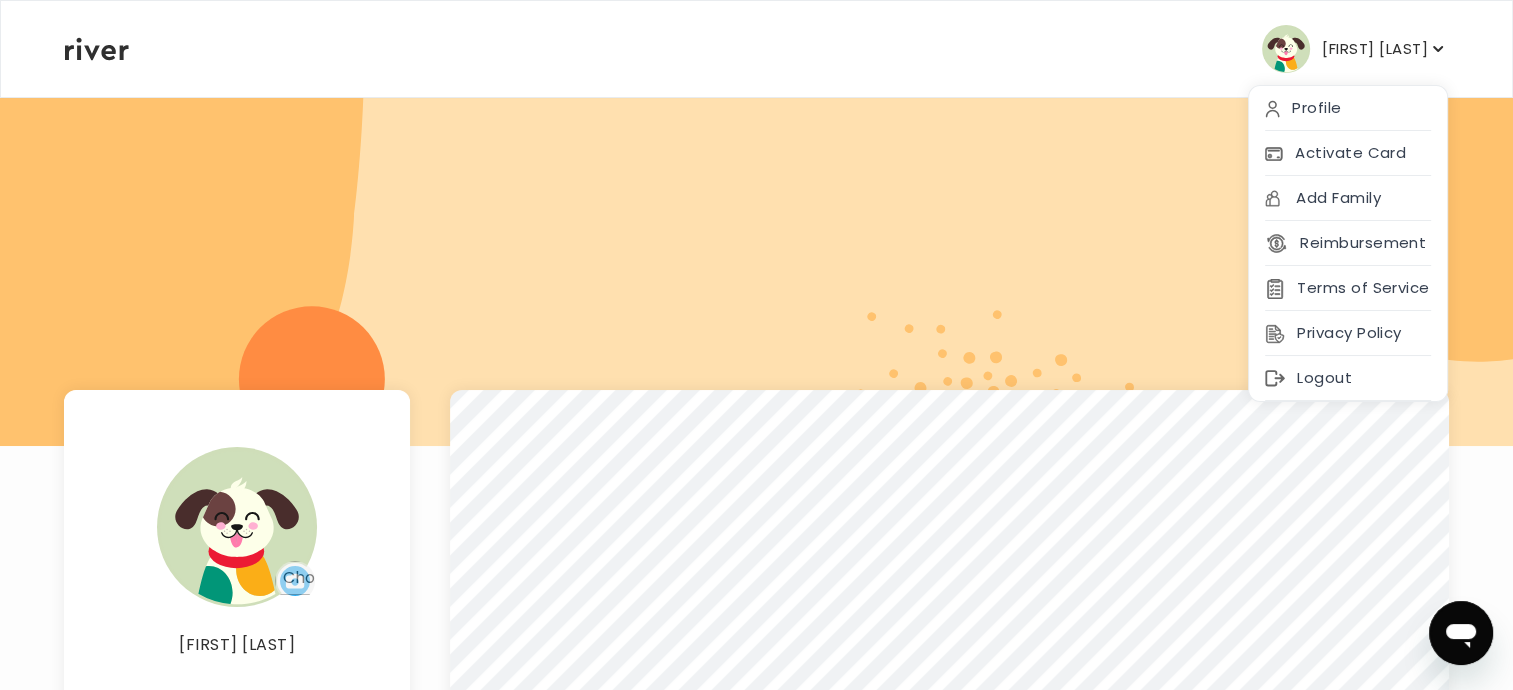click on "[FIRST] [LAST] Profile Activate Card Add Family Reimbursement Terms of Service Privacy Policy Logout" at bounding box center [756, 49] 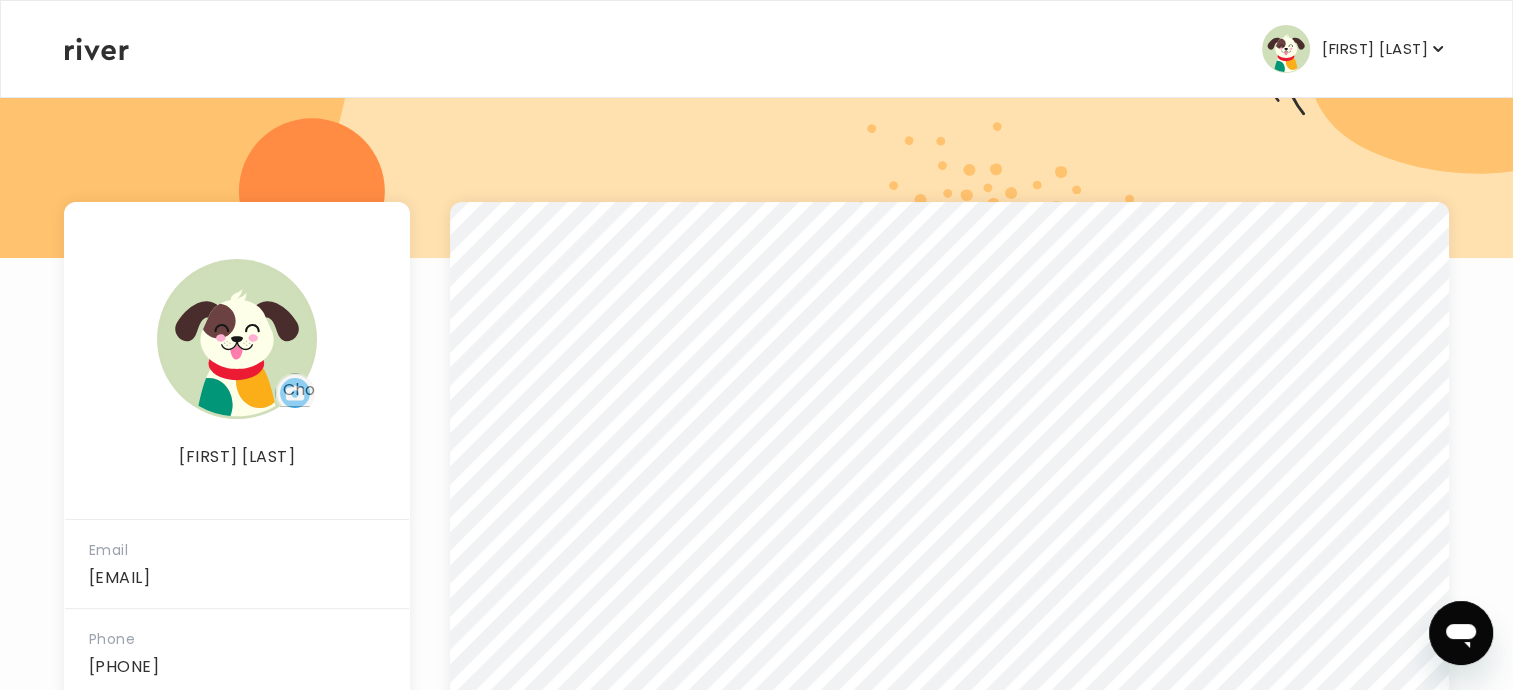 scroll, scrollTop: 156, scrollLeft: 0, axis: vertical 